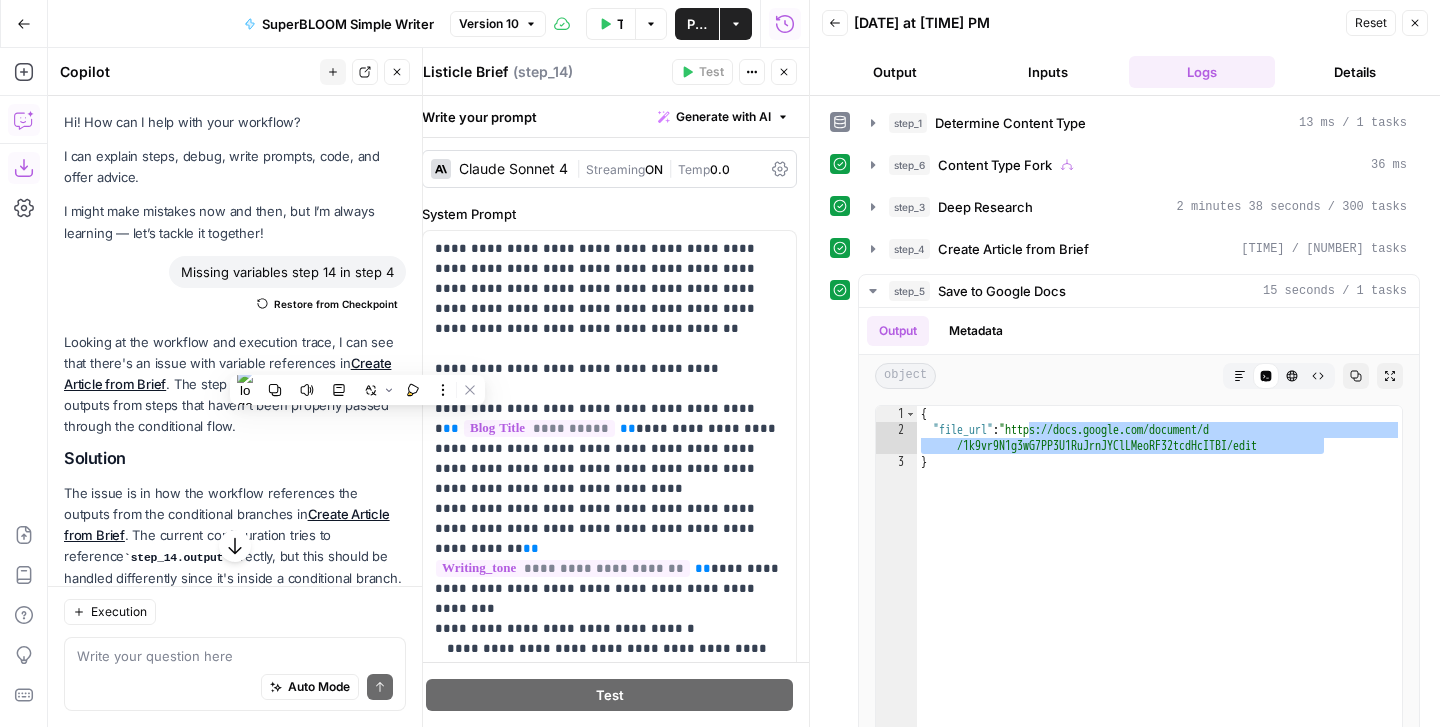 scroll, scrollTop: 0, scrollLeft: 0, axis: both 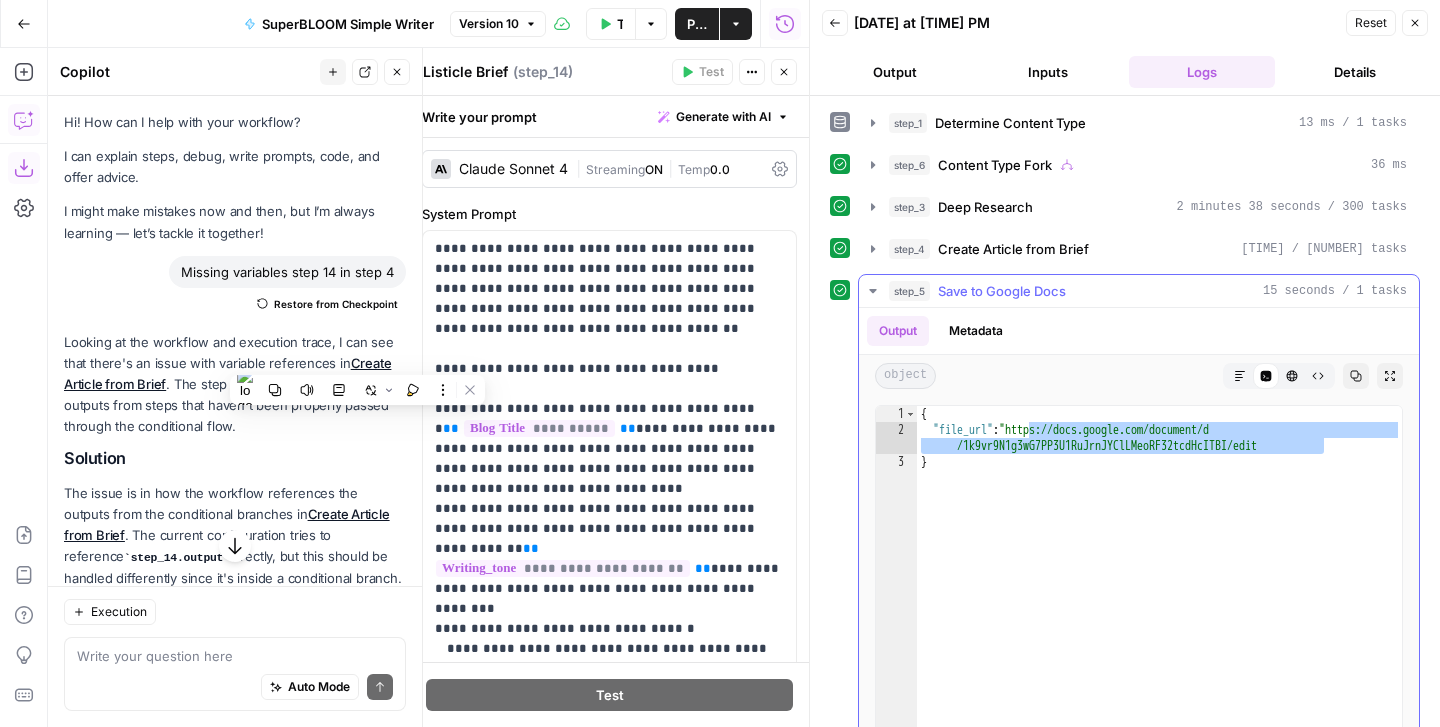 click 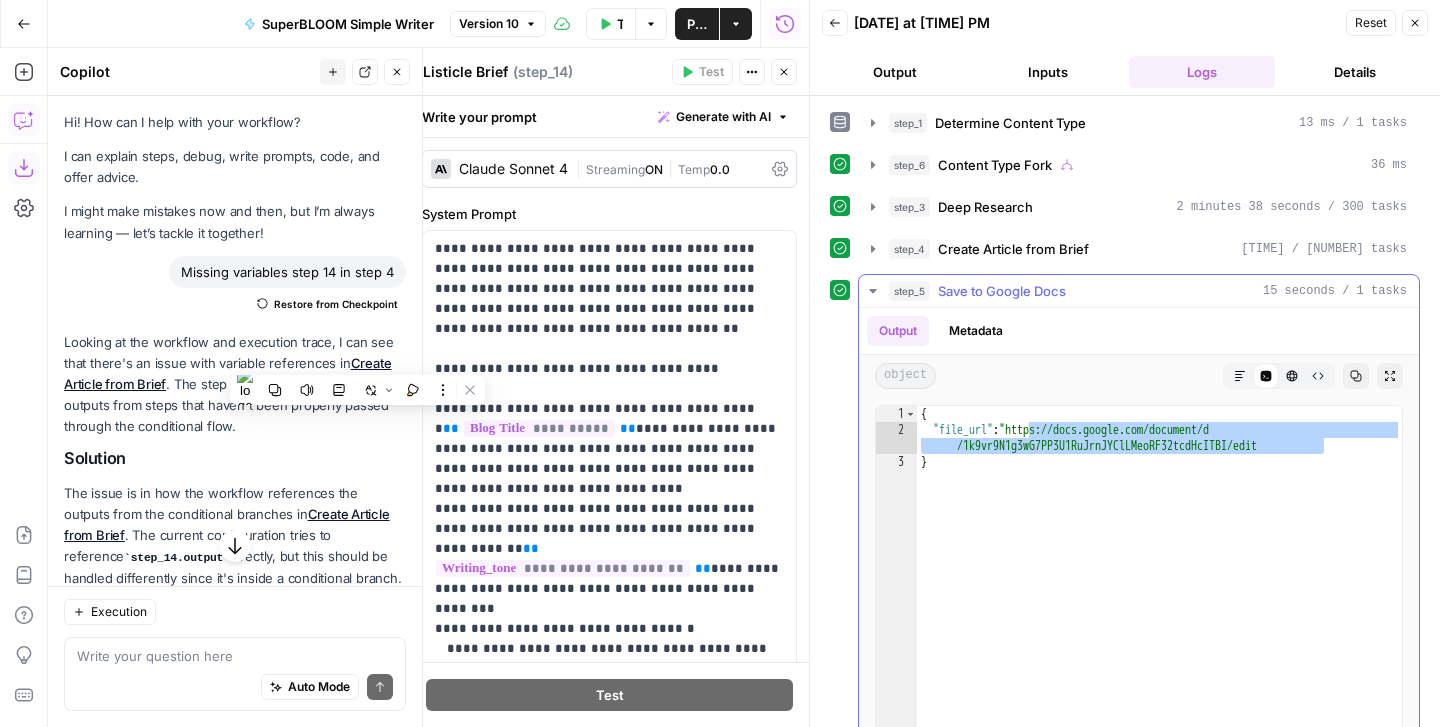 scroll, scrollTop: 6240, scrollLeft: 0, axis: vertical 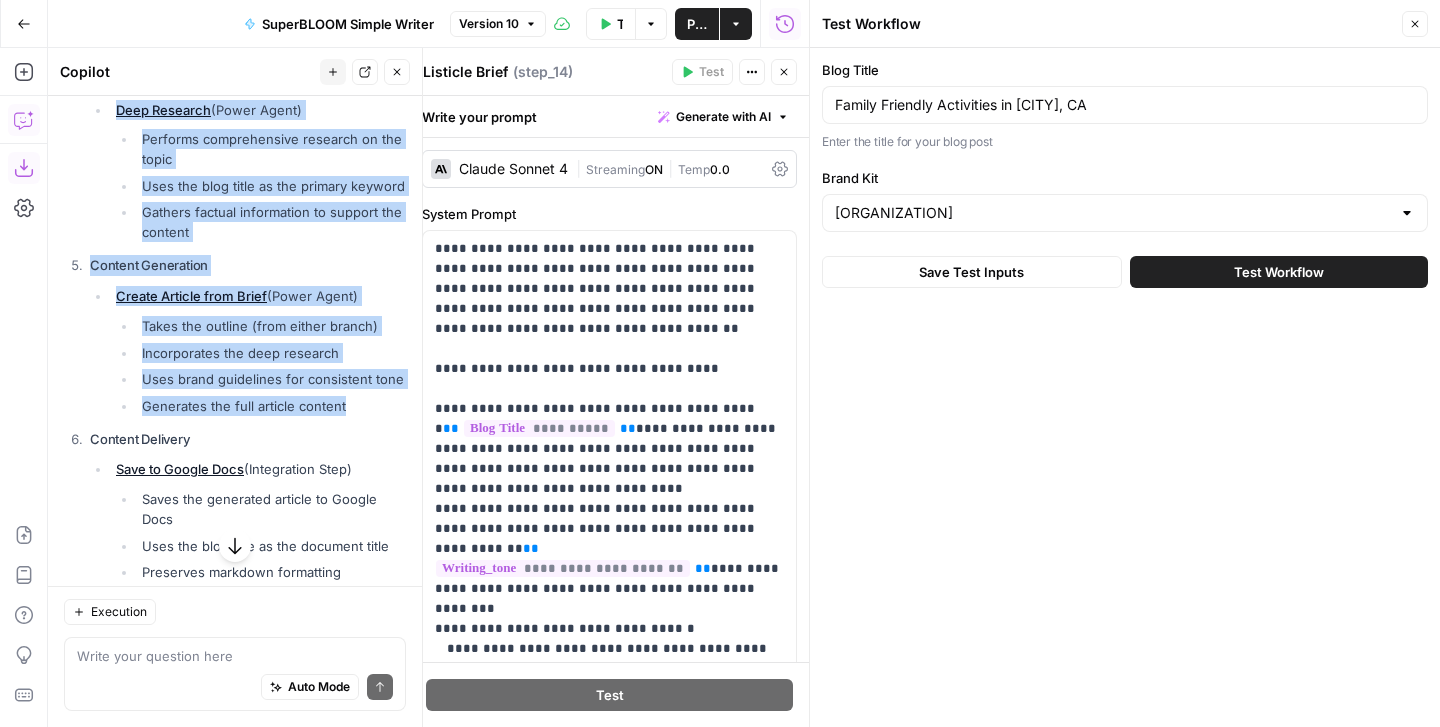 click 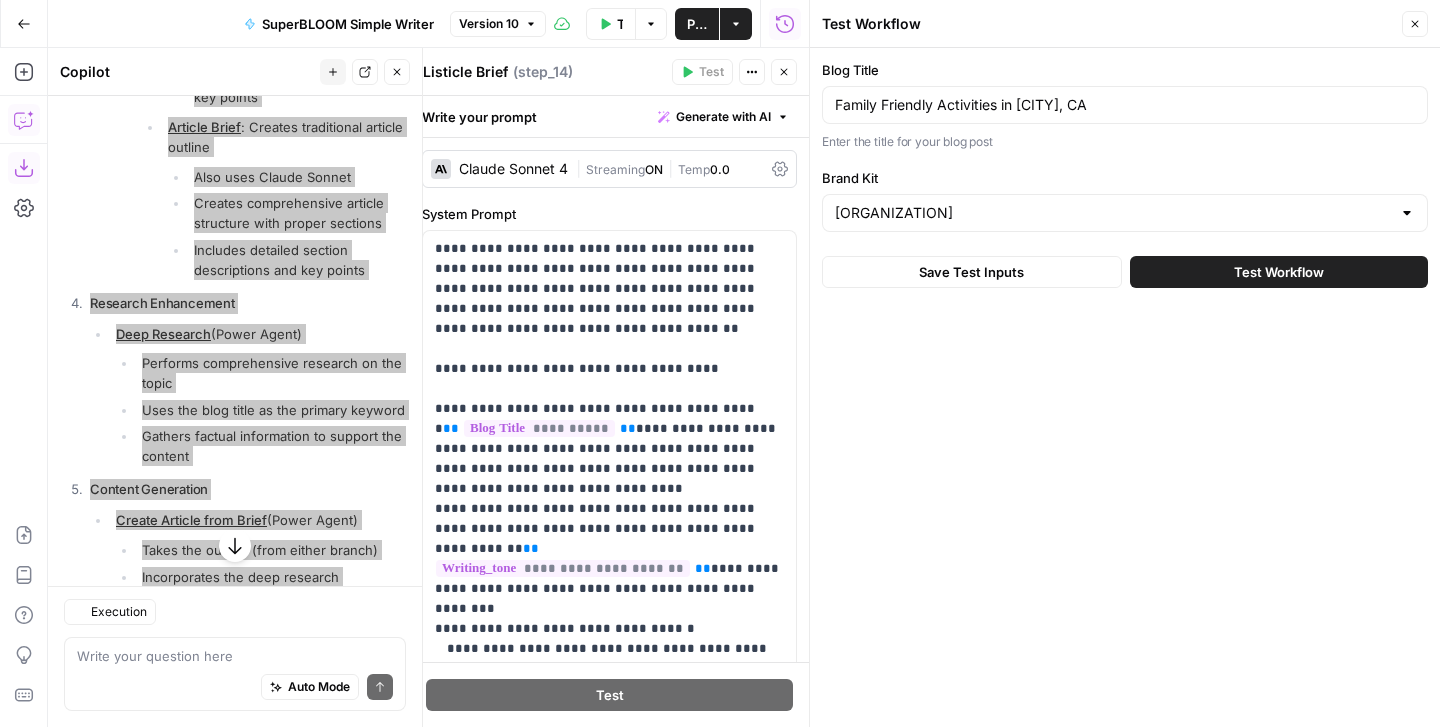 scroll, scrollTop: 6240, scrollLeft: 0, axis: vertical 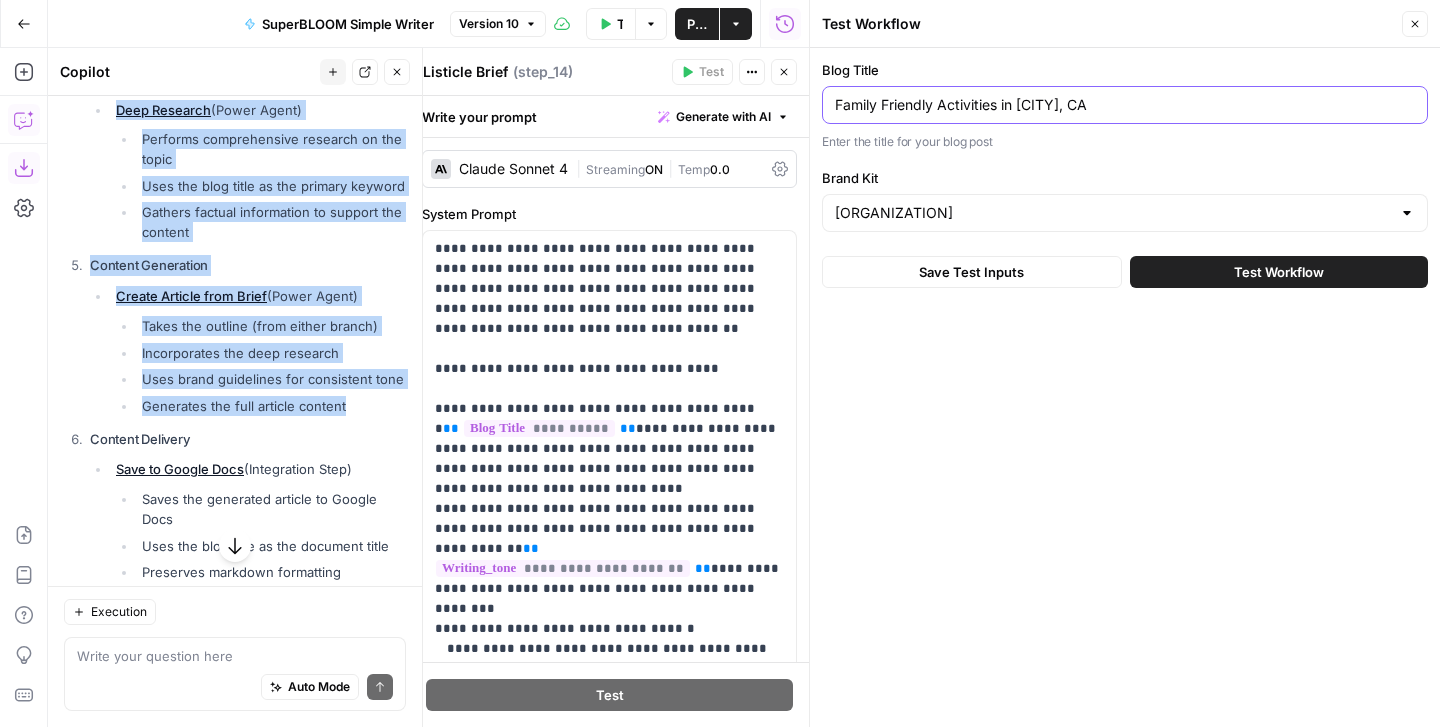 click on "Family Friendly Activities in Carmel, CA" at bounding box center (1125, 105) 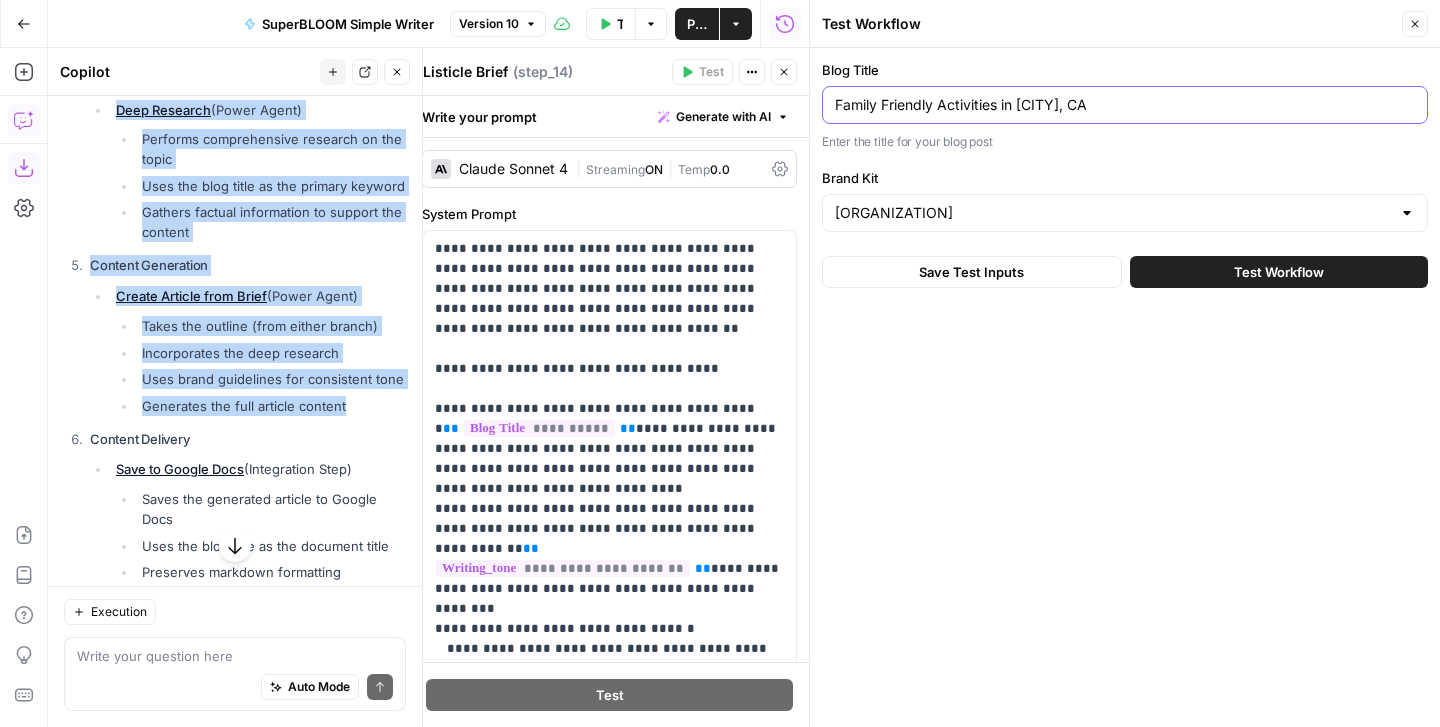 paste on "Choosing the Right Paint Colors for Your Tri-Valley Home" 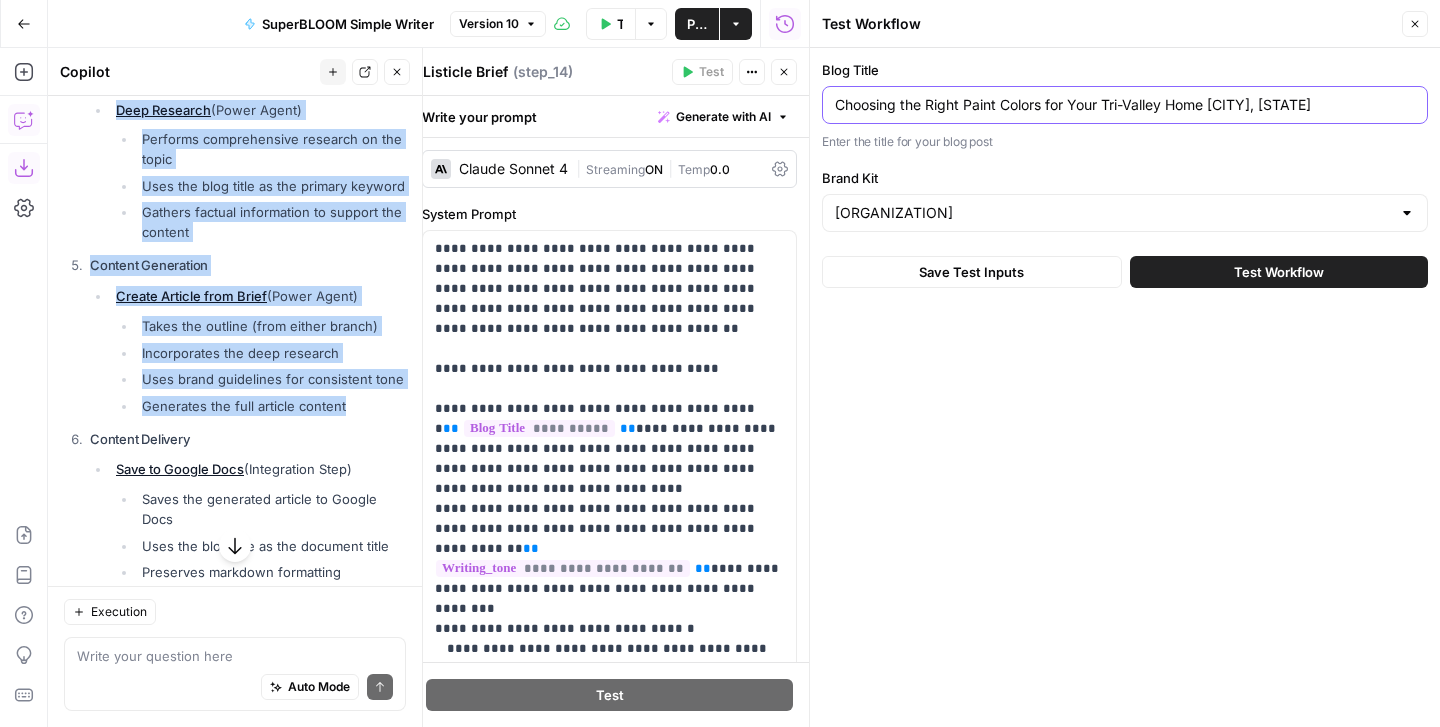drag, startPoint x: 1318, startPoint y: 101, endPoint x: 1214, endPoint y: 99, distance: 104.019226 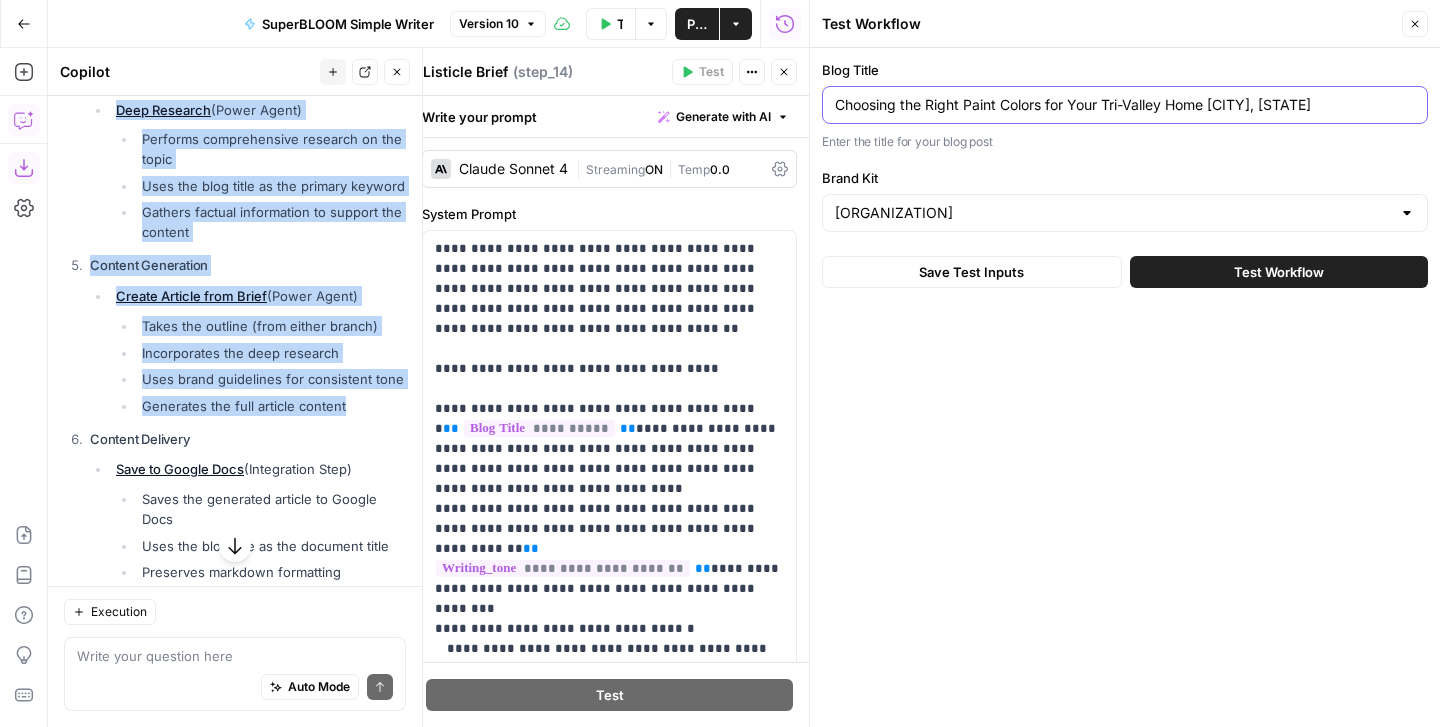 click on "Choosing the Right Paint Colors for Your Tri-Valley Home Carmel, CA" at bounding box center (1125, 105) 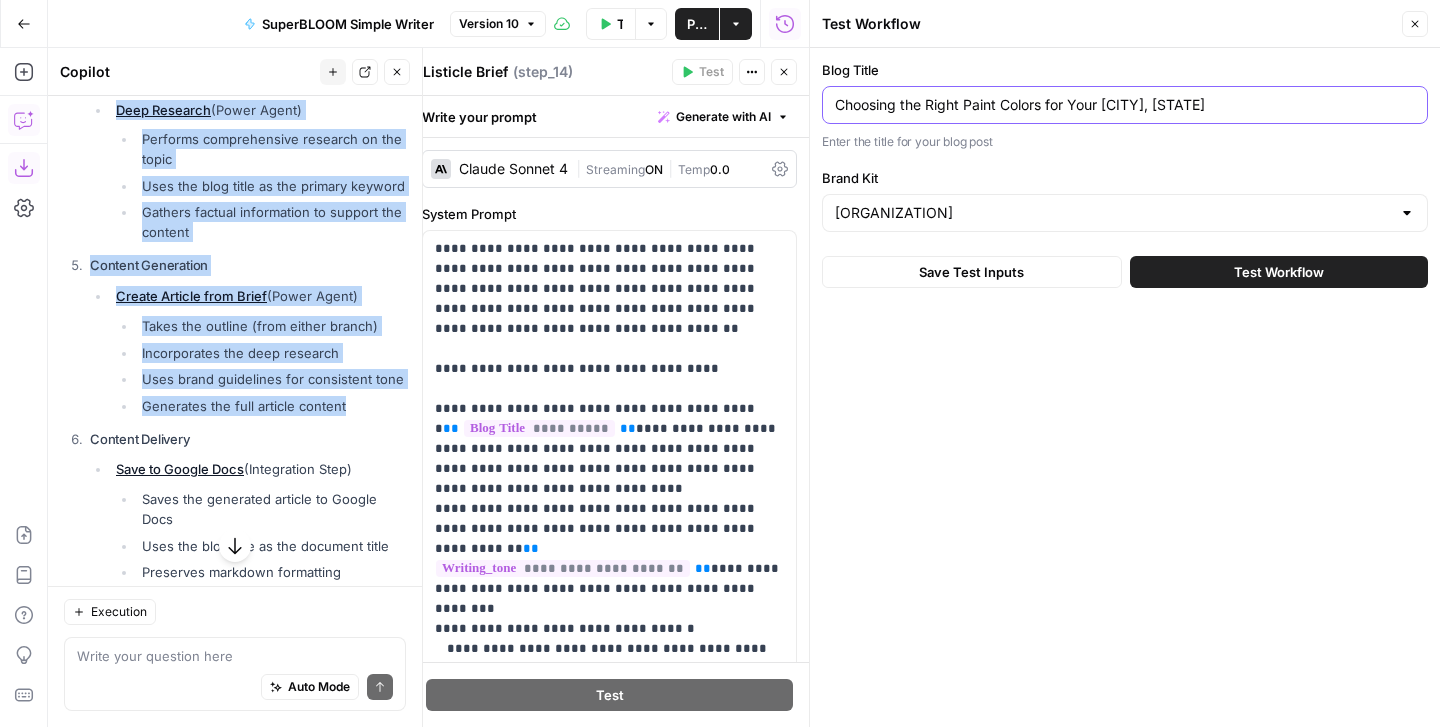 click on "Choosing the Right Paint Colors for Your Carmel, CA" at bounding box center (1125, 105) 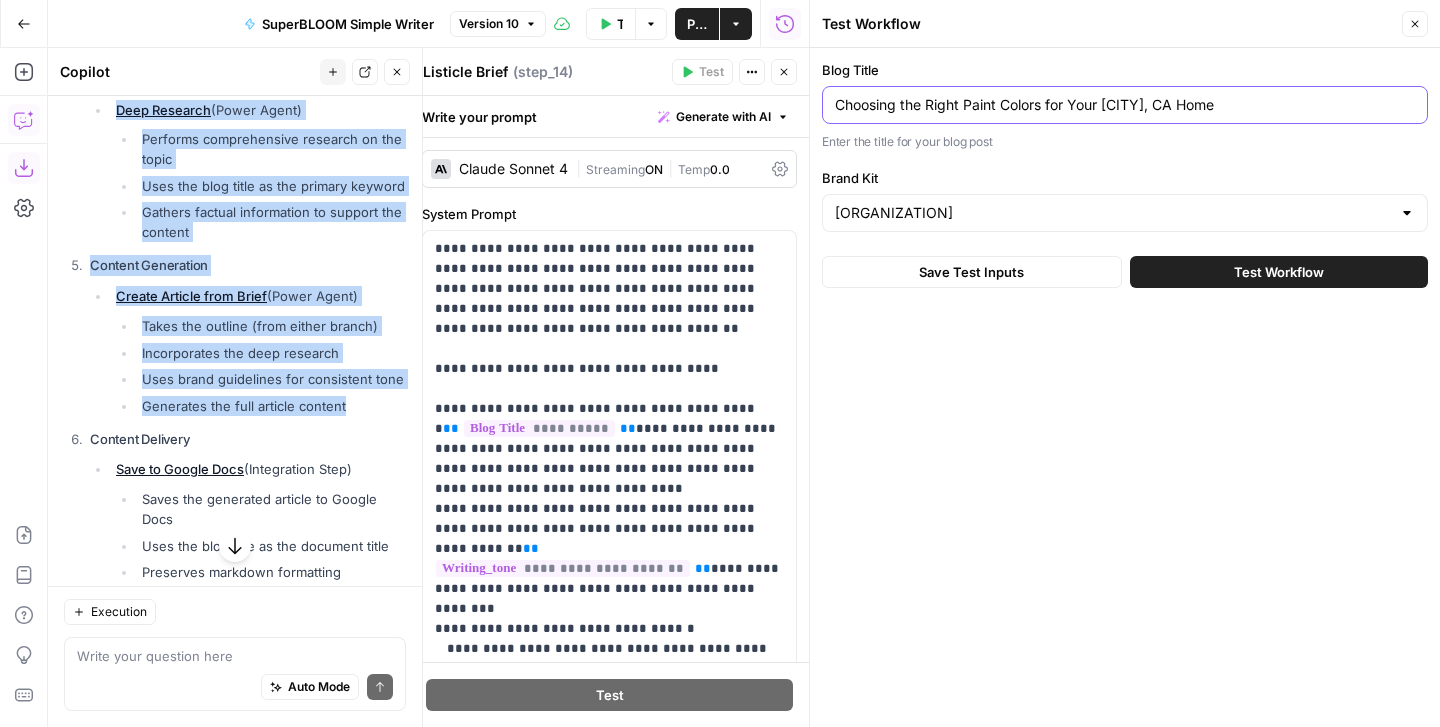type on "Choosing the Right Paint Colors for Your Carmel, CA Home" 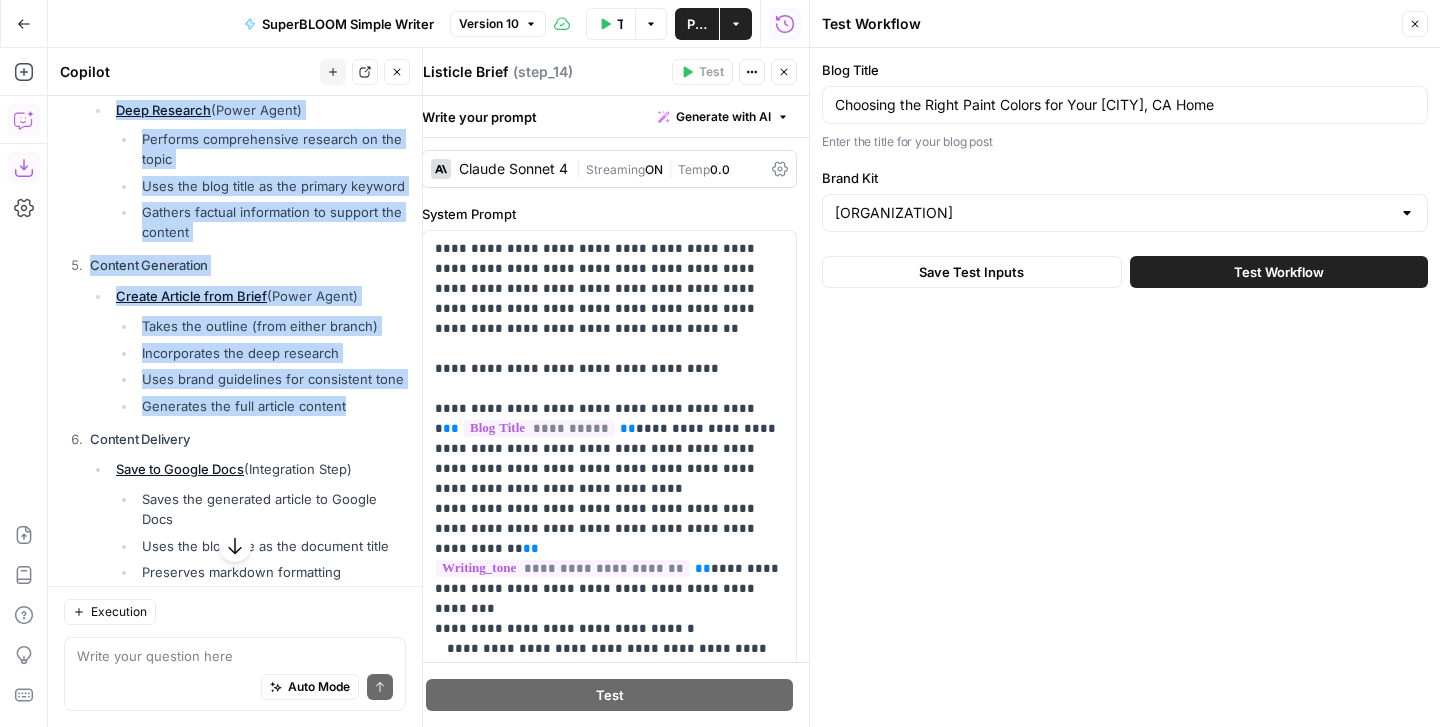 click on "Test Workflow" at bounding box center [1279, 272] 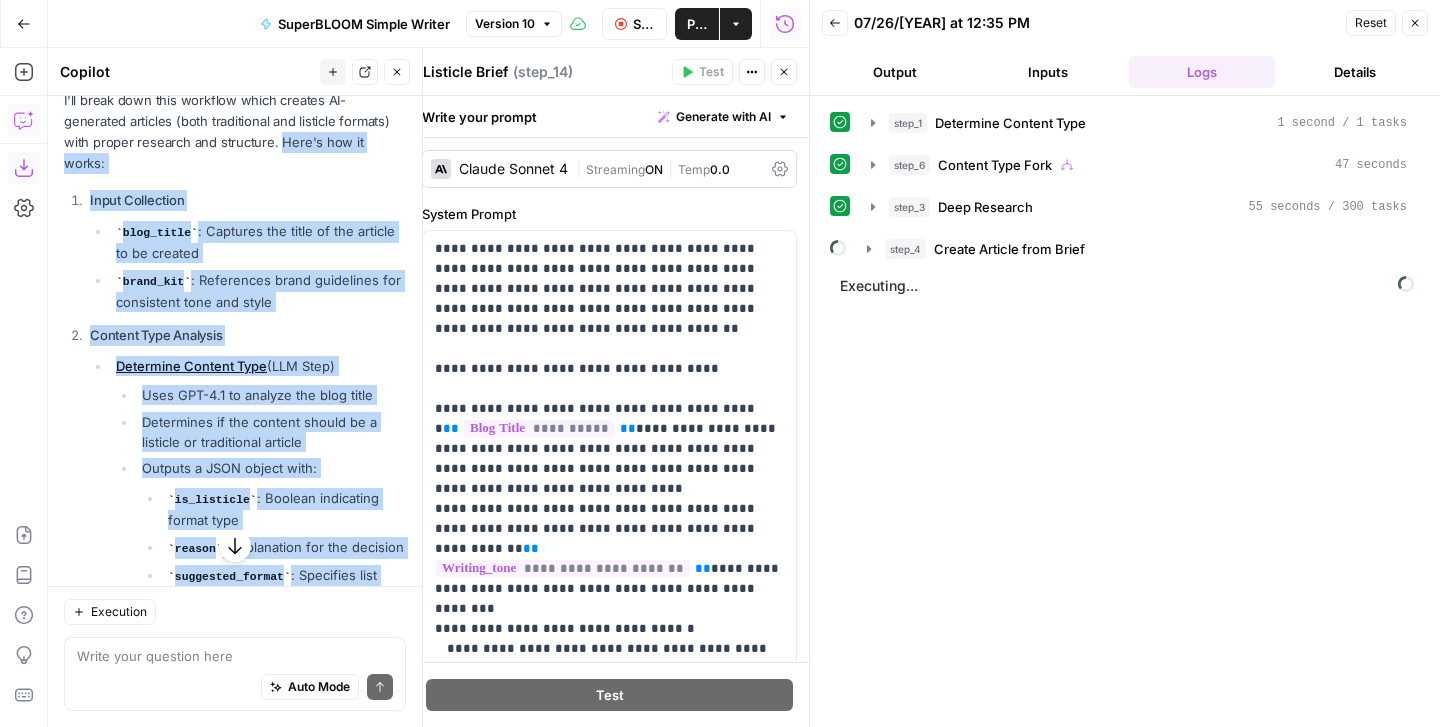 scroll, scrollTop: 5004, scrollLeft: 0, axis: vertical 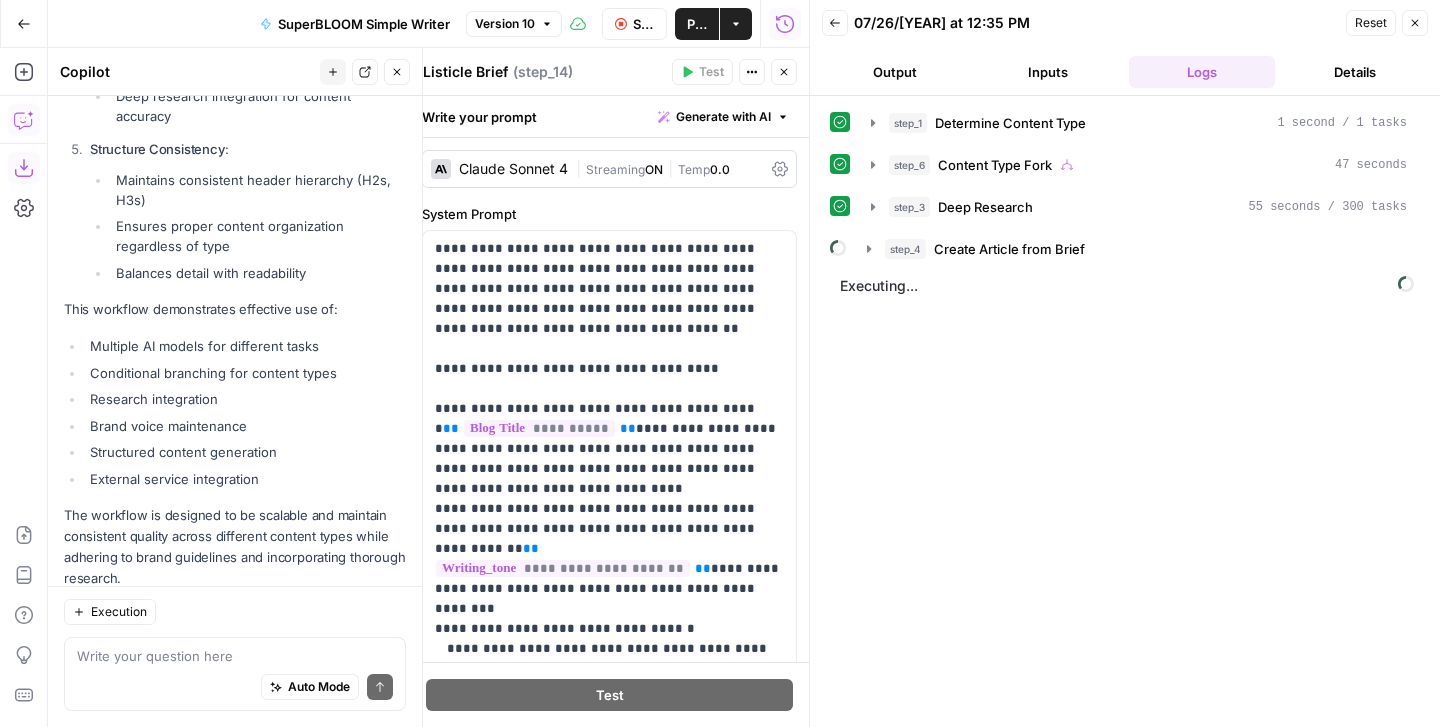 drag, startPoint x: 253, startPoint y: 342, endPoint x: 341, endPoint y: 525, distance: 203.0591 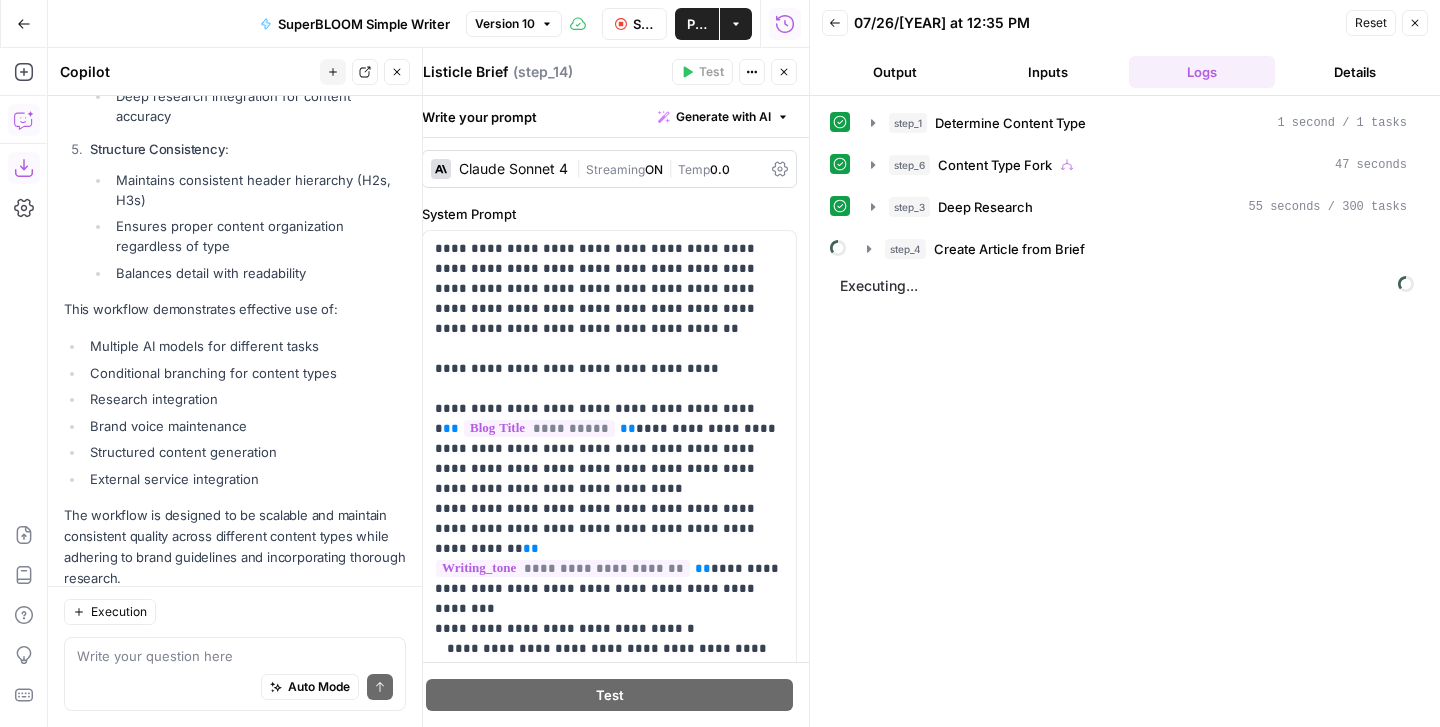 click on "I'll break down this workflow which creates AI-generated articles (both traditional and listicle formats) with proper research and structure. Here's how it works:
Input Collection
blog_title : Captures the title of the article to be created
brand_kit : References brand guidelines for consistent tone and style
Content Type Analysis
Determine Content Type  (LLM Step)
Uses GPT-4.1 to analyze the blog title
Determines if the content should be a listicle or traditional article
Outputs a JSON object with:
is_listicle : Boolean indicating format type
reason : Explanation for the decision
suggested_format : Specifies list type if applicable
Content Structure Generation
Content Type Fork  (Conditional Step)
Based on  is_listicle  result, branches to either:
Listicle Brief : Creates structured listicle outline
Uses Claude Sonnet 4 for optimal content structuring
Organizes content with H2s as categories and H3s as specific items" at bounding box center [235, -668] 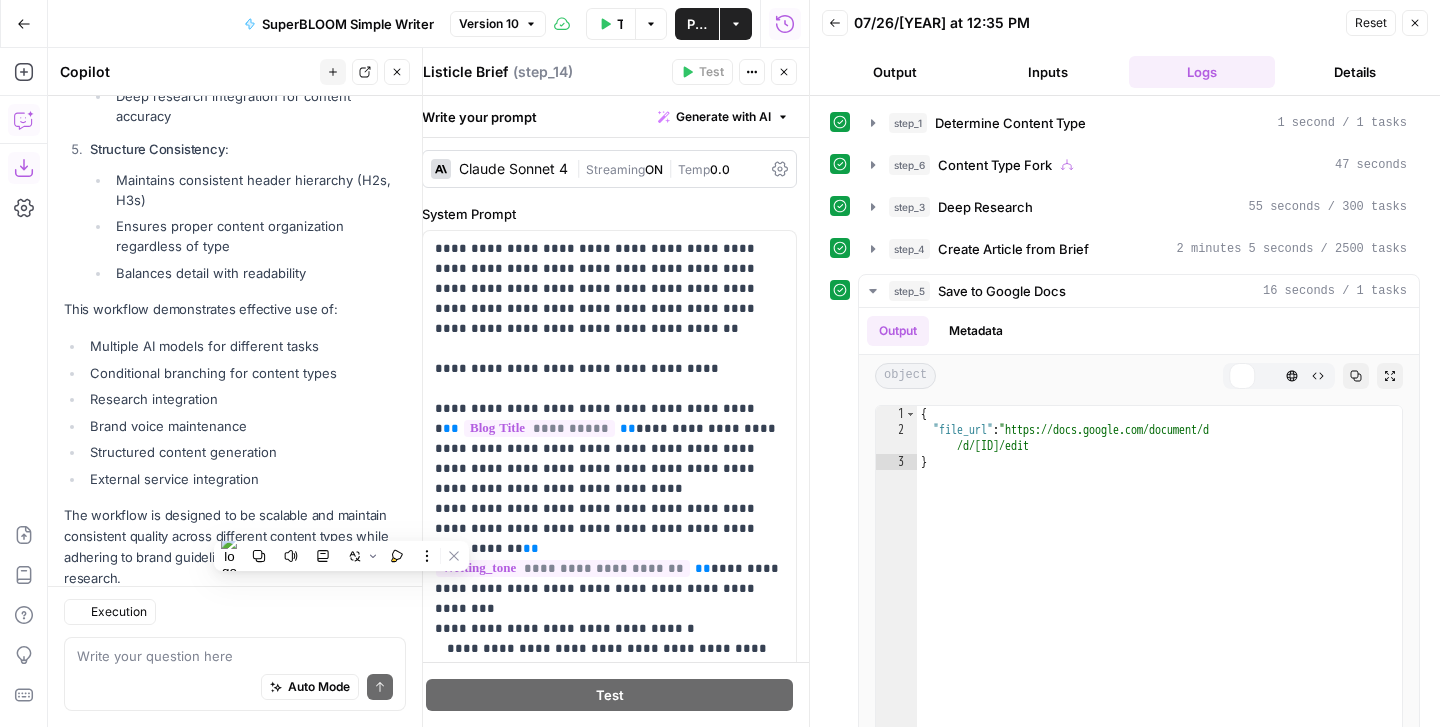 scroll, scrollTop: 7203, scrollLeft: 0, axis: vertical 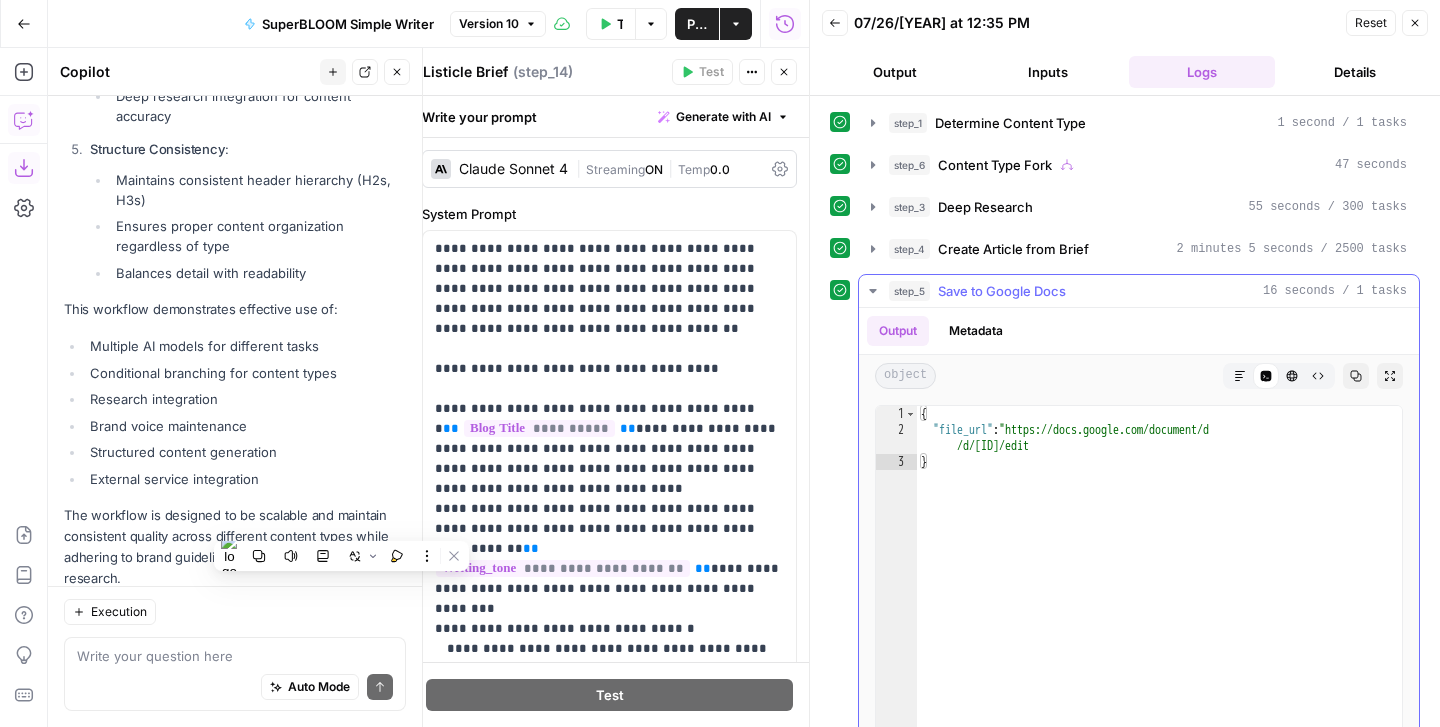 type on "**********" 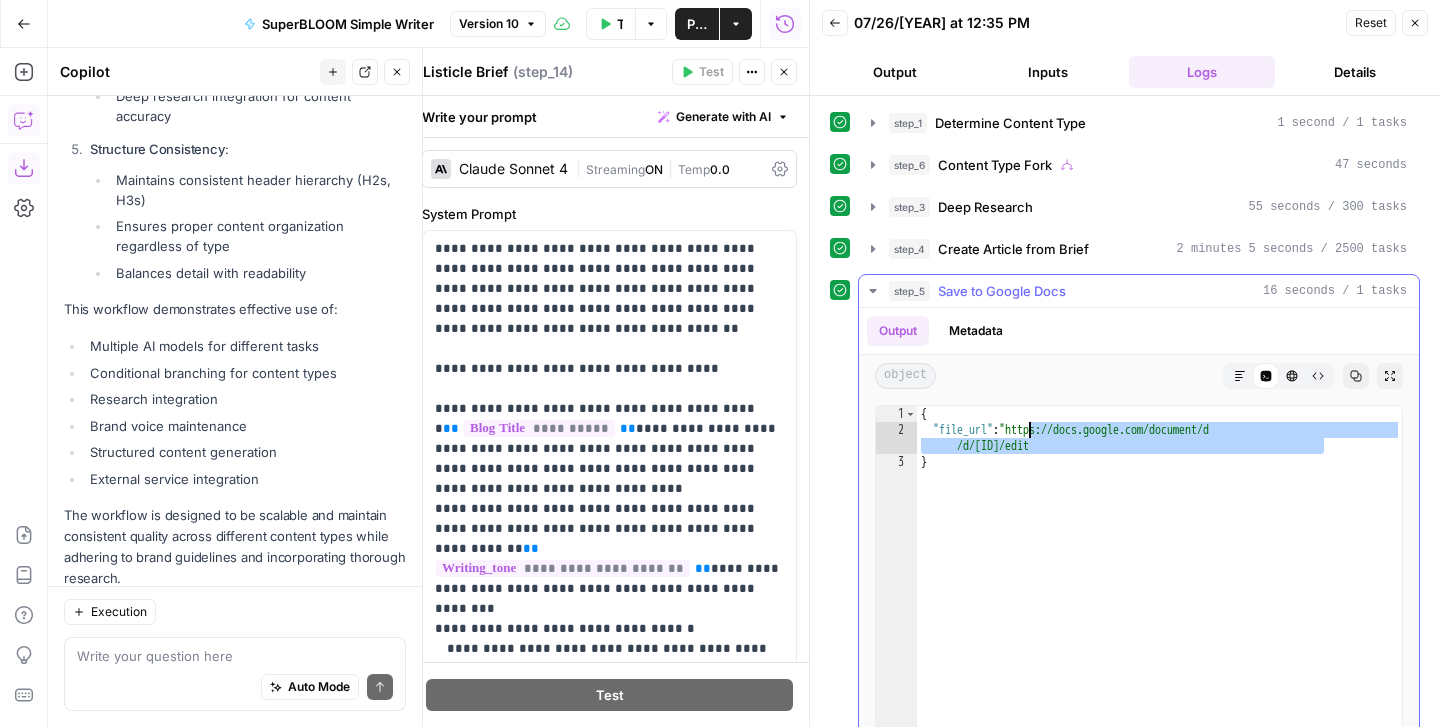 drag, startPoint x: 1326, startPoint y: 442, endPoint x: 1272, endPoint y: 13, distance: 432.38525 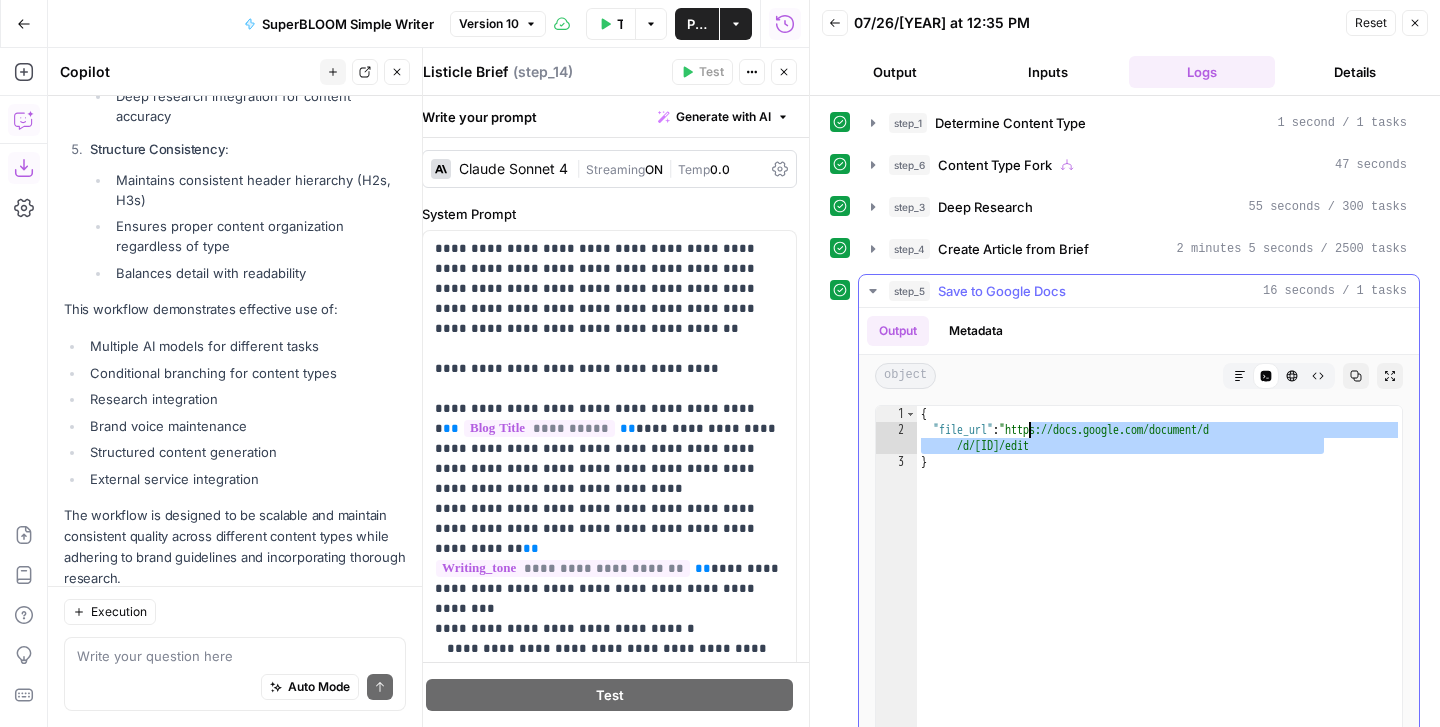 click on "{    "file_url" :  "https://docs.google.com/document/d        /1pErD1p3f9MZXBJvXWpfjwnKJo-zQPf3-Y1g0k4zfXFo/edit" }" at bounding box center (1159, 618) 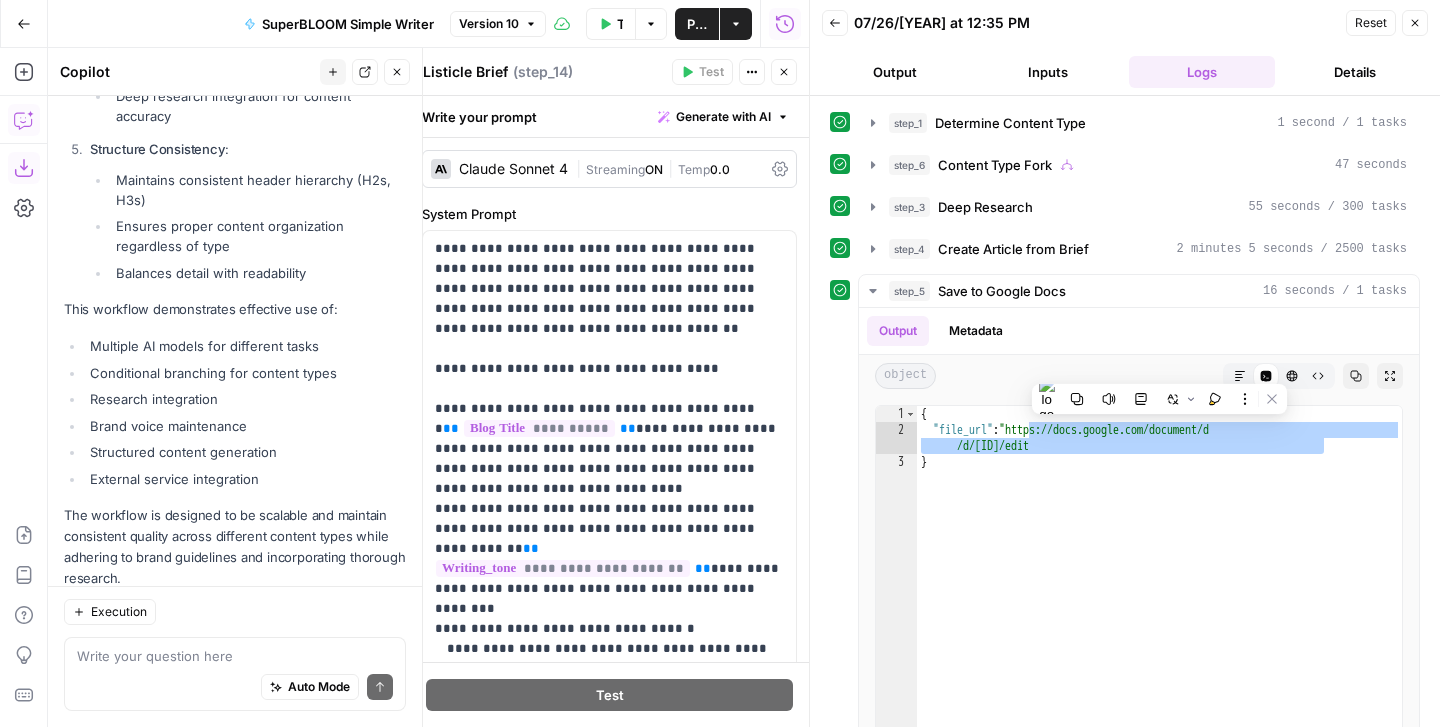 click on "Auto Mode Send" at bounding box center [235, 688] 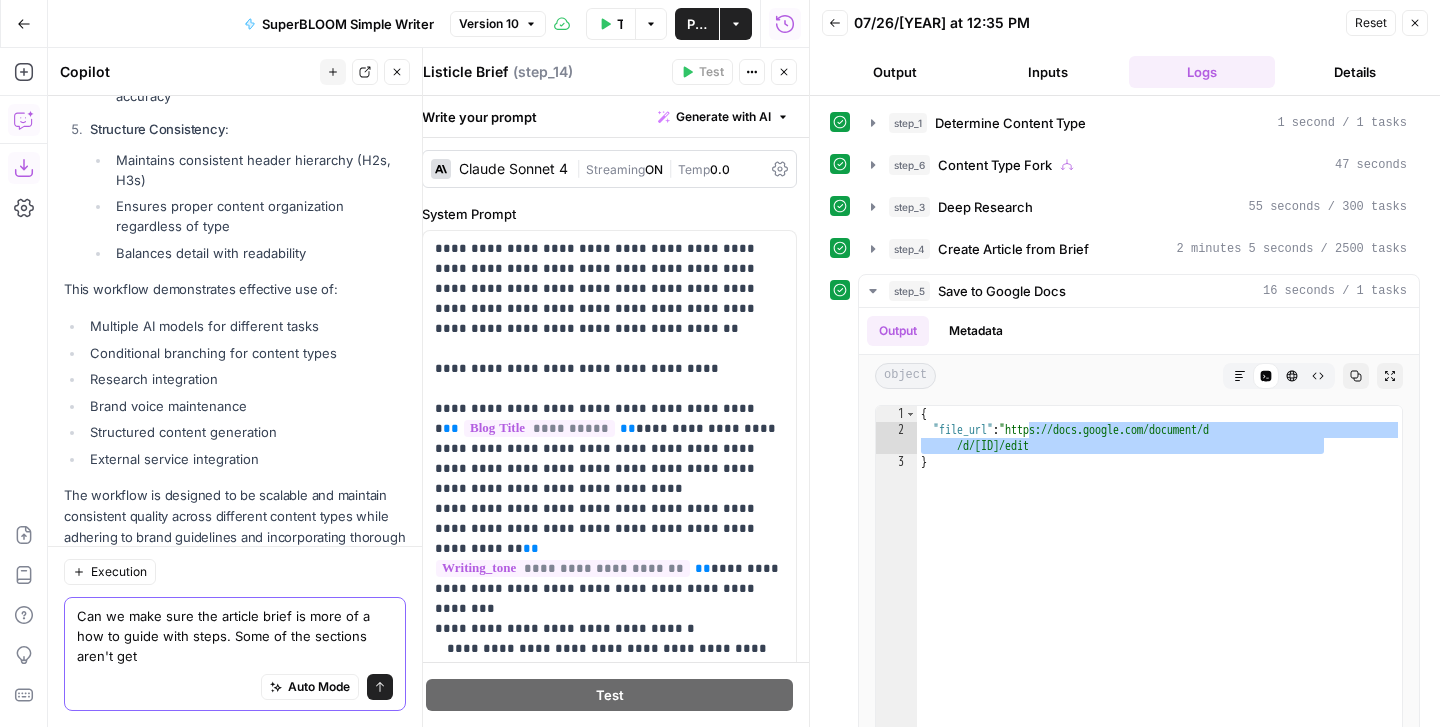 scroll, scrollTop: 7243, scrollLeft: 0, axis: vertical 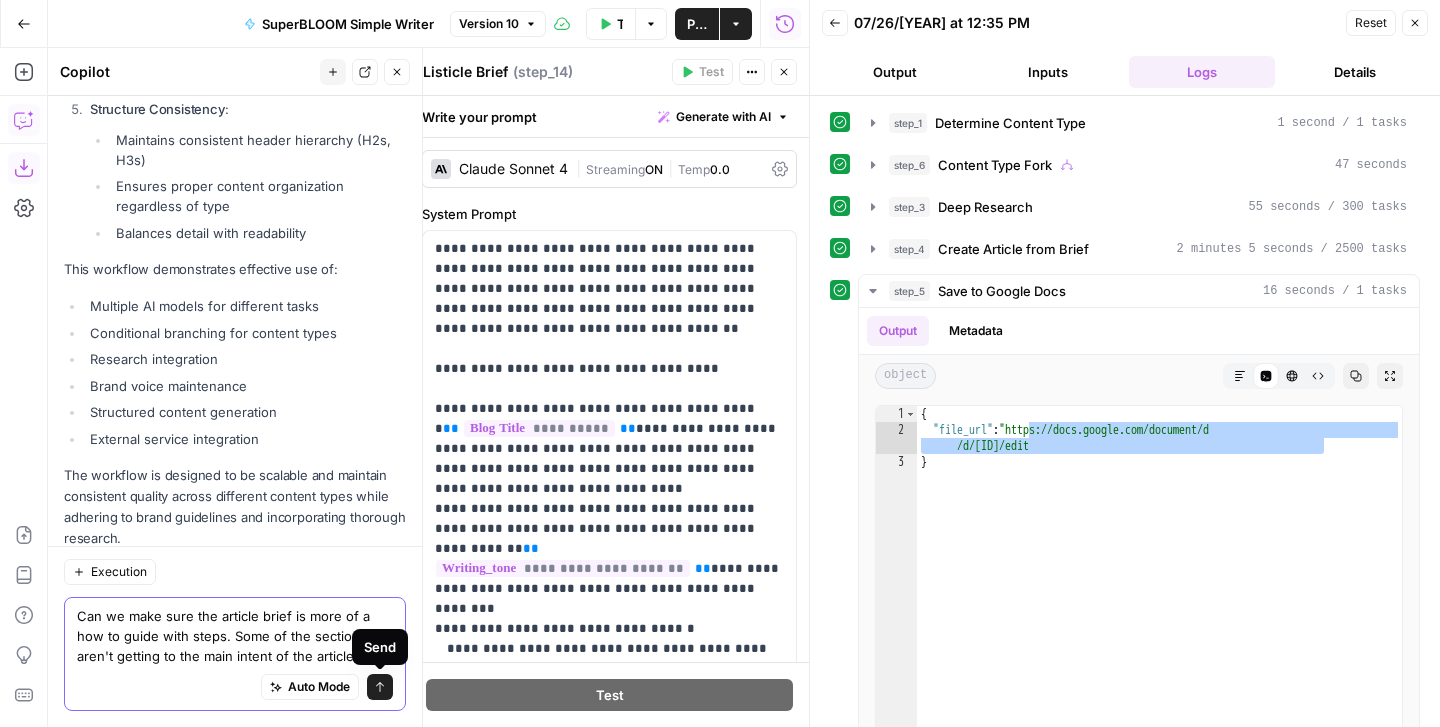 type on "Can we make sure the article brief is more of a how to guide with steps. Some of the sections aren't getting to the main intent of the article." 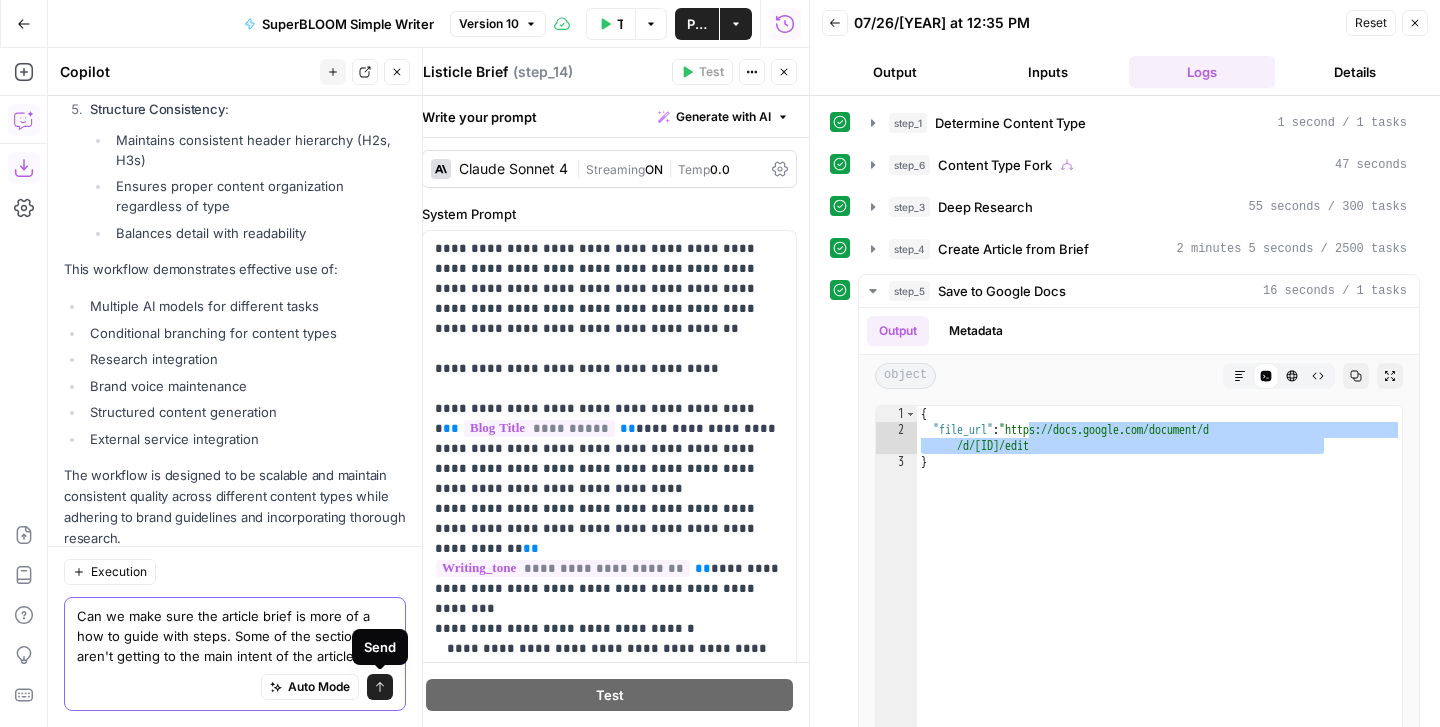 click 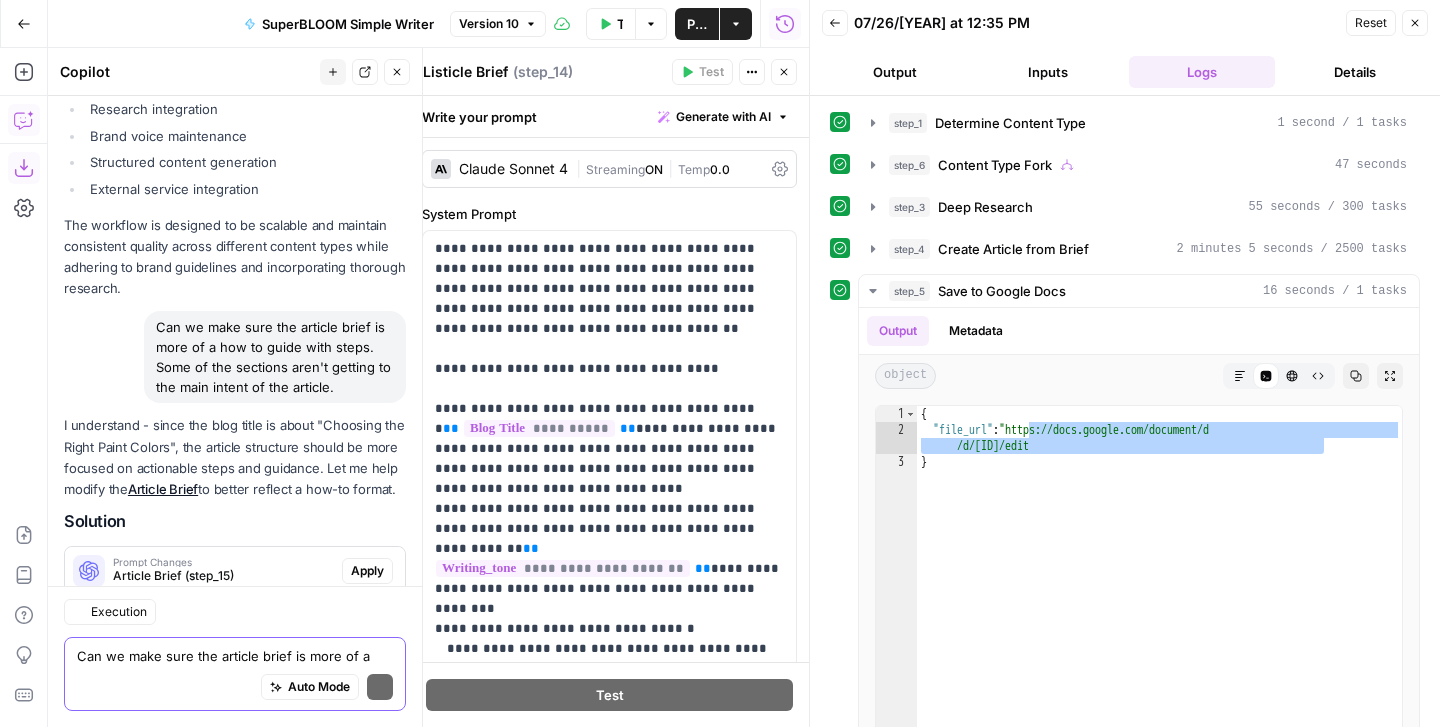 scroll, scrollTop: 7775, scrollLeft: 0, axis: vertical 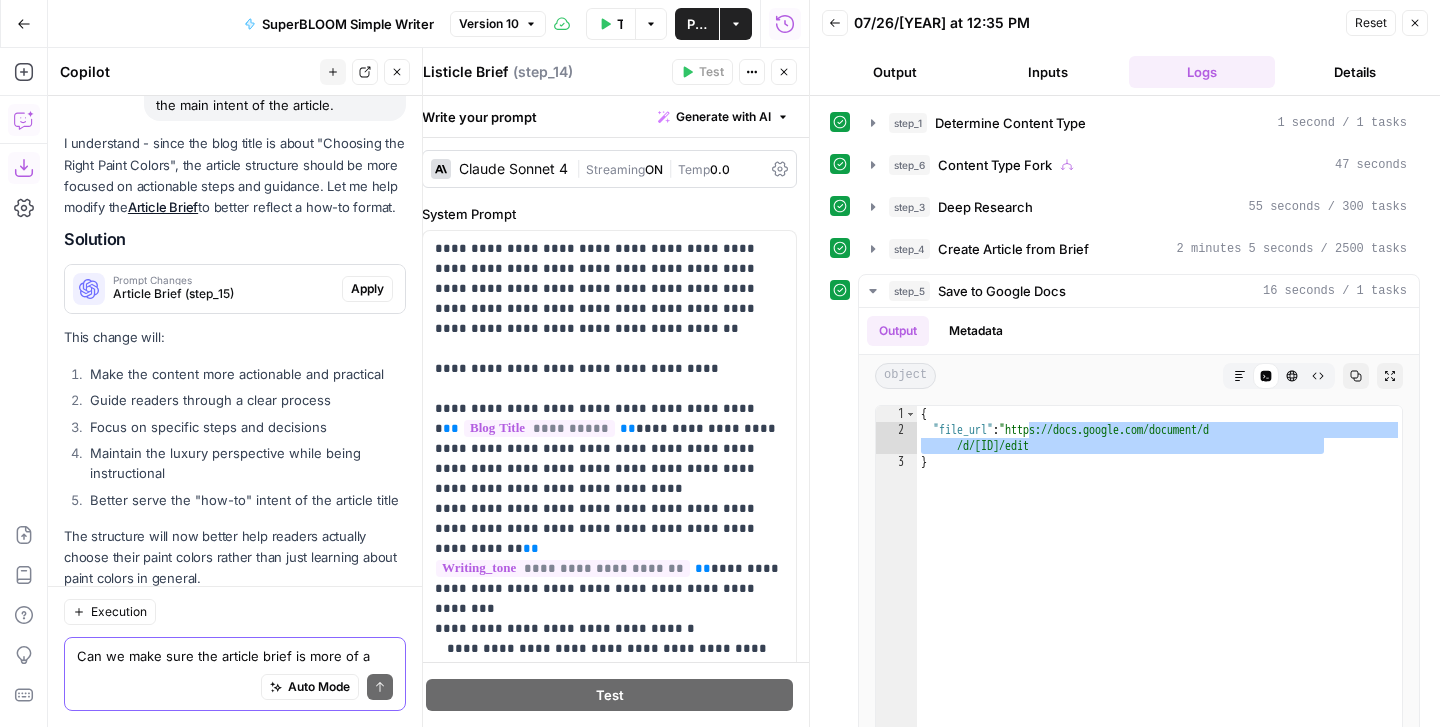 click on "Prompt Changes" at bounding box center [223, 280] 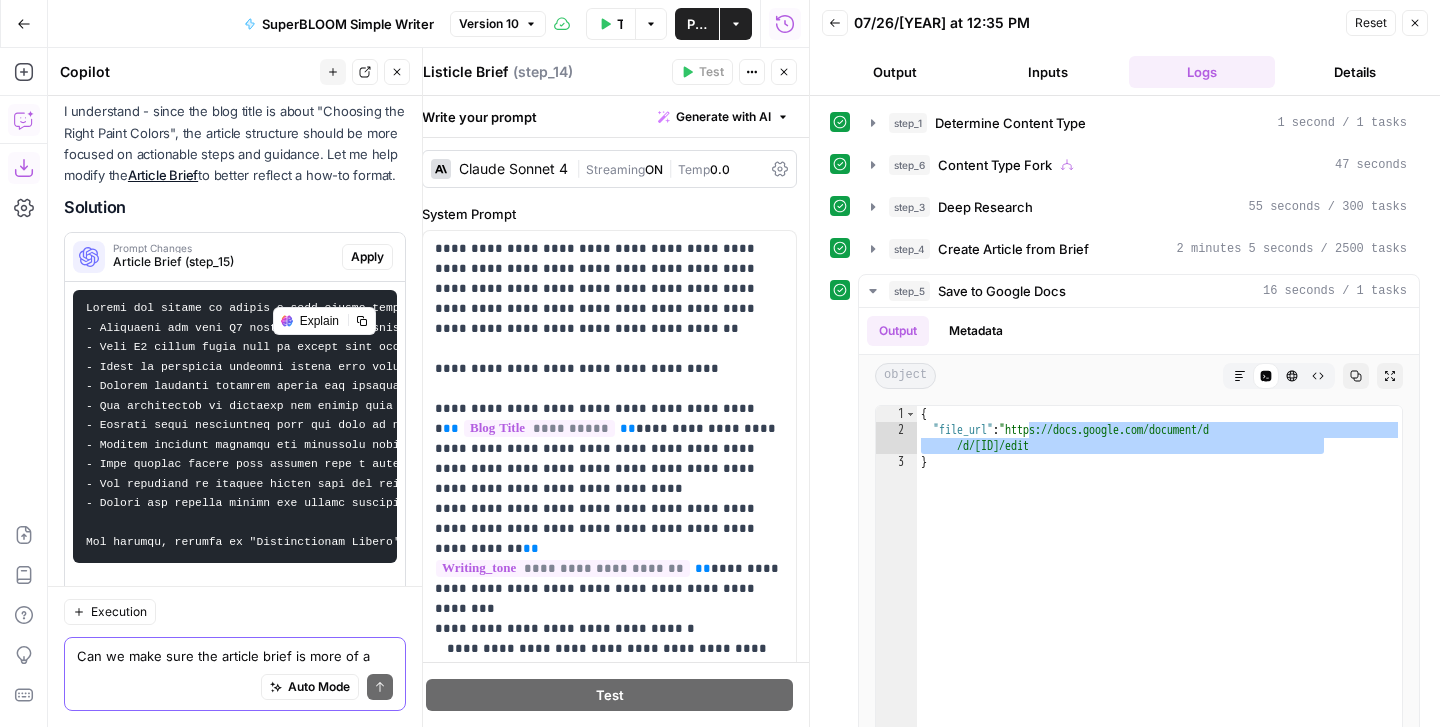 scroll, scrollTop: 7816, scrollLeft: 0, axis: vertical 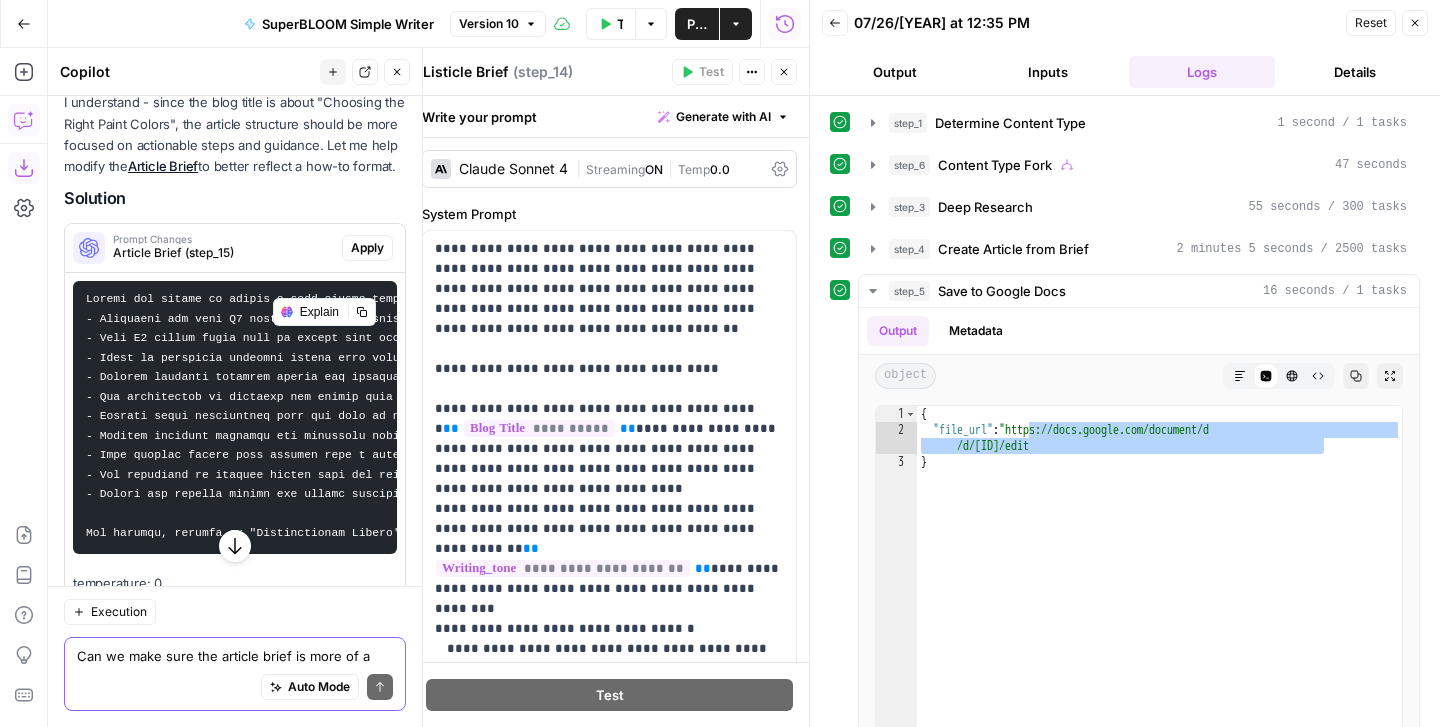click on "Can we make sure the article brief is more of a how to guide with steps. Some of the sections aren't getting to the main intent of the article." at bounding box center [235, 656] 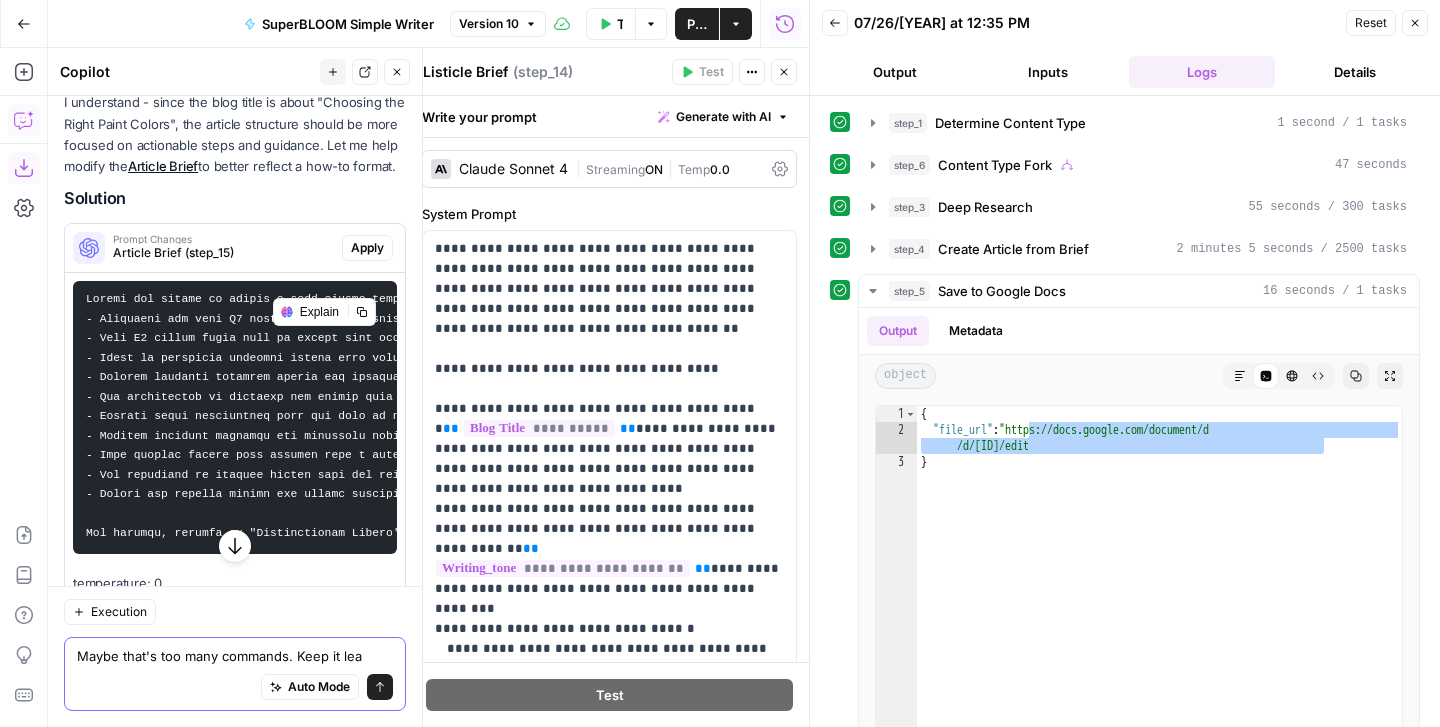 type on "Maybe that's too many commands. Keep it lean" 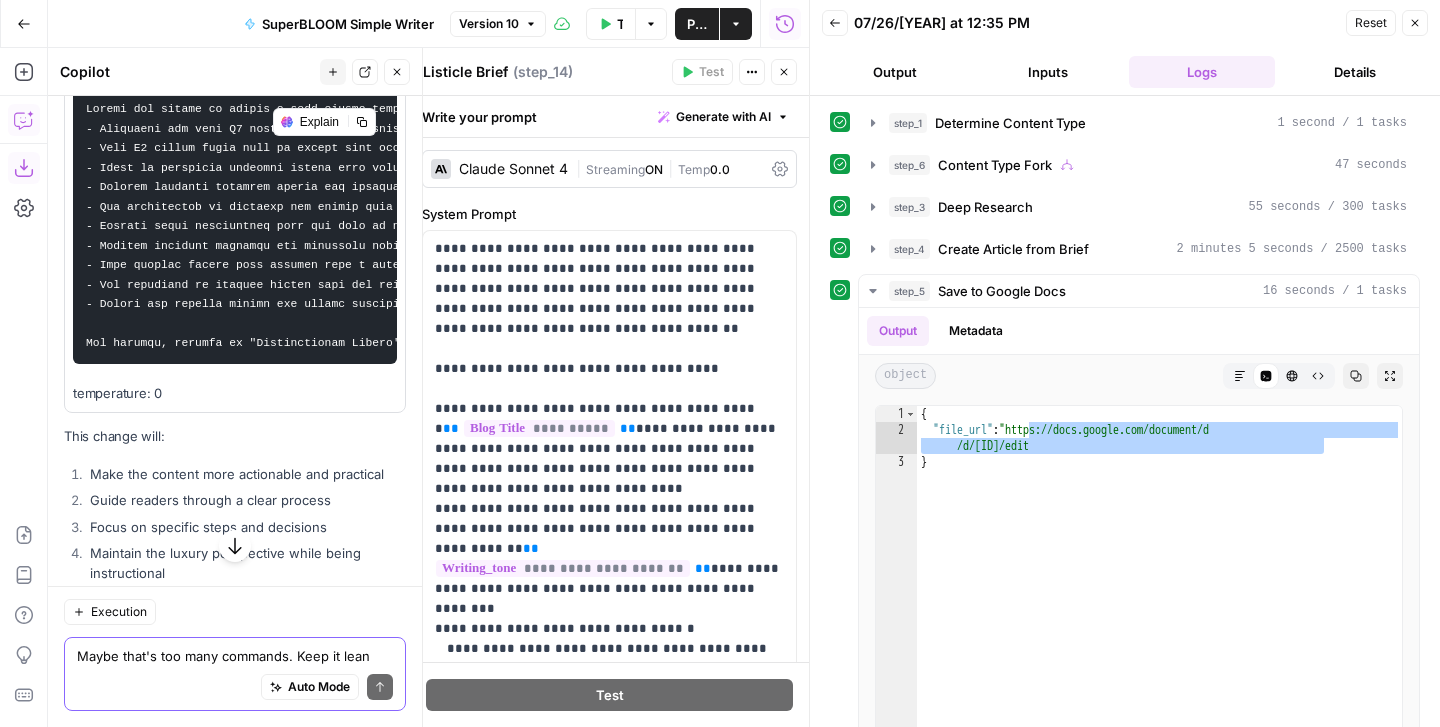 scroll, scrollTop: 8438, scrollLeft: 0, axis: vertical 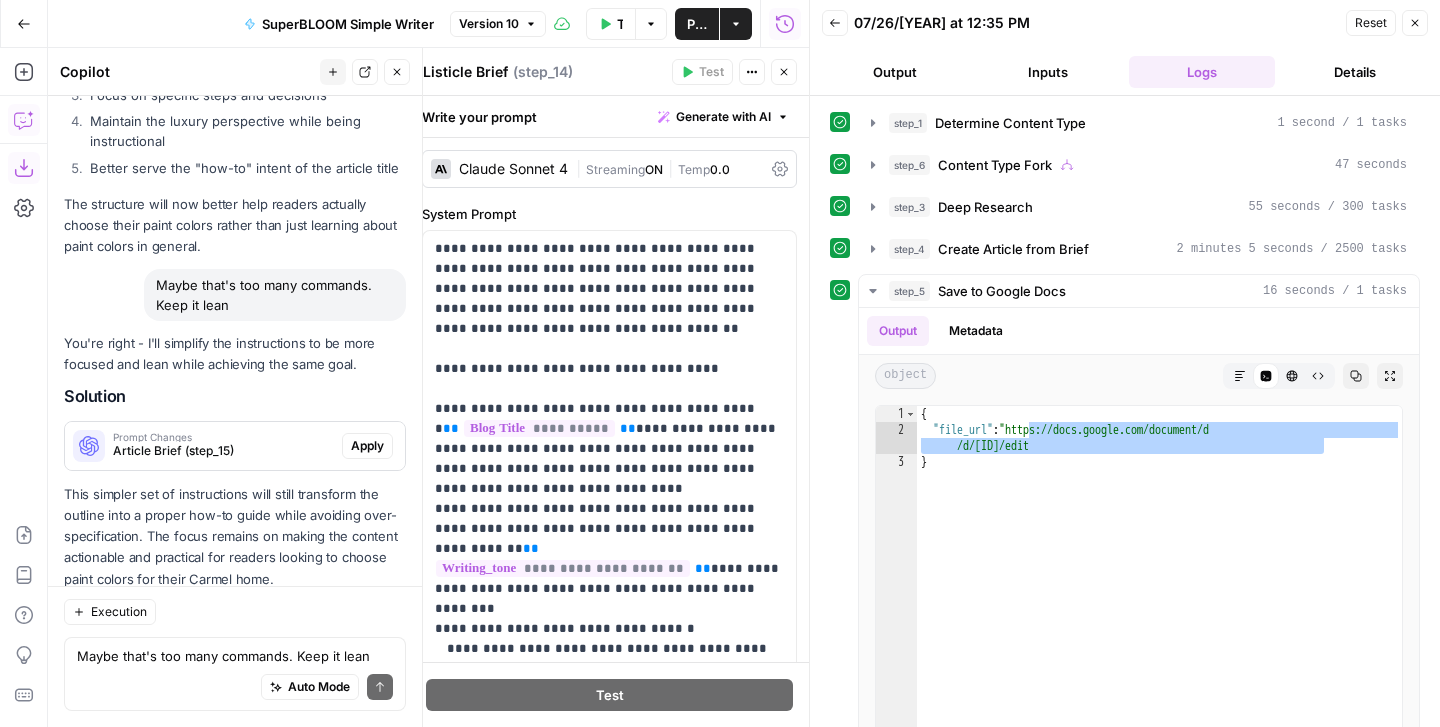 click on "Article Brief (step_15)" at bounding box center (223, 451) 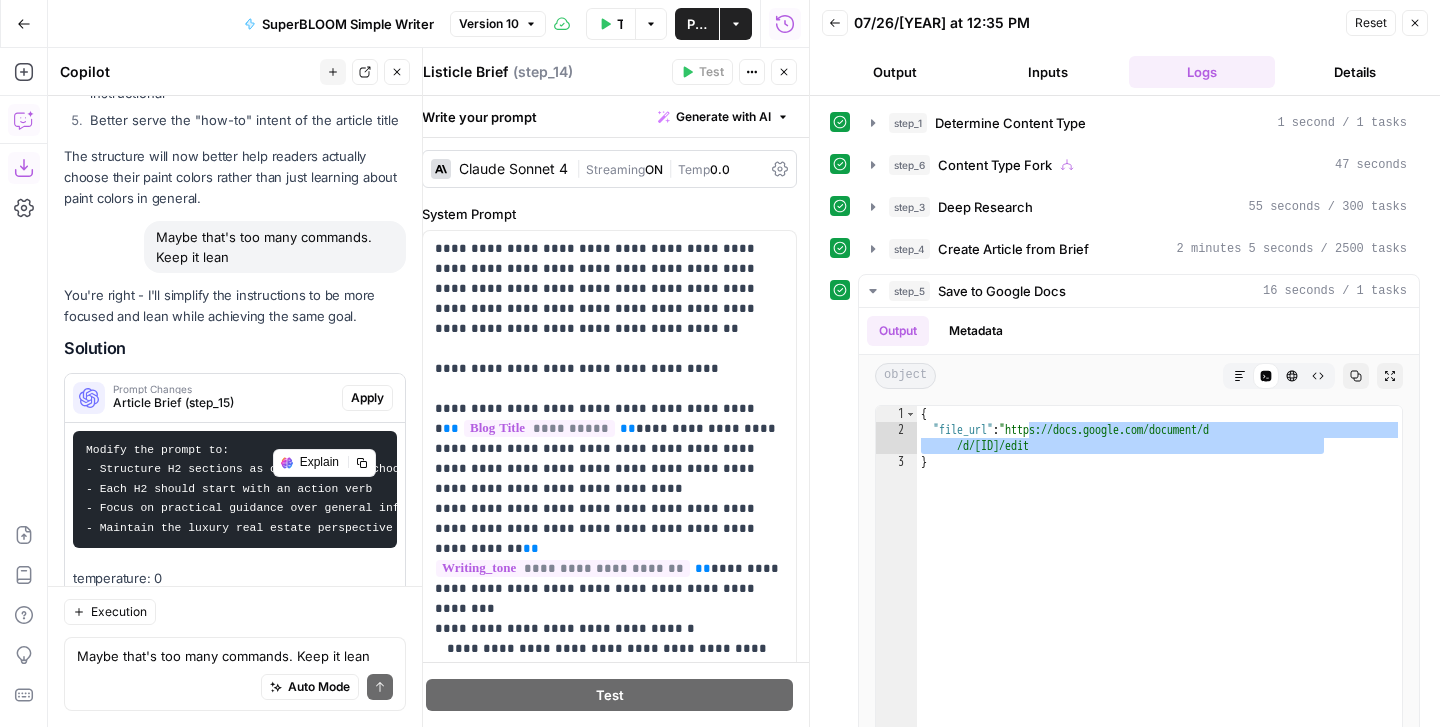 scroll, scrollTop: 8489, scrollLeft: 0, axis: vertical 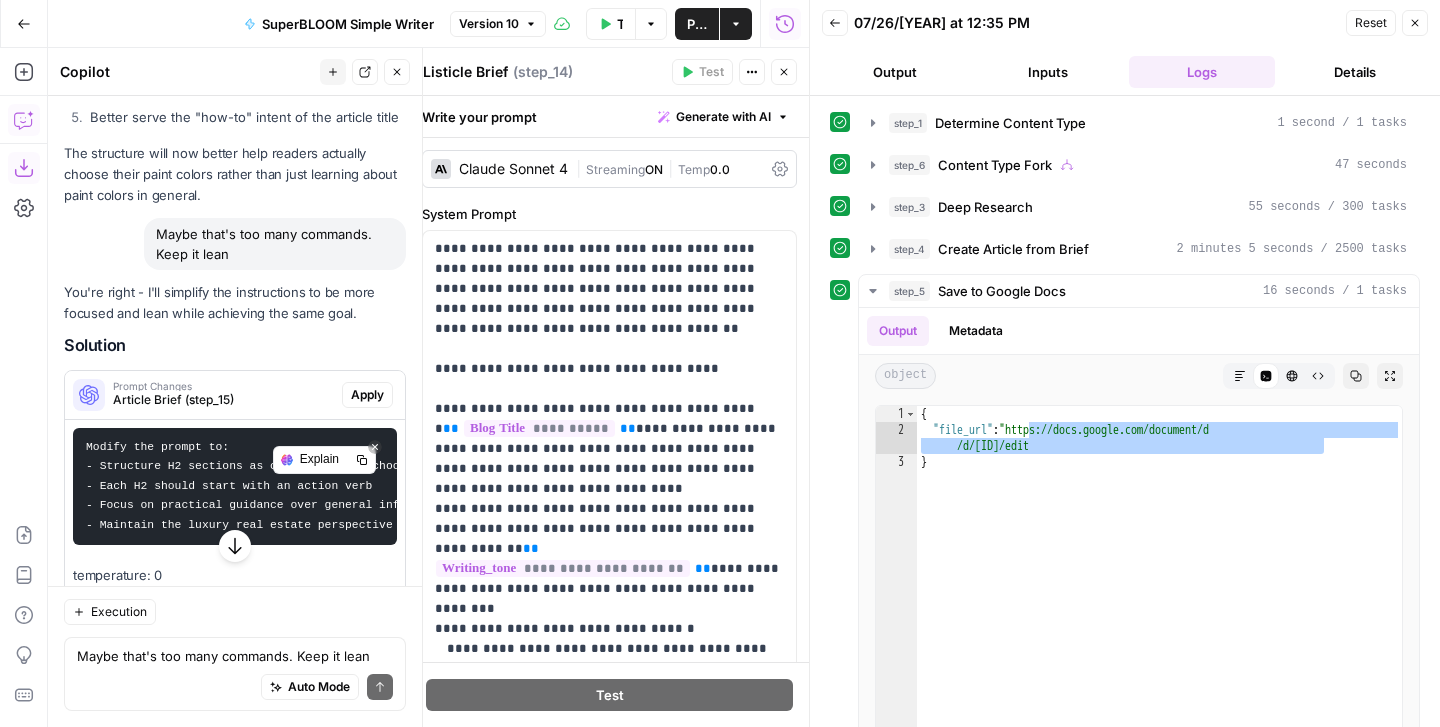 click 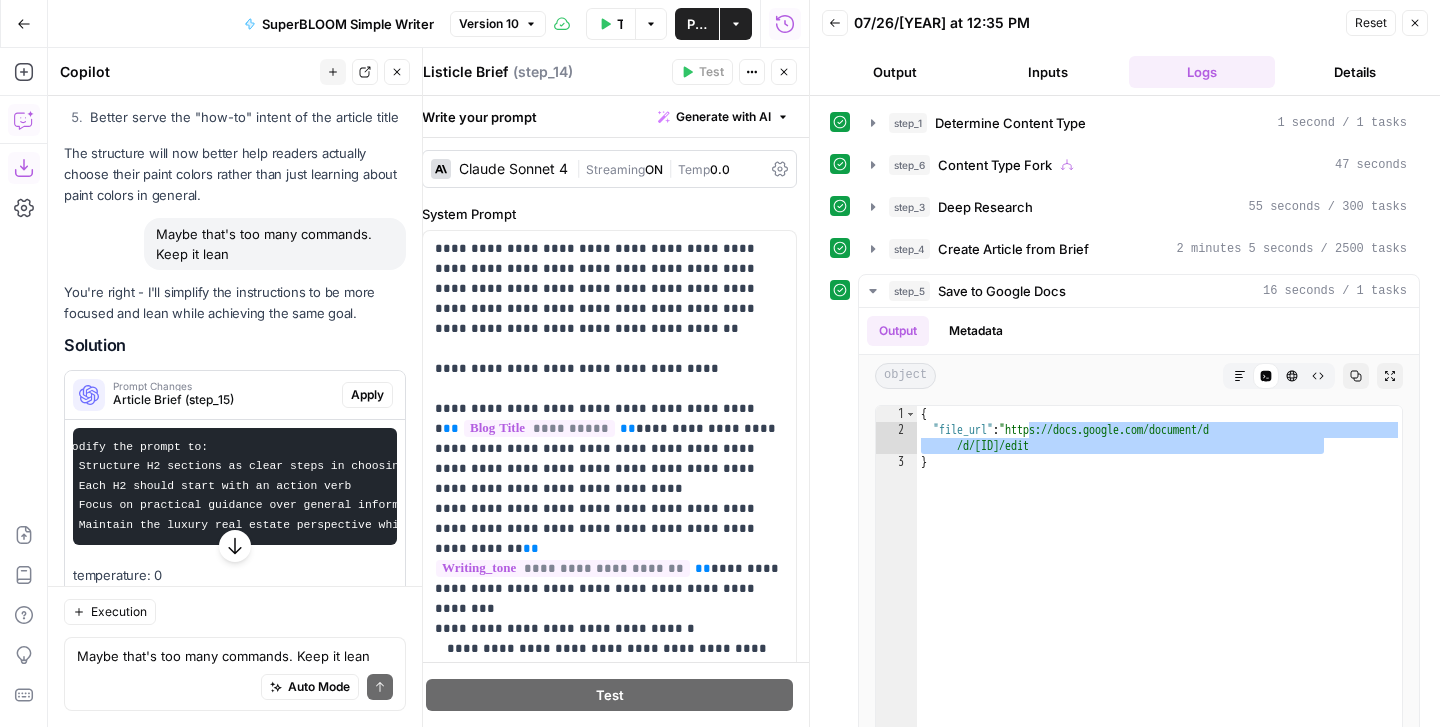 scroll, scrollTop: 0, scrollLeft: 0, axis: both 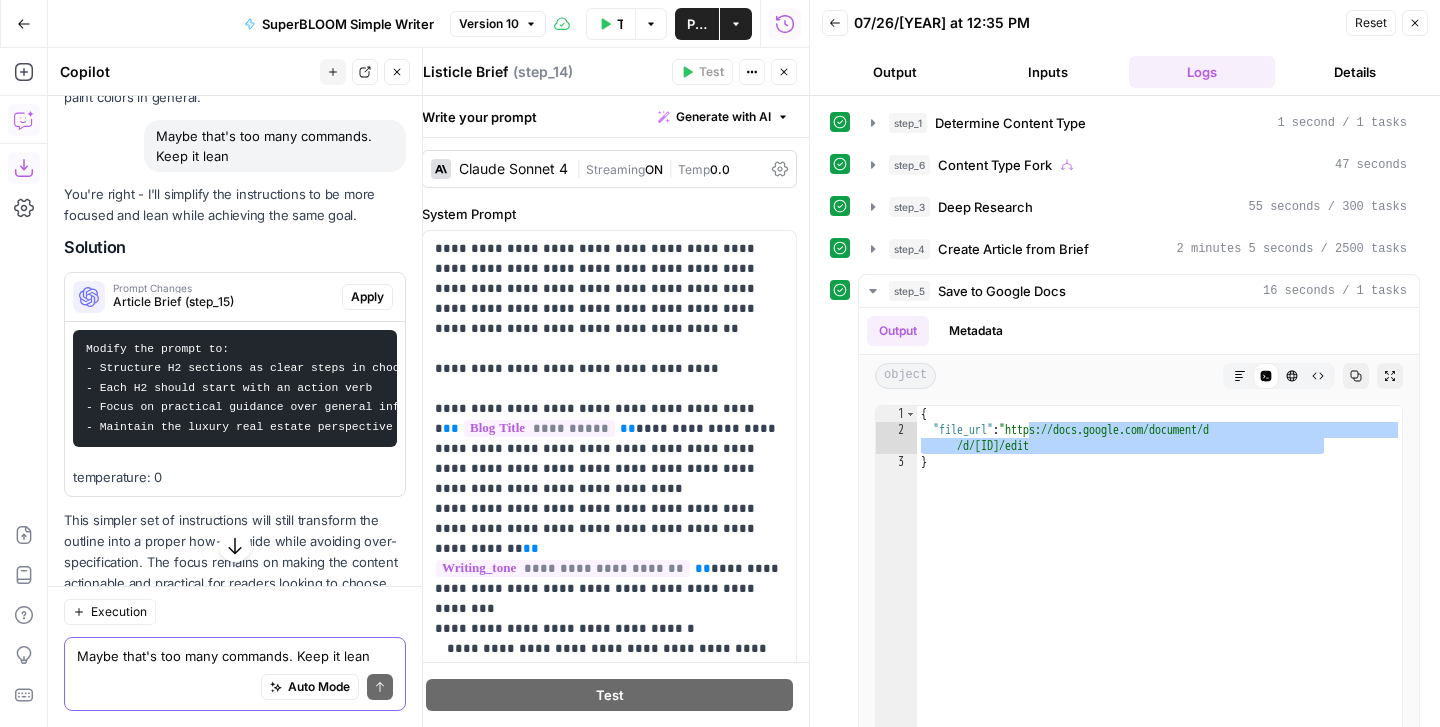 click on "Maybe that's too many commands. Keep it lean" at bounding box center [235, 656] 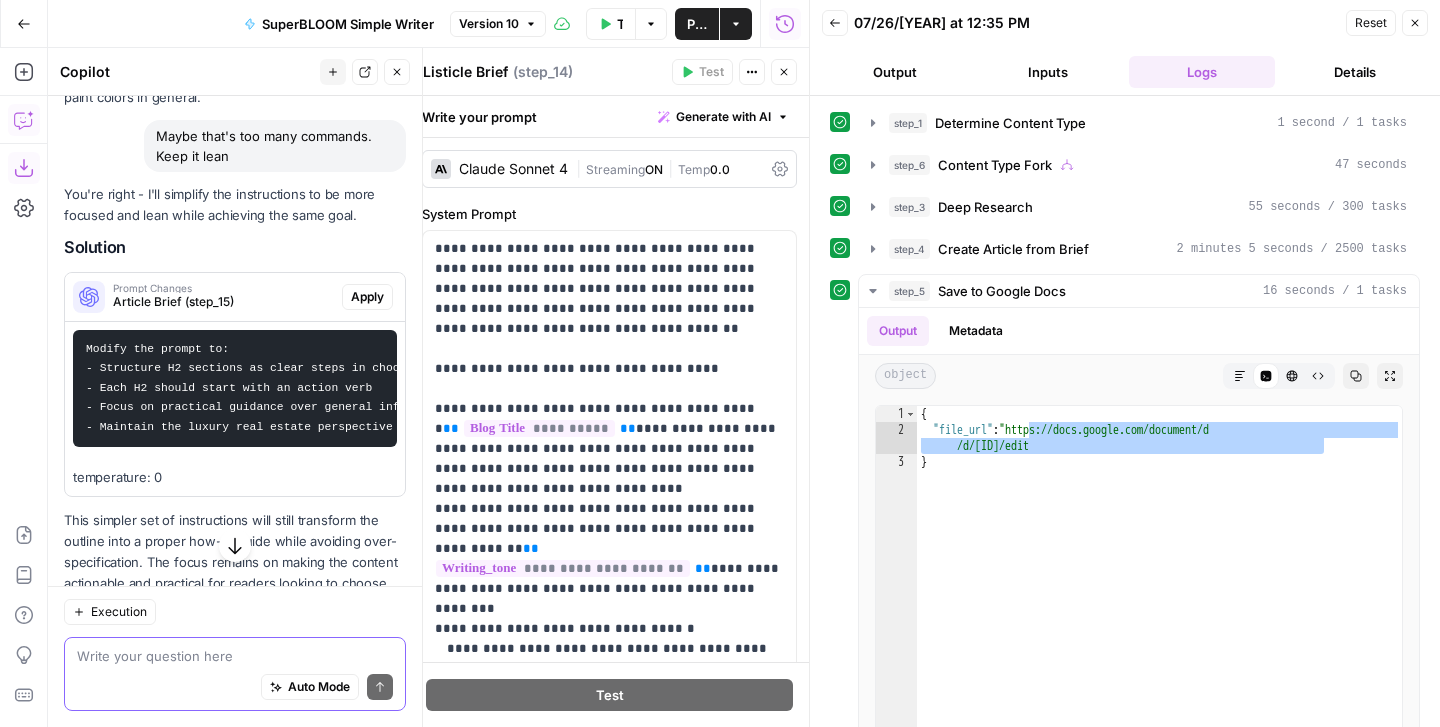 type on "Y" 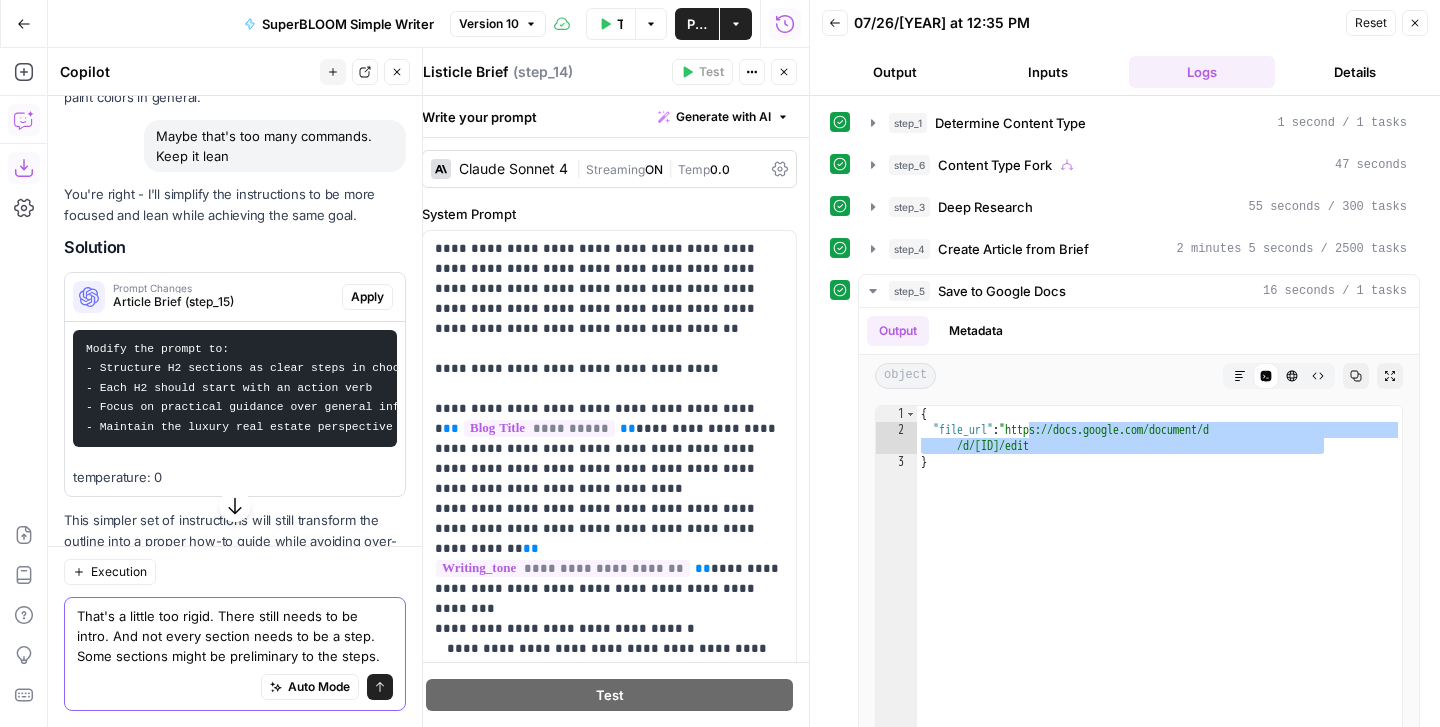 type on "That's a little too rigid. There still needs to be intro. And not every section needs to be a step. Some sections might be preliminary to the steps." 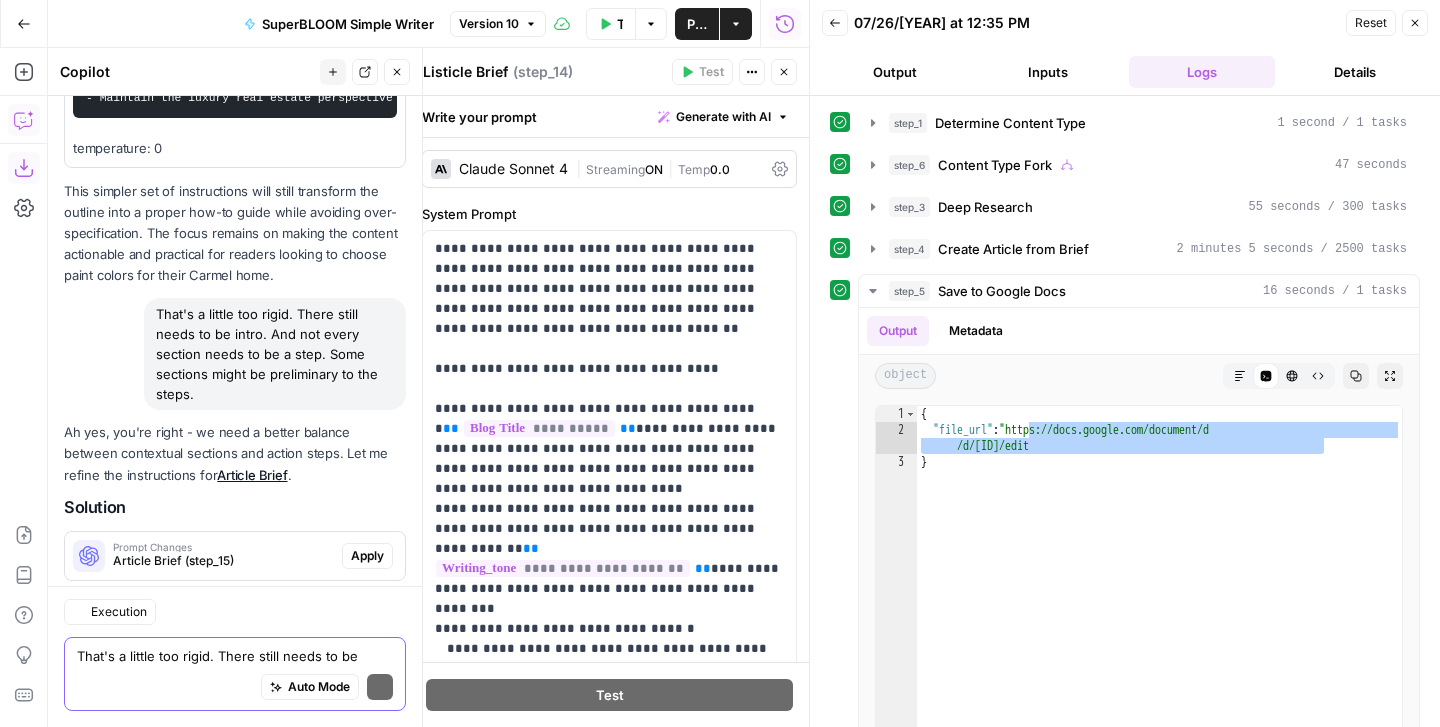 scroll, scrollTop: 9198, scrollLeft: 0, axis: vertical 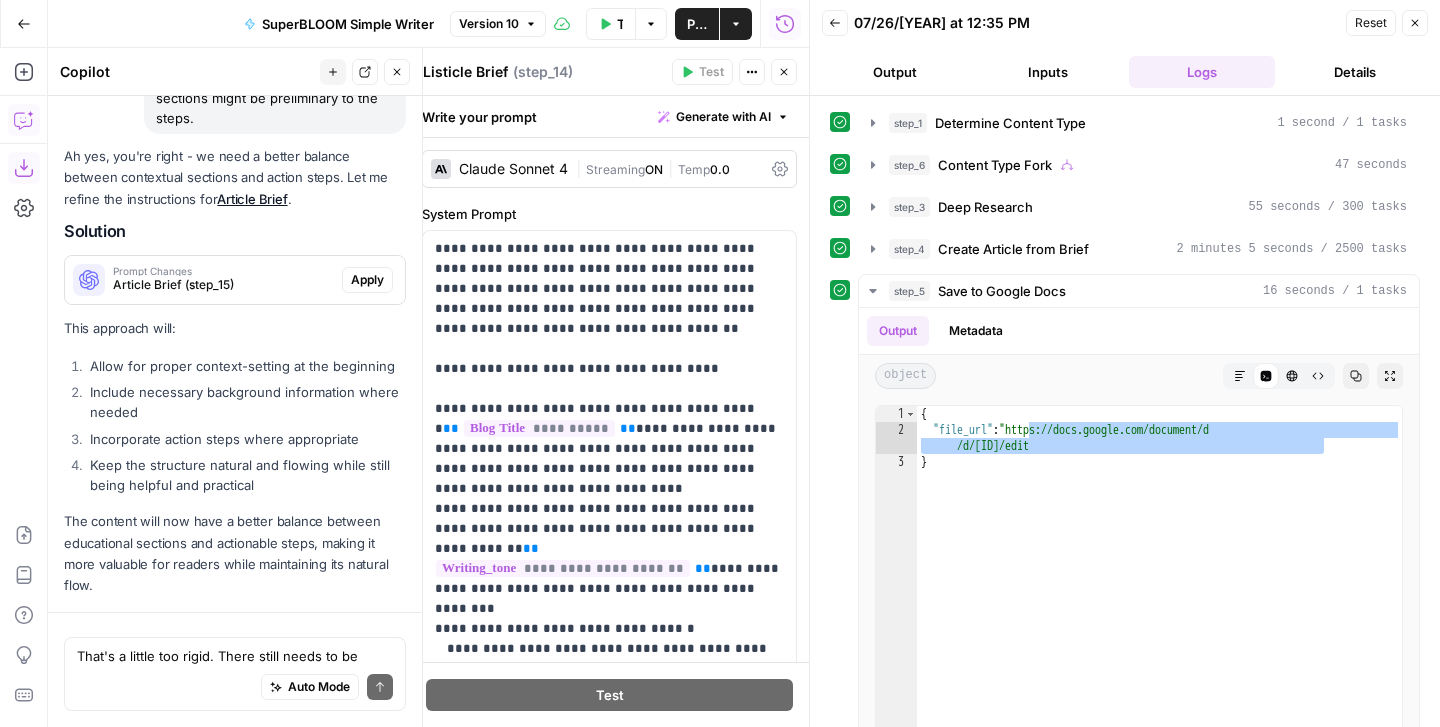 click on "Solution" at bounding box center (235, 231) 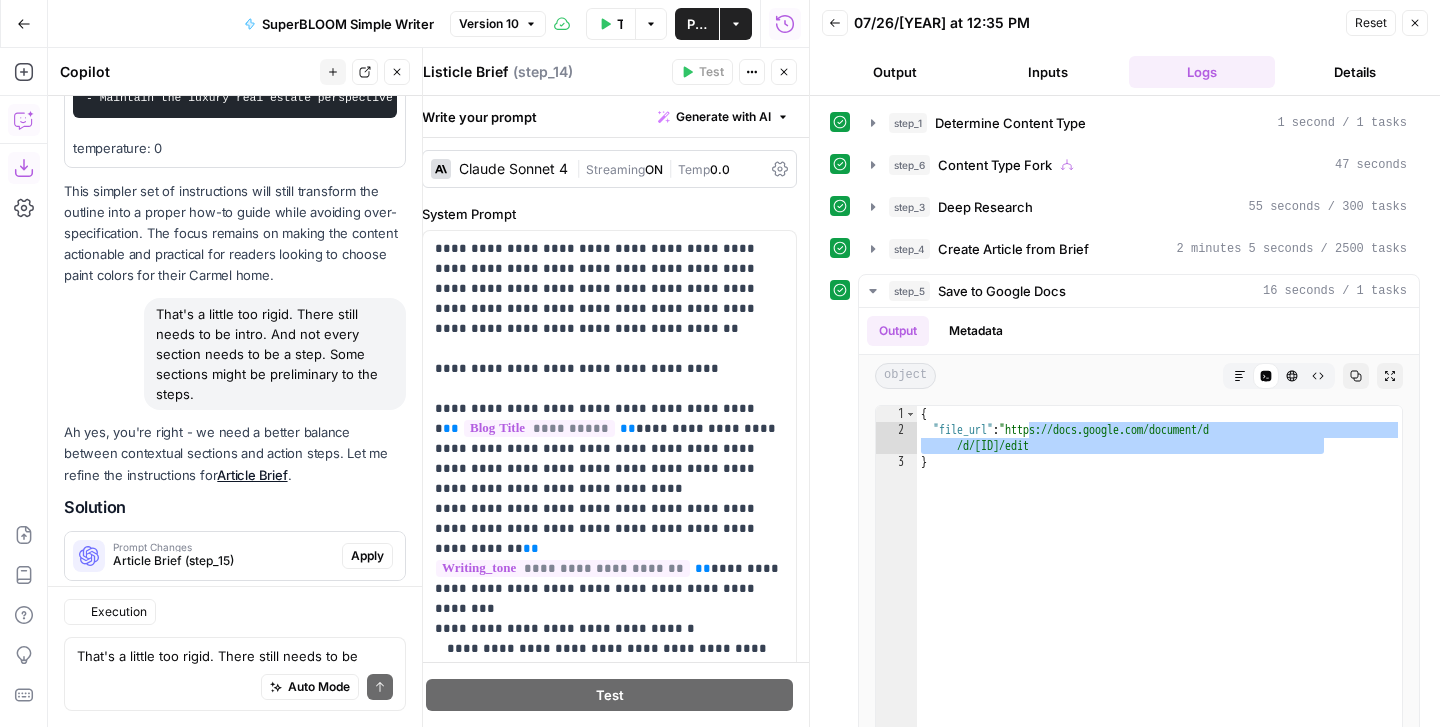 scroll, scrollTop: 9198, scrollLeft: 0, axis: vertical 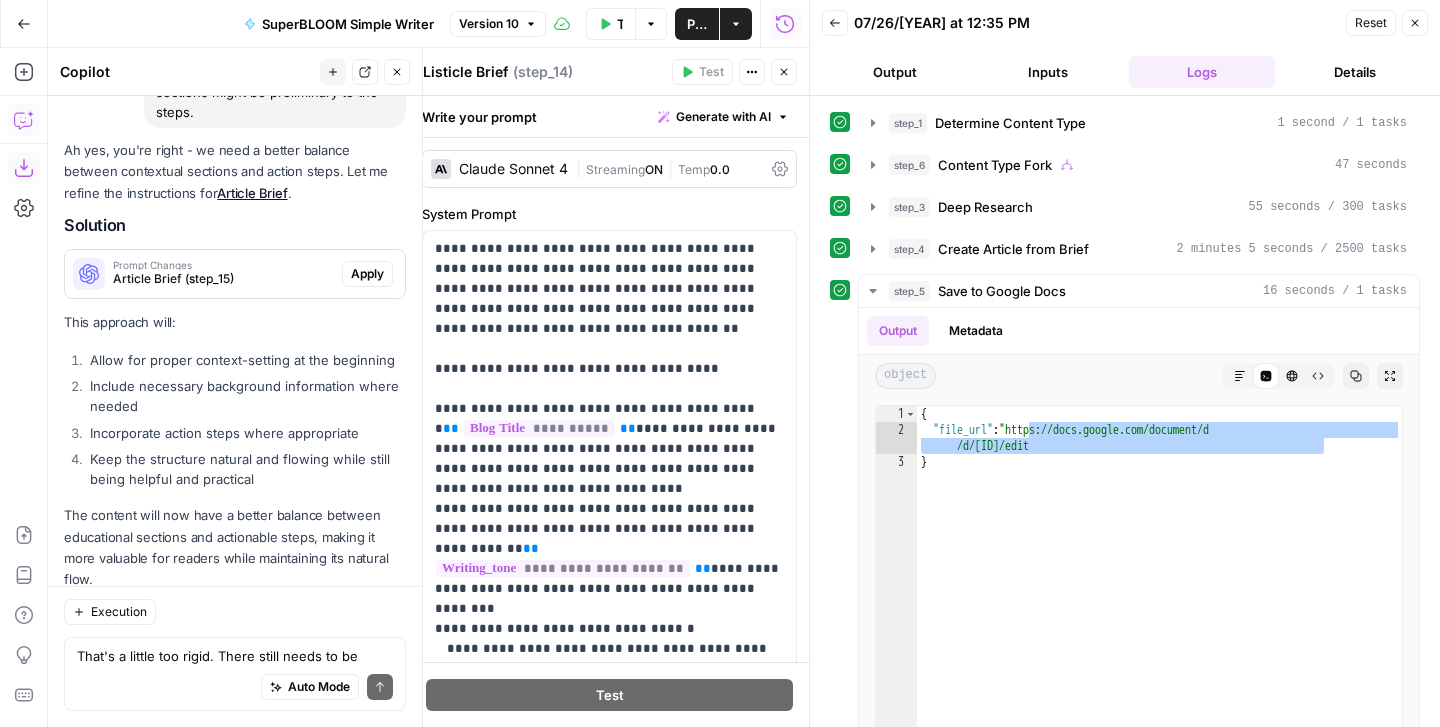 click on "Article Brief (step_15)" at bounding box center [223, 279] 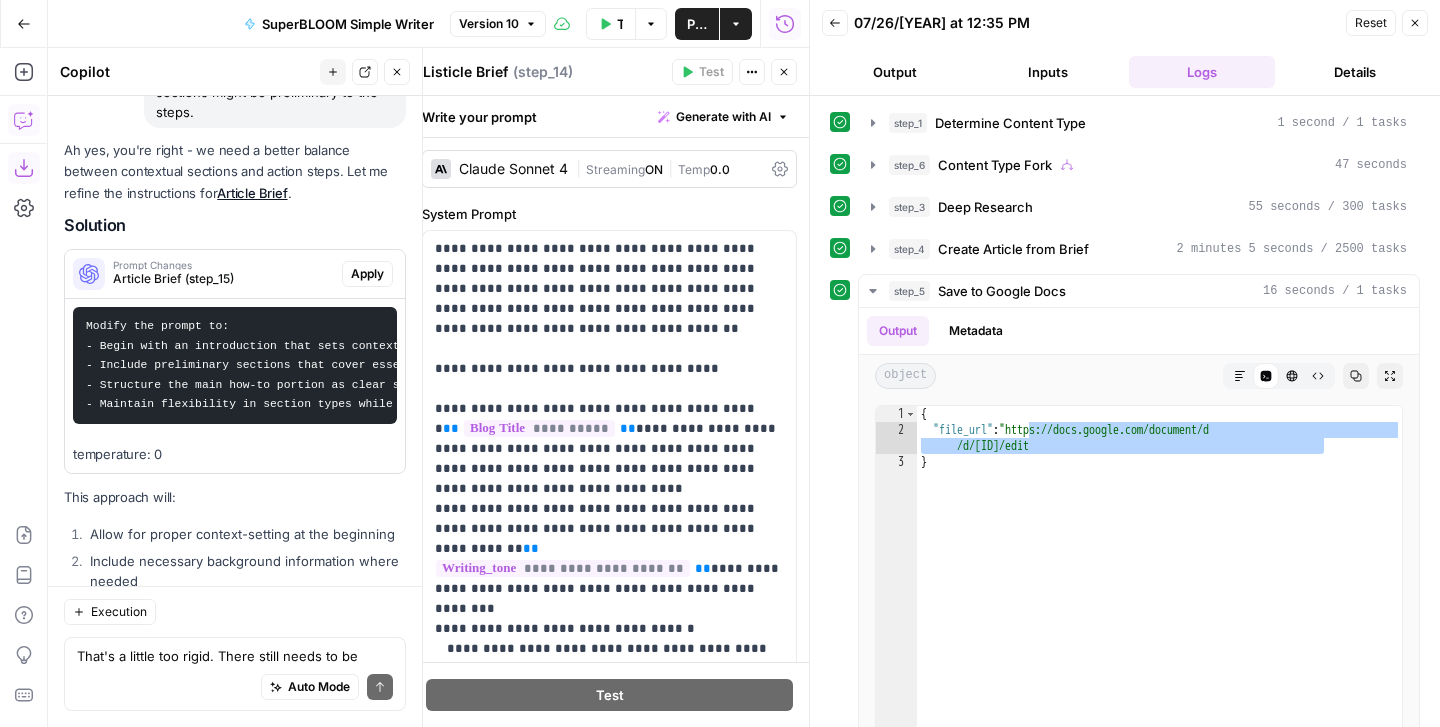 scroll, scrollTop: 0, scrollLeft: 46, axis: horizontal 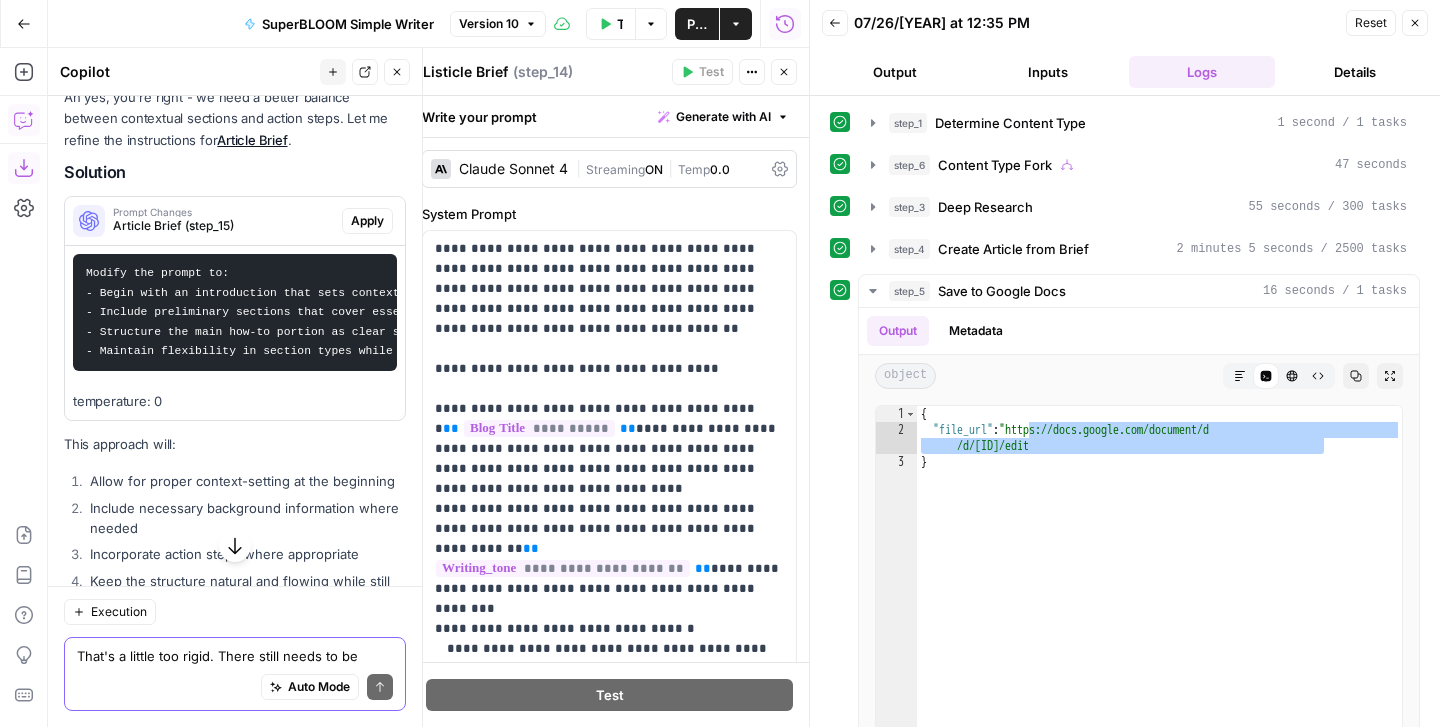 click on "That's a little too rigid. There still needs to be intro. And not every section needs to be a step. Some sections might be preliminary to the steps." at bounding box center (235, 656) 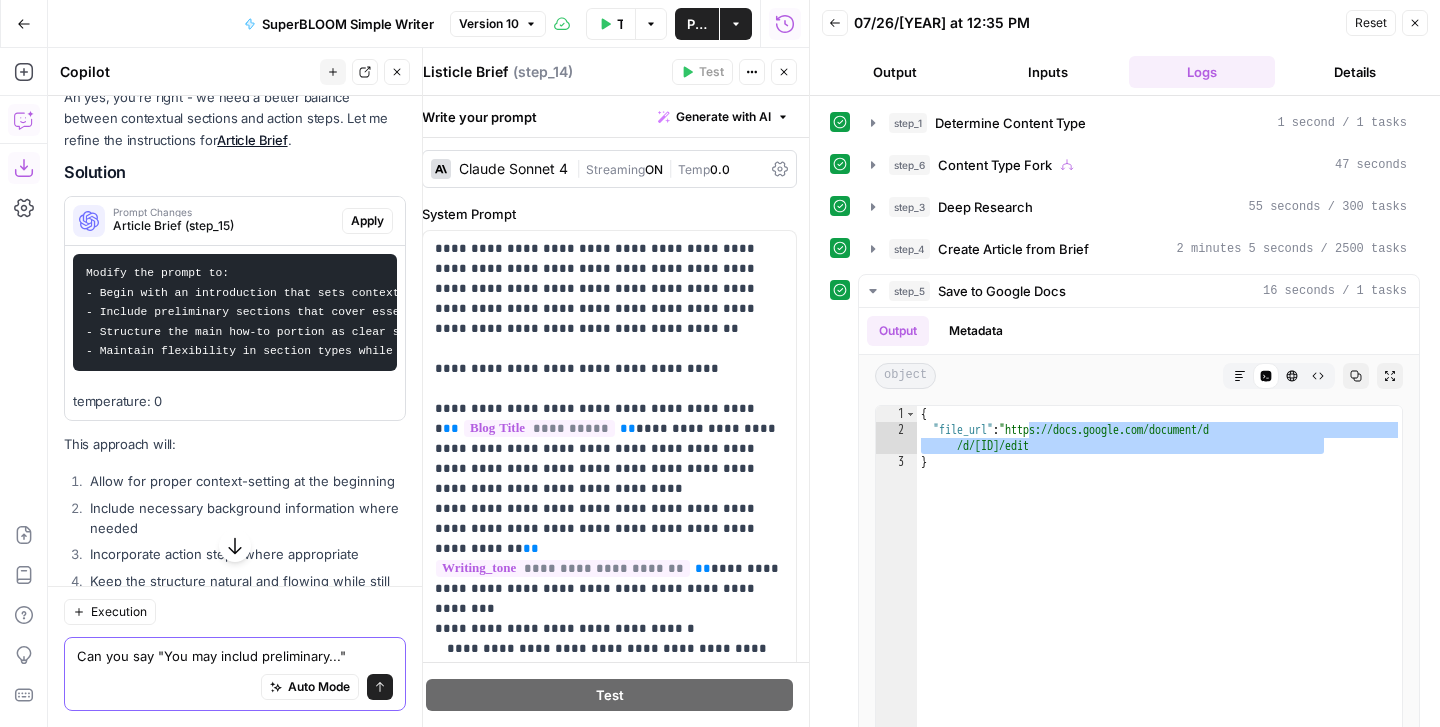 click on "Can you say "You may includ preliminary..."" at bounding box center (235, 656) 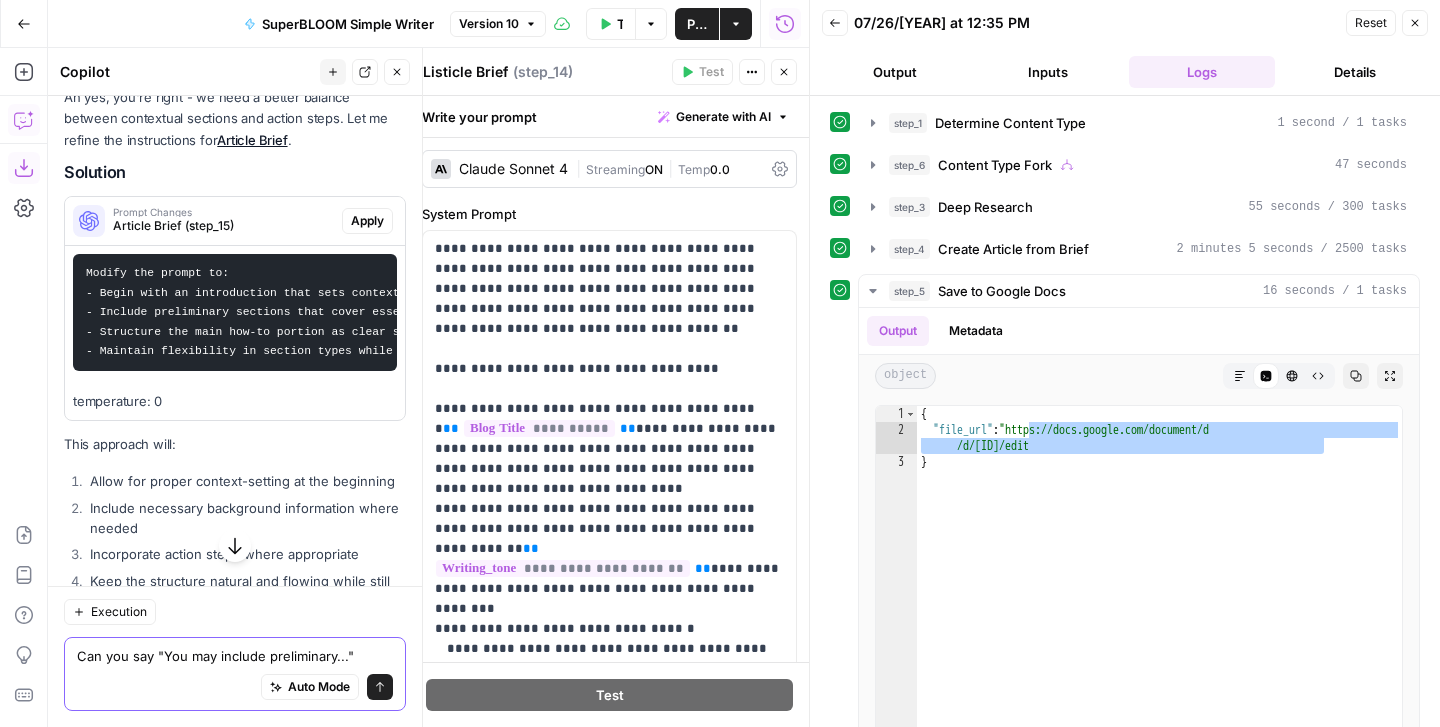 click on "Can you say "You may include preliminary..."" at bounding box center [235, 656] 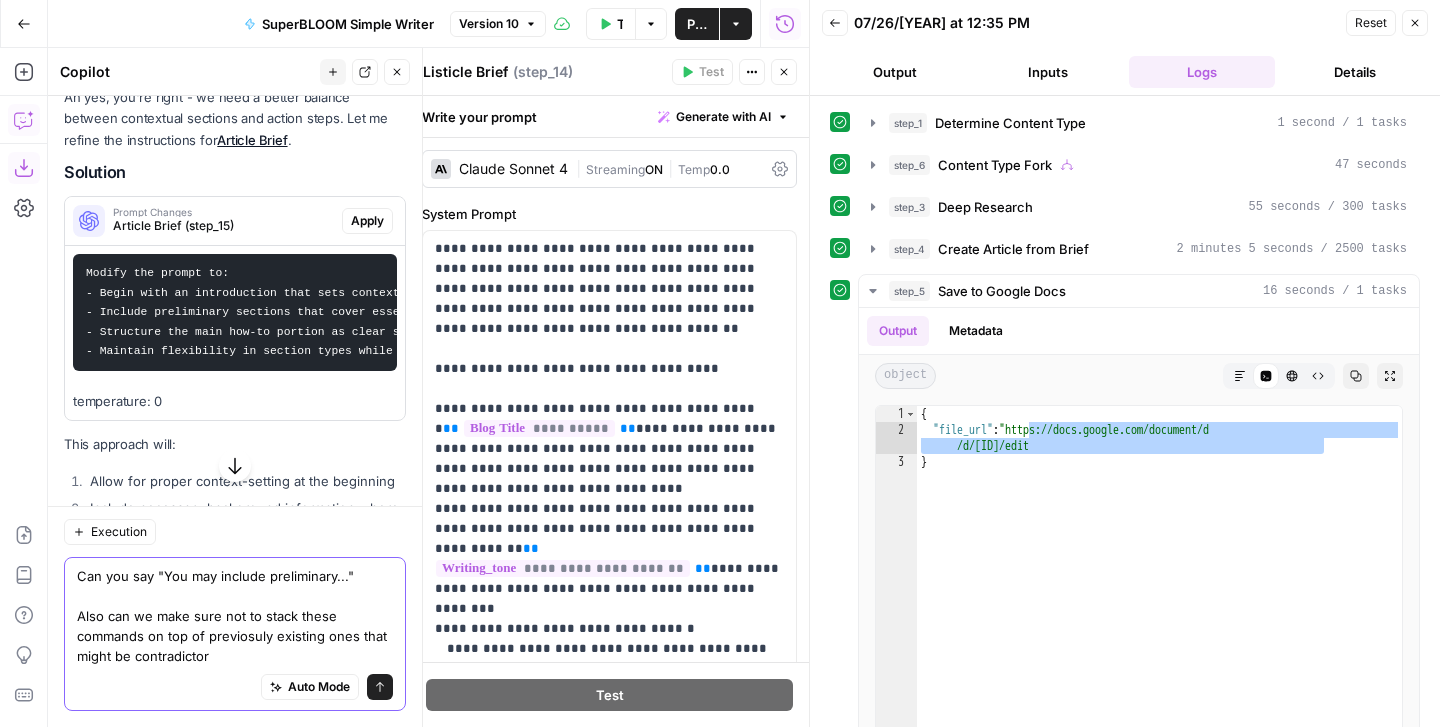 type on "Can you say "You may include preliminary..."
Also can we make sure not to stack these commands on top of previosuly existing ones that might be contradictory" 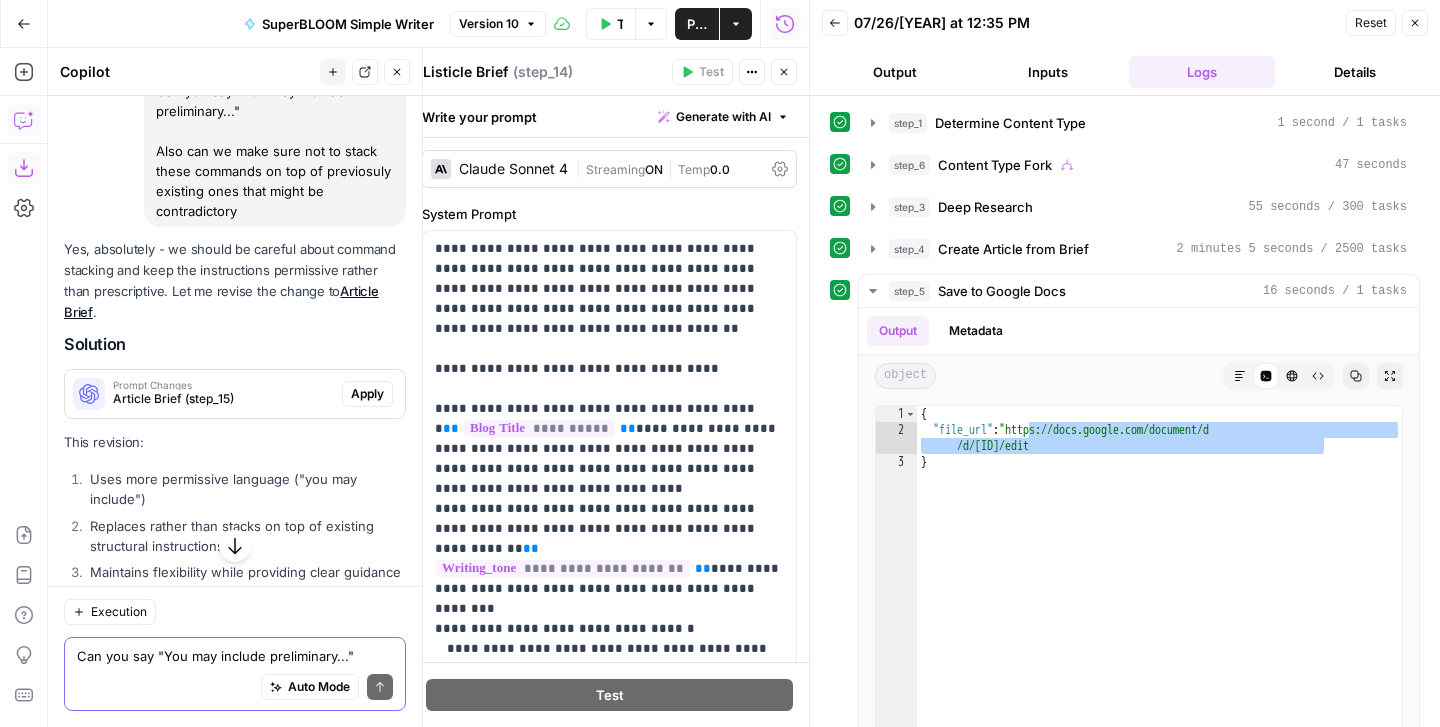 scroll, scrollTop: 9976, scrollLeft: 0, axis: vertical 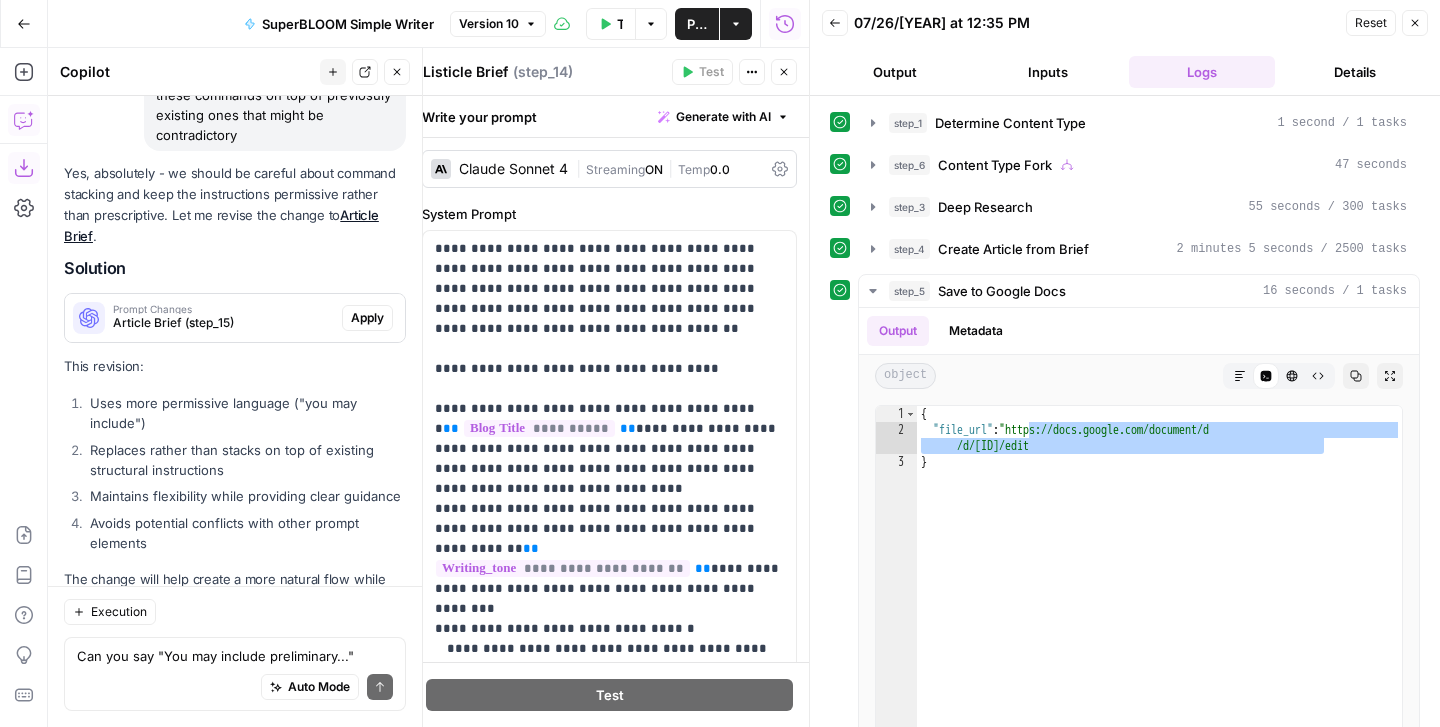 click on "Article Brief (step_15)" at bounding box center (223, 323) 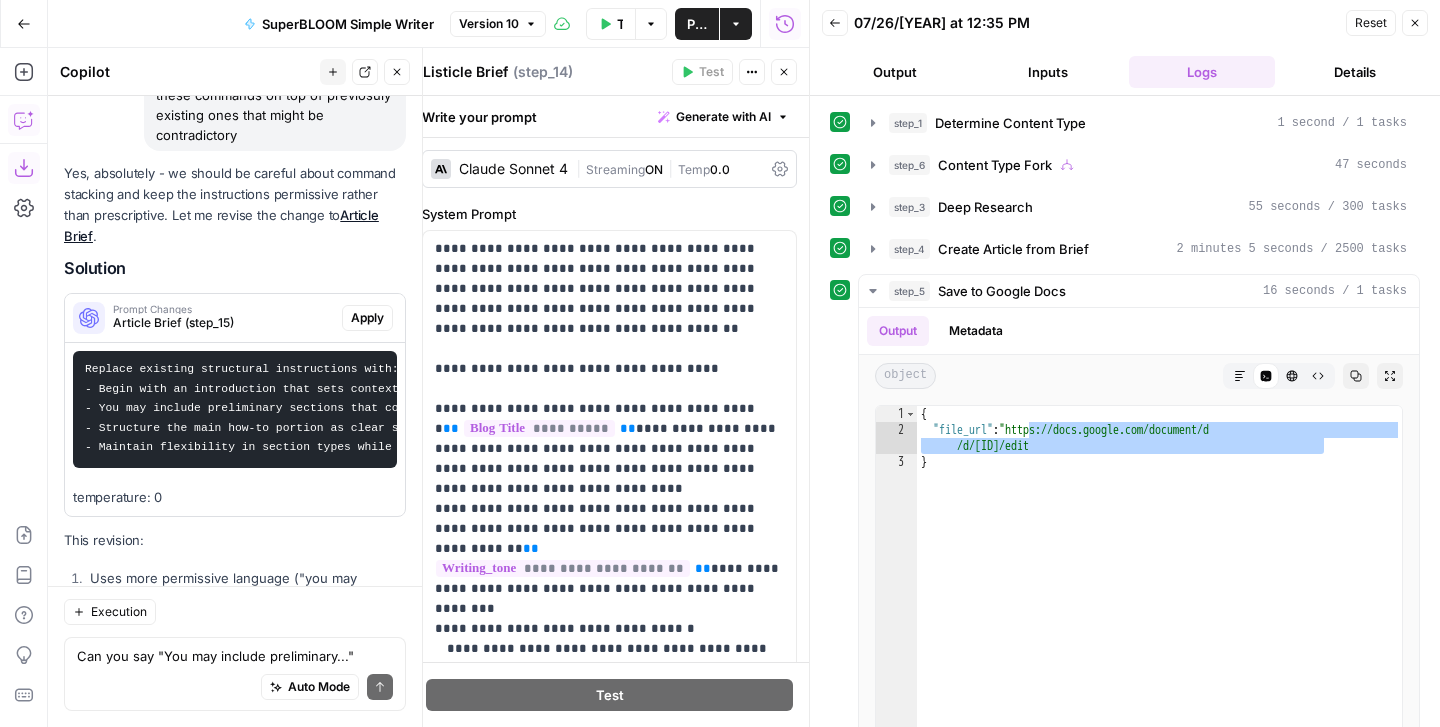scroll, scrollTop: 0, scrollLeft: 0, axis: both 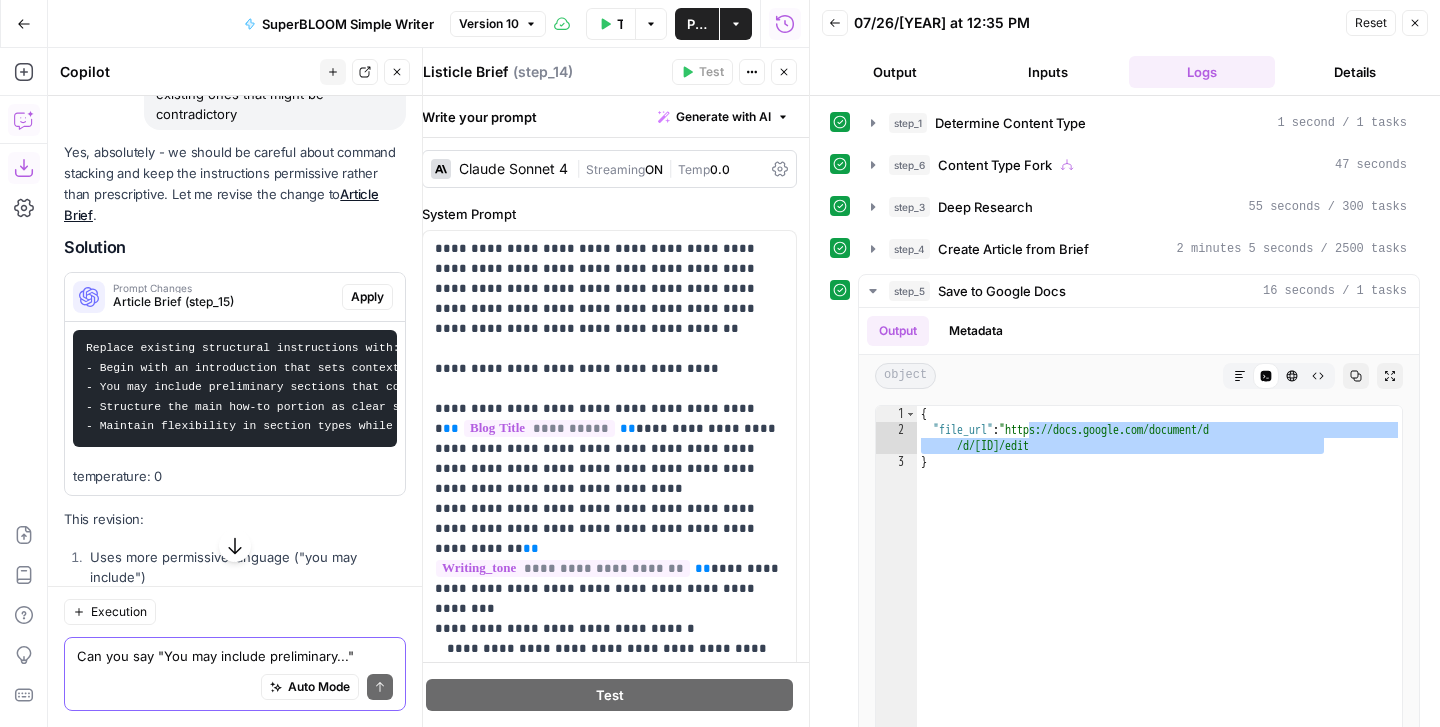 click on "Can you say "You may include preliminary..."
Also can we make sure not to stack these commands on top of previosuly existing ones that might be contradictory" at bounding box center (235, 656) 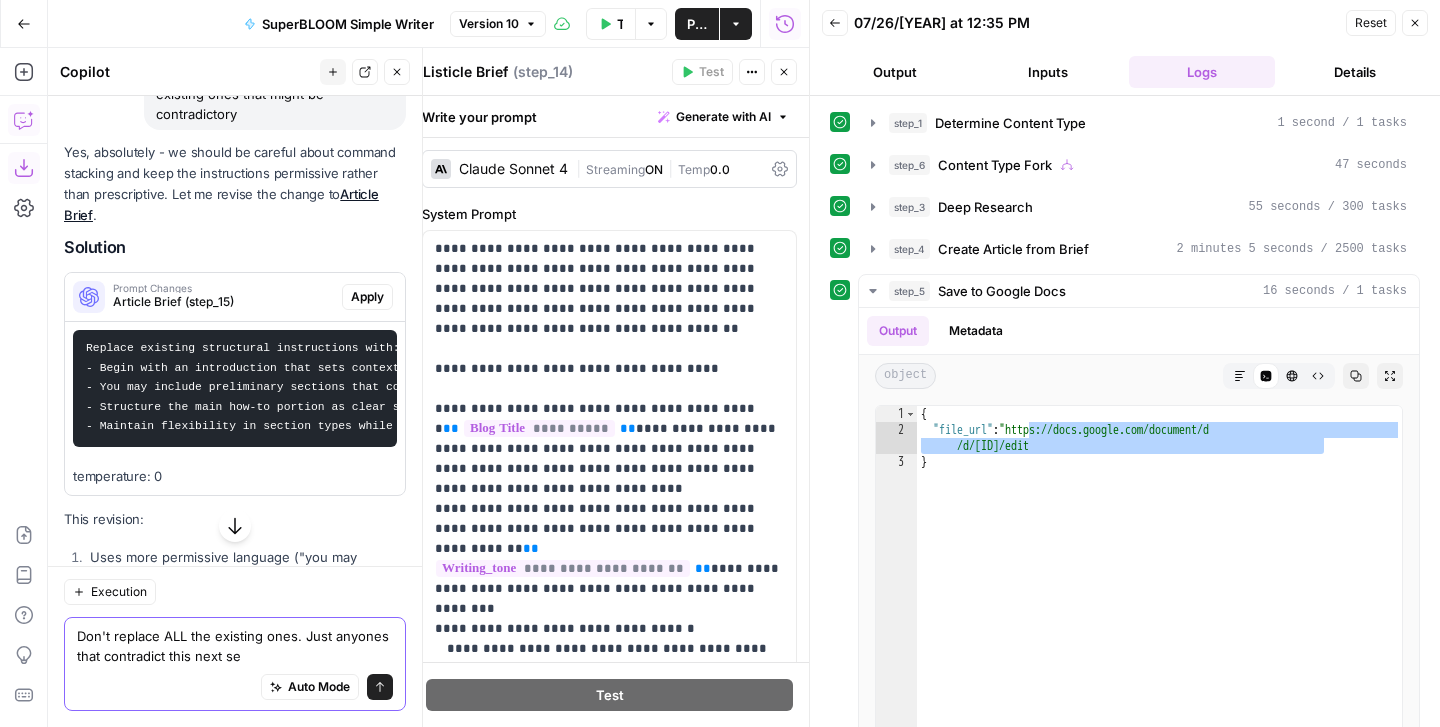 type on "Don't replace ALL the existing ones. Just anyones that contradict this next set" 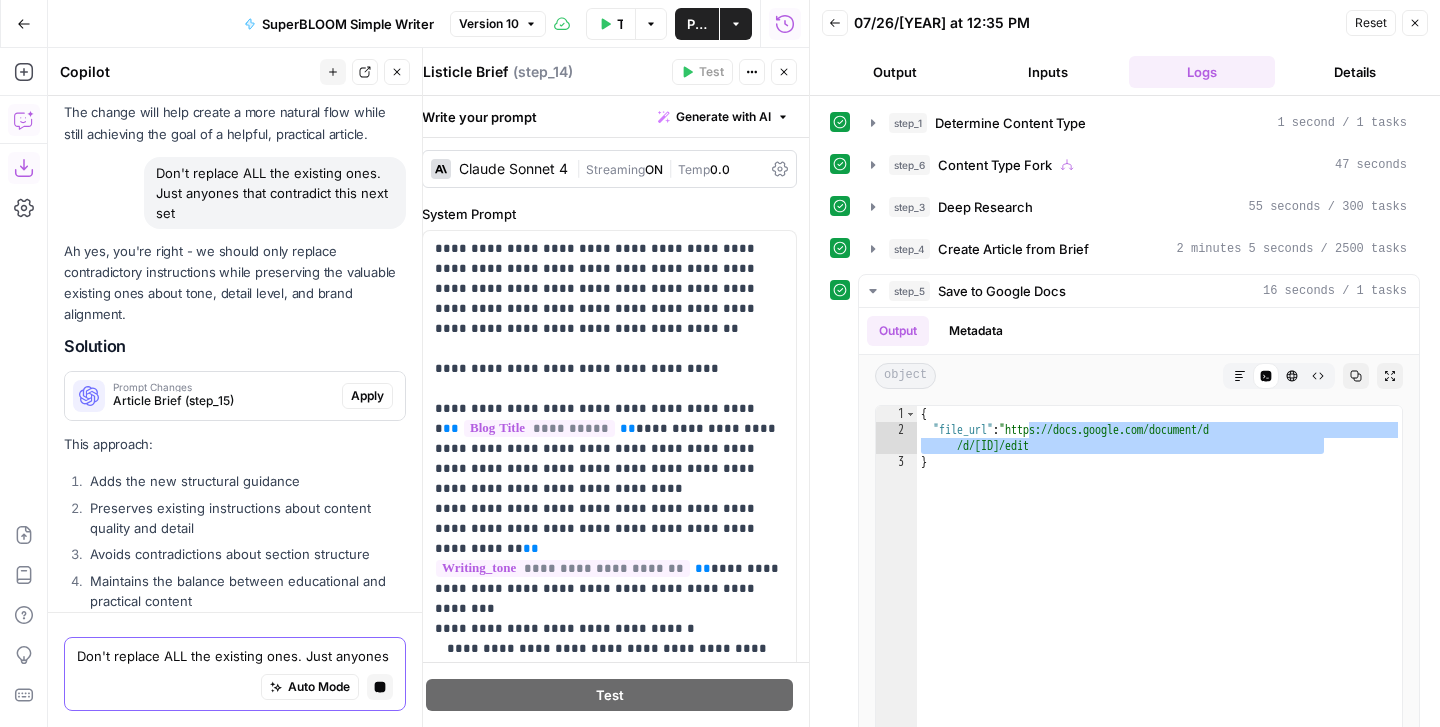 scroll, scrollTop: 10415, scrollLeft: 0, axis: vertical 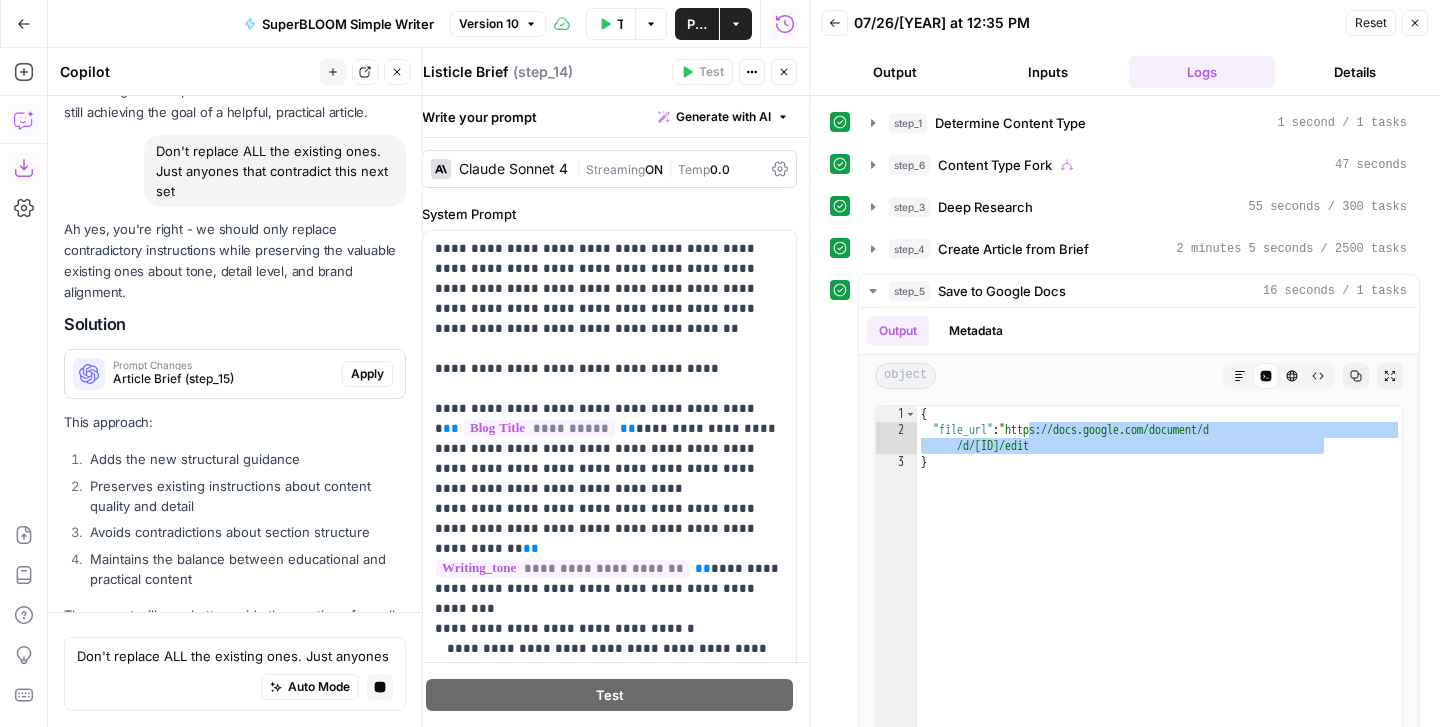 click on "Article Brief (step_15)" at bounding box center [223, 379] 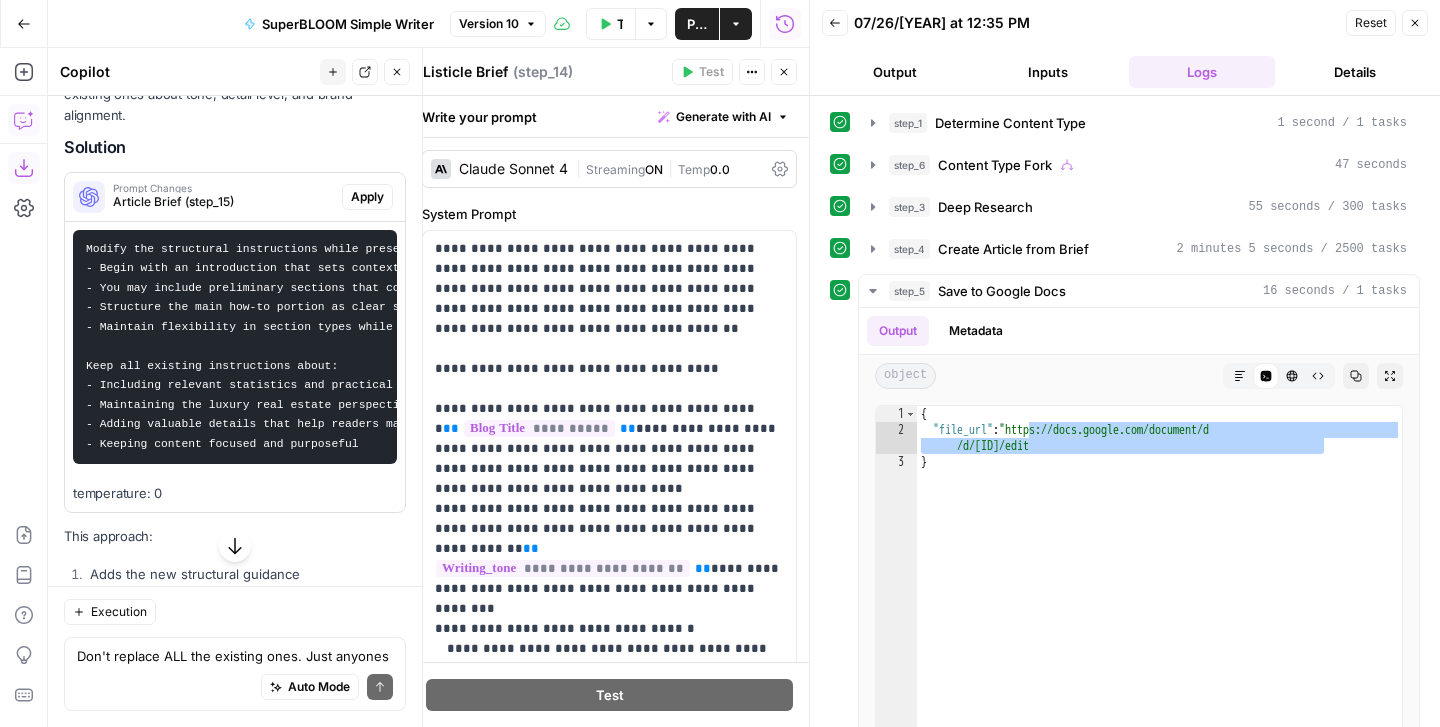 scroll, scrollTop: 10779, scrollLeft: 0, axis: vertical 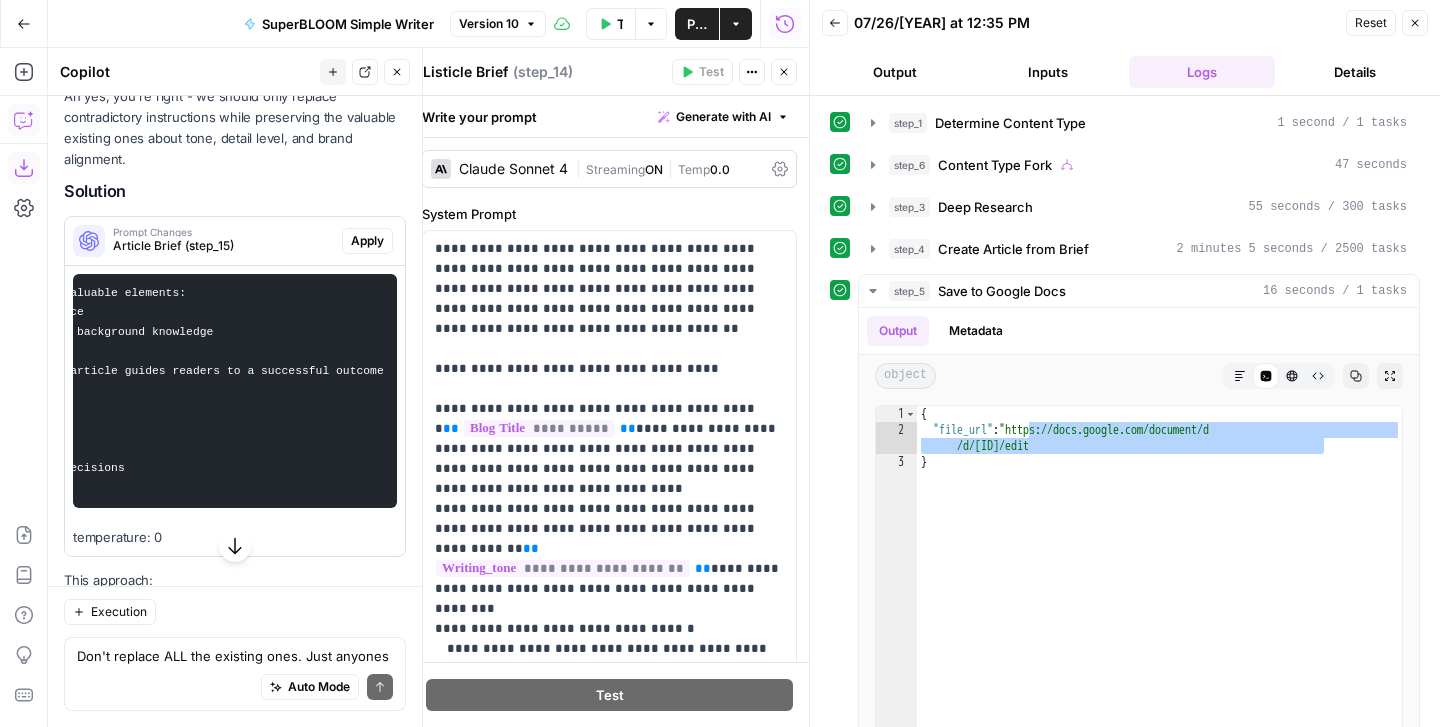 click on "Apply" at bounding box center [367, 241] 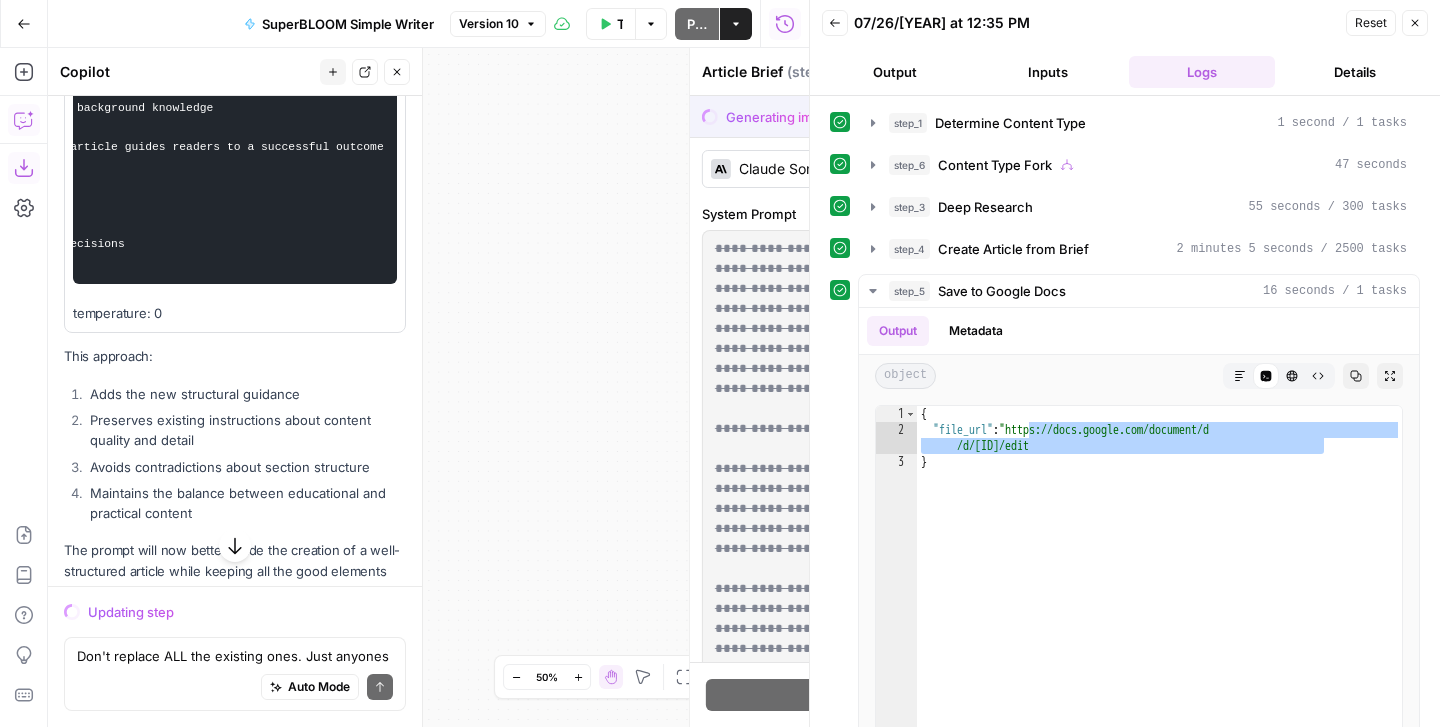 scroll, scrollTop: 10548, scrollLeft: 0, axis: vertical 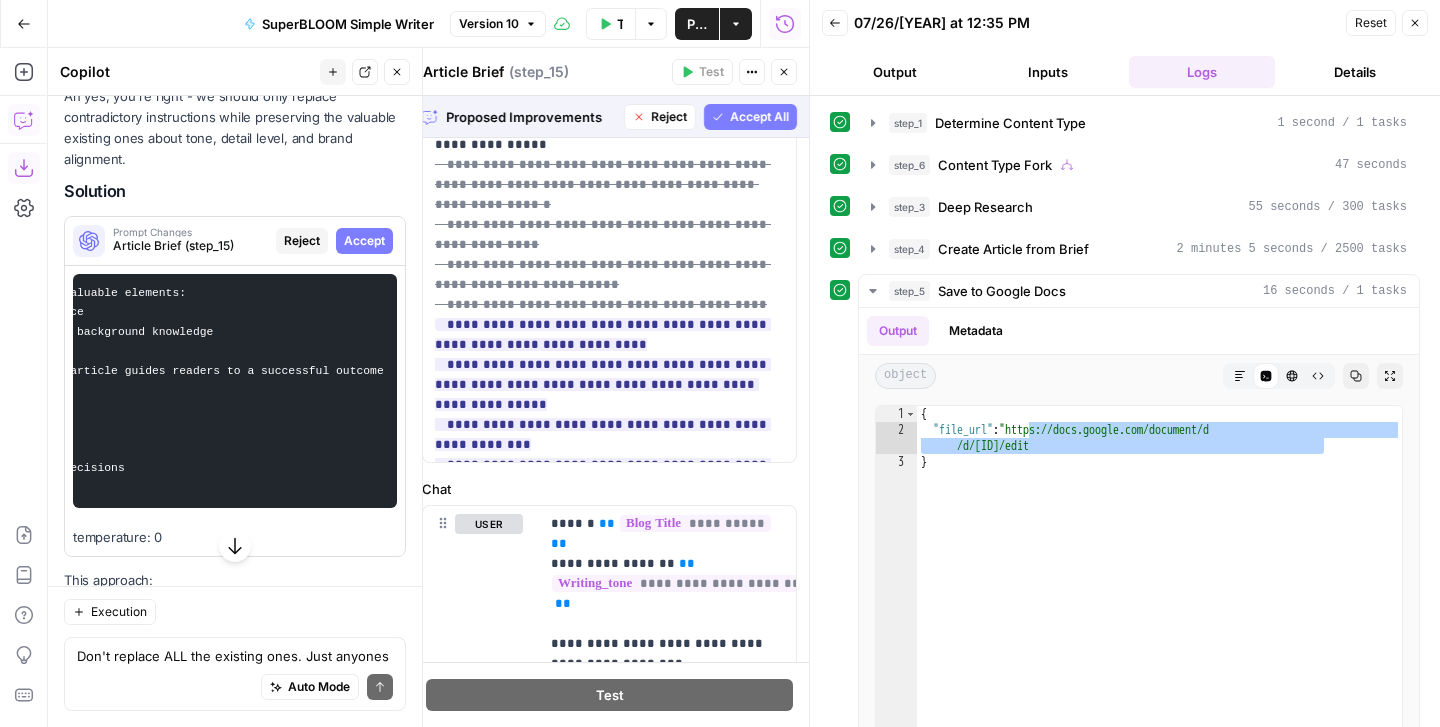 click on "Auto Mode Send" at bounding box center [235, 688] 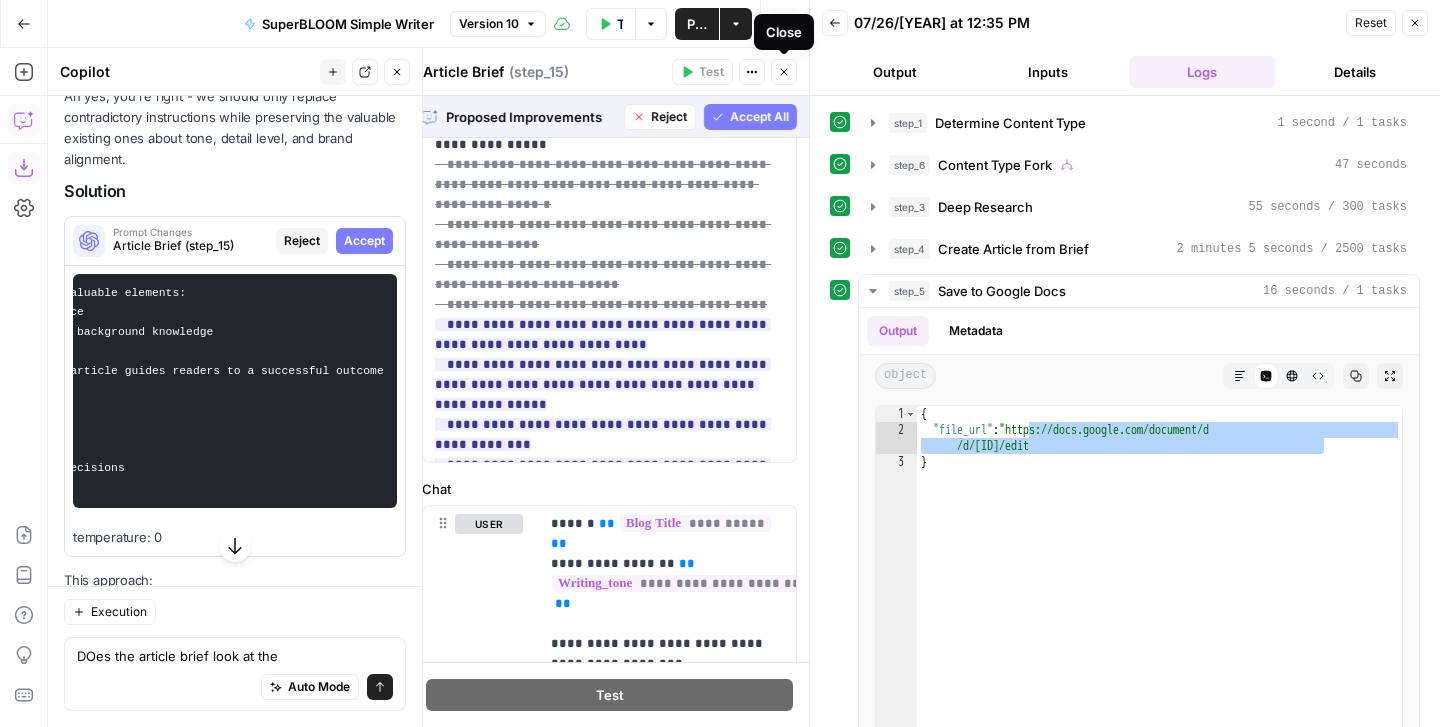 click on "Close" at bounding box center (784, 72) 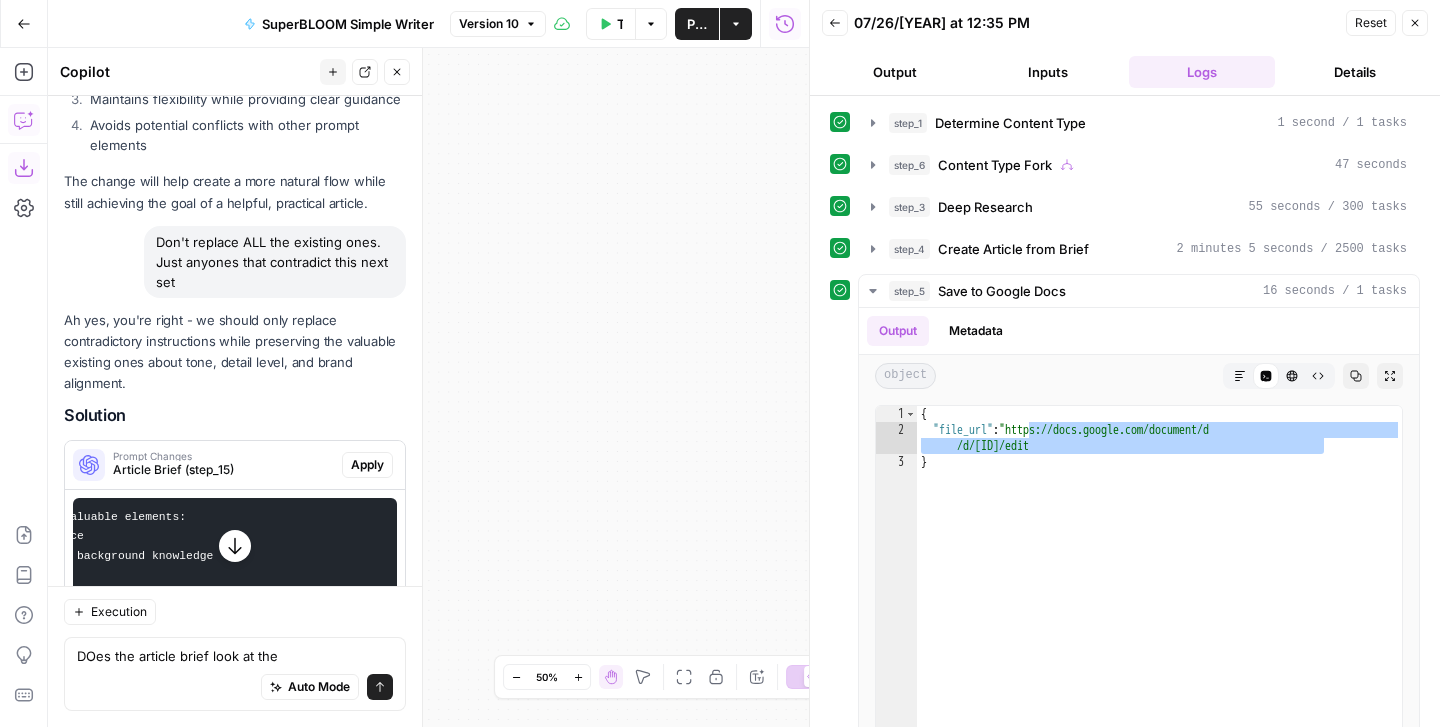 scroll, scrollTop: 10772, scrollLeft: 0, axis: vertical 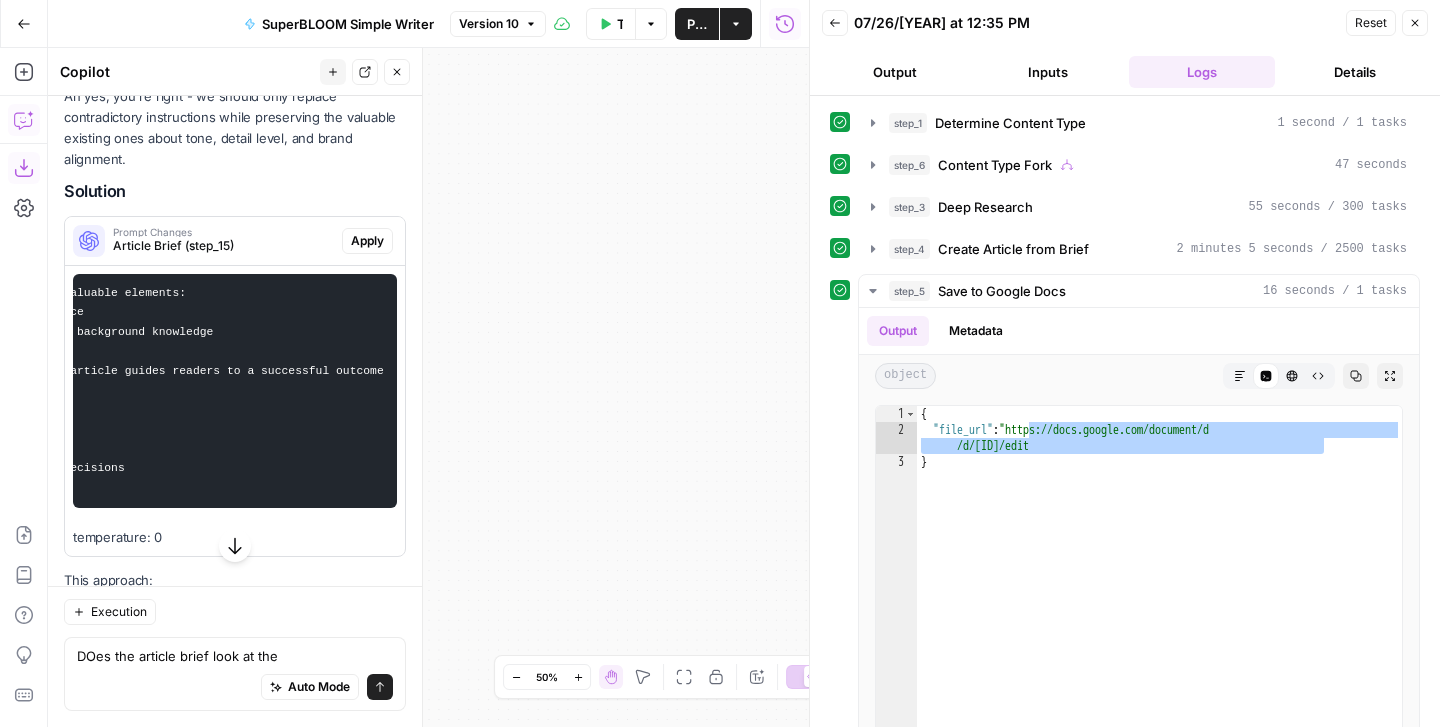 drag, startPoint x: 629, startPoint y: 328, endPoint x: 833, endPoint y: 503, distance: 268.77686 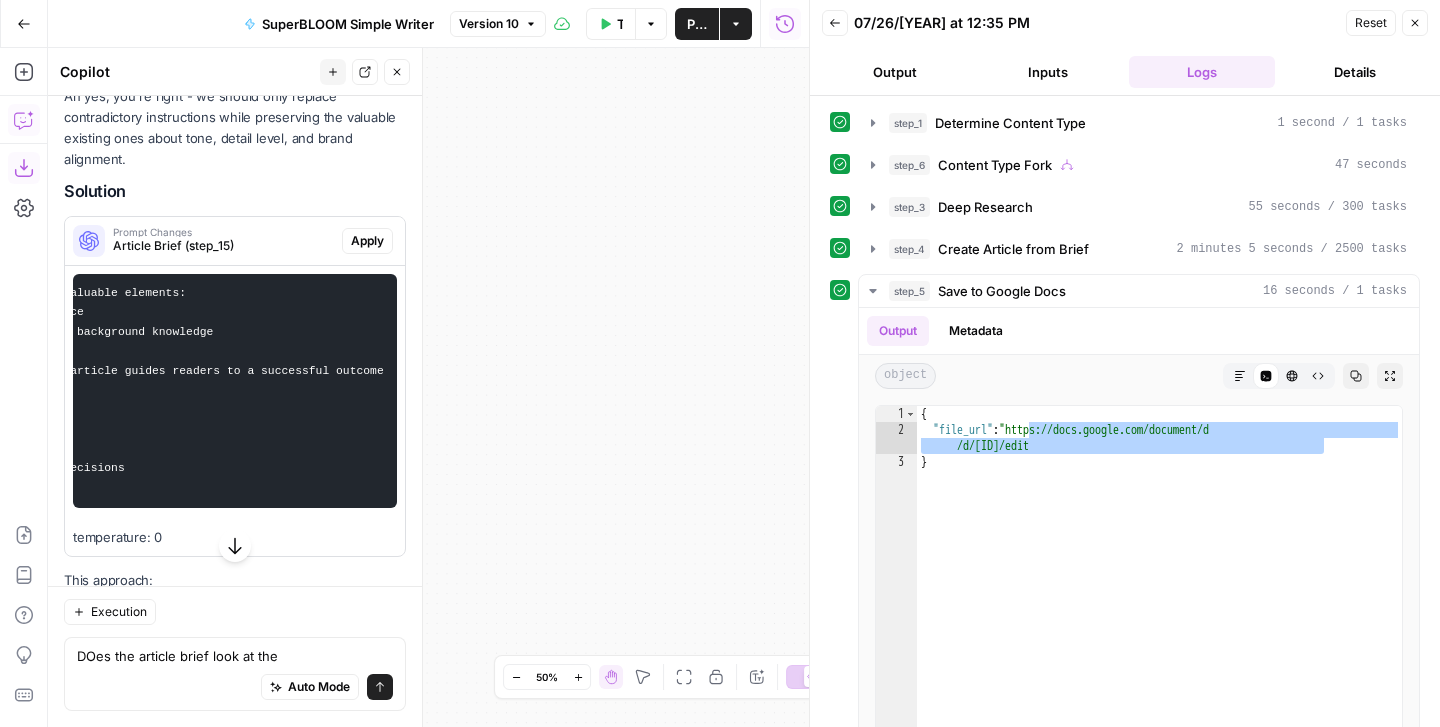 drag, startPoint x: 529, startPoint y: 370, endPoint x: 759, endPoint y: 370, distance: 230 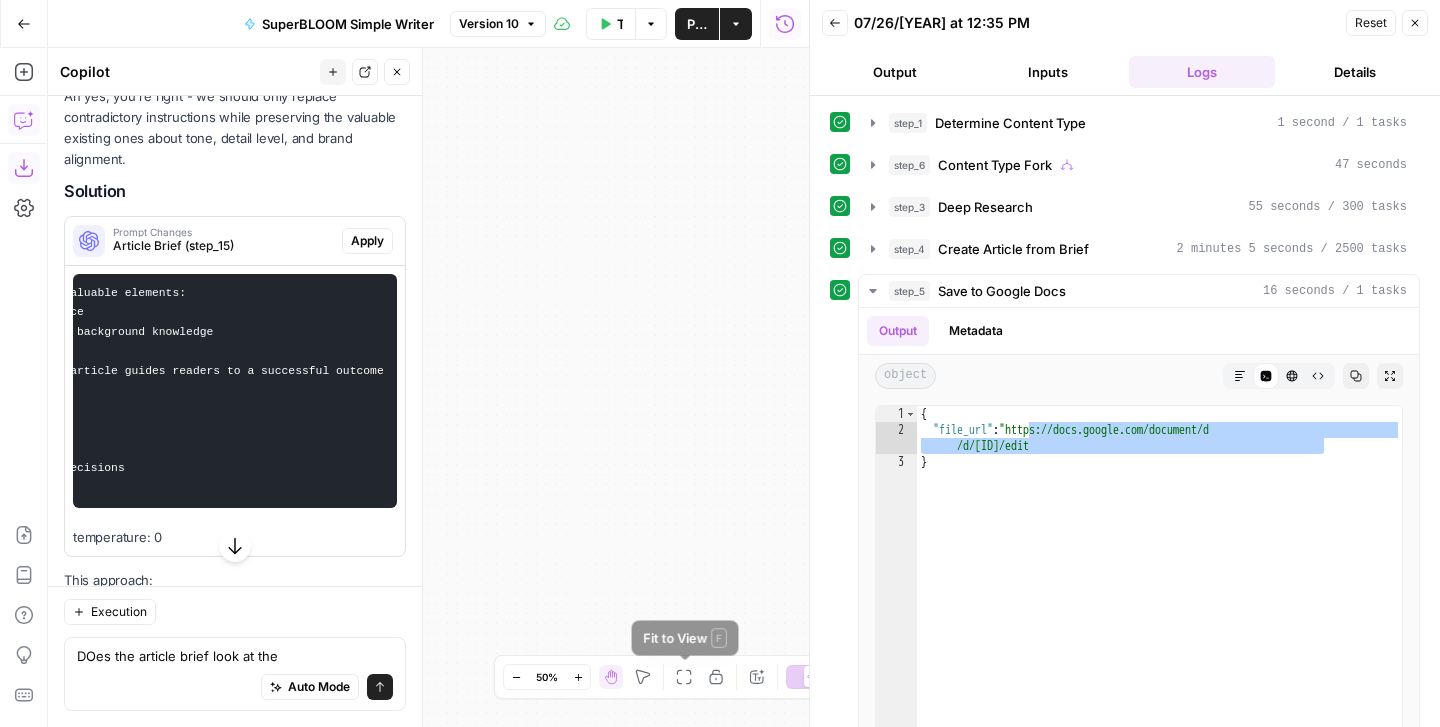 click on "Fit to View" at bounding box center (684, 677) 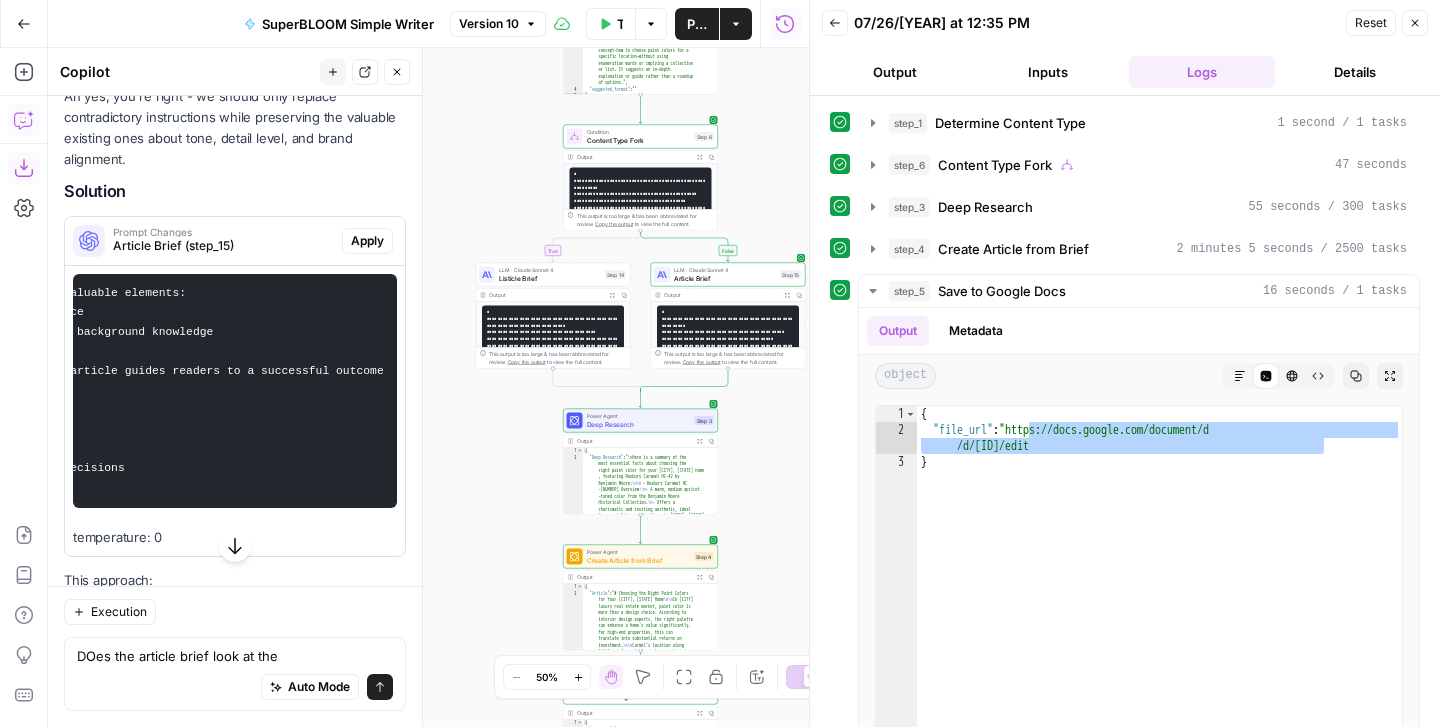 drag, startPoint x: 589, startPoint y: 511, endPoint x: 829, endPoint y: 511, distance: 240 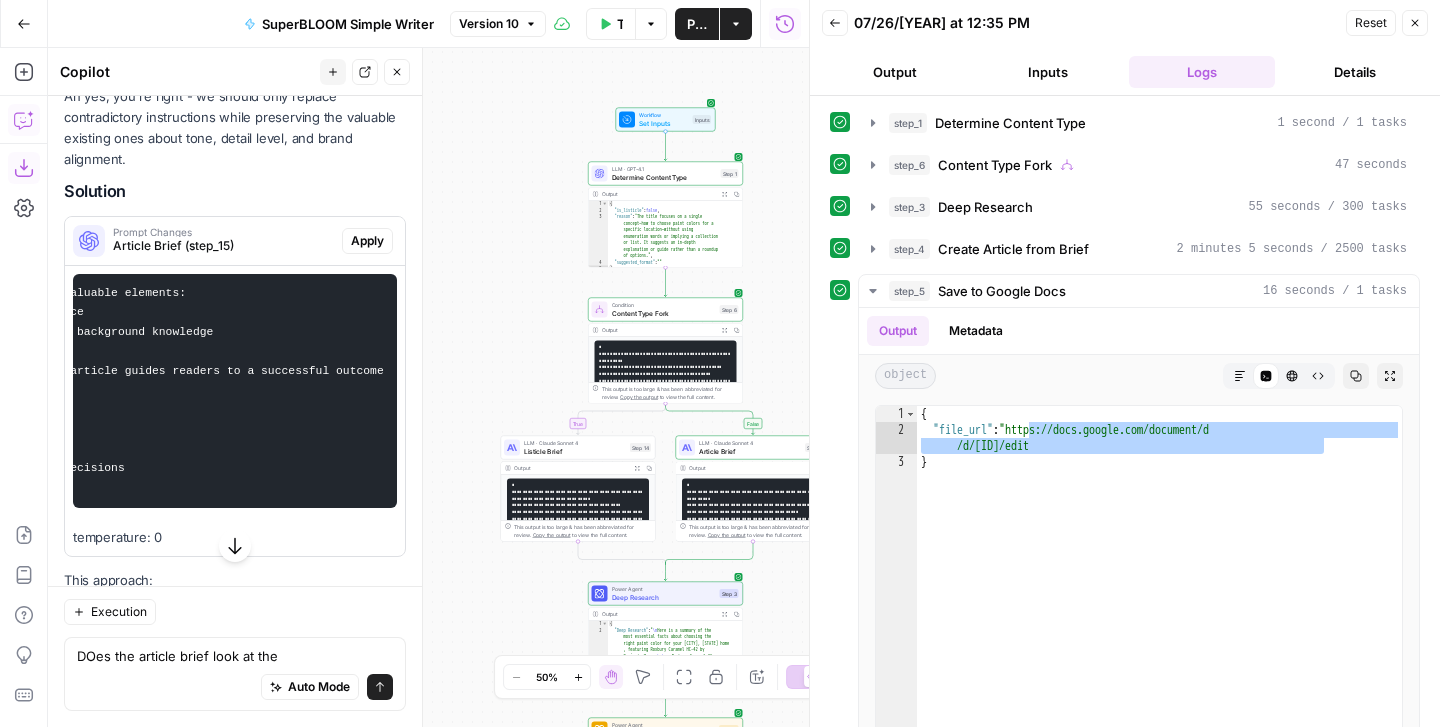 drag, startPoint x: 792, startPoint y: 414, endPoint x: 789, endPoint y: 587, distance: 173.02602 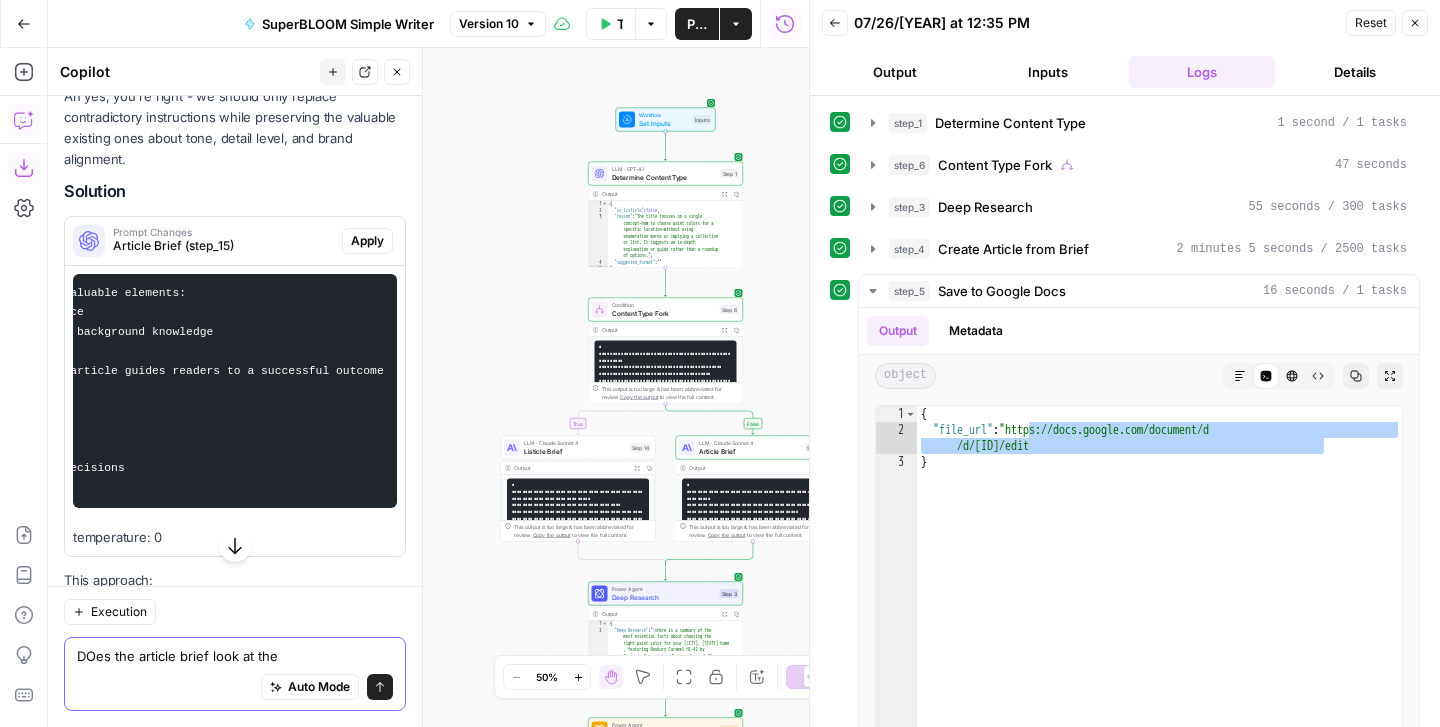 click on "DOes the article brief look at the" at bounding box center [235, 656] 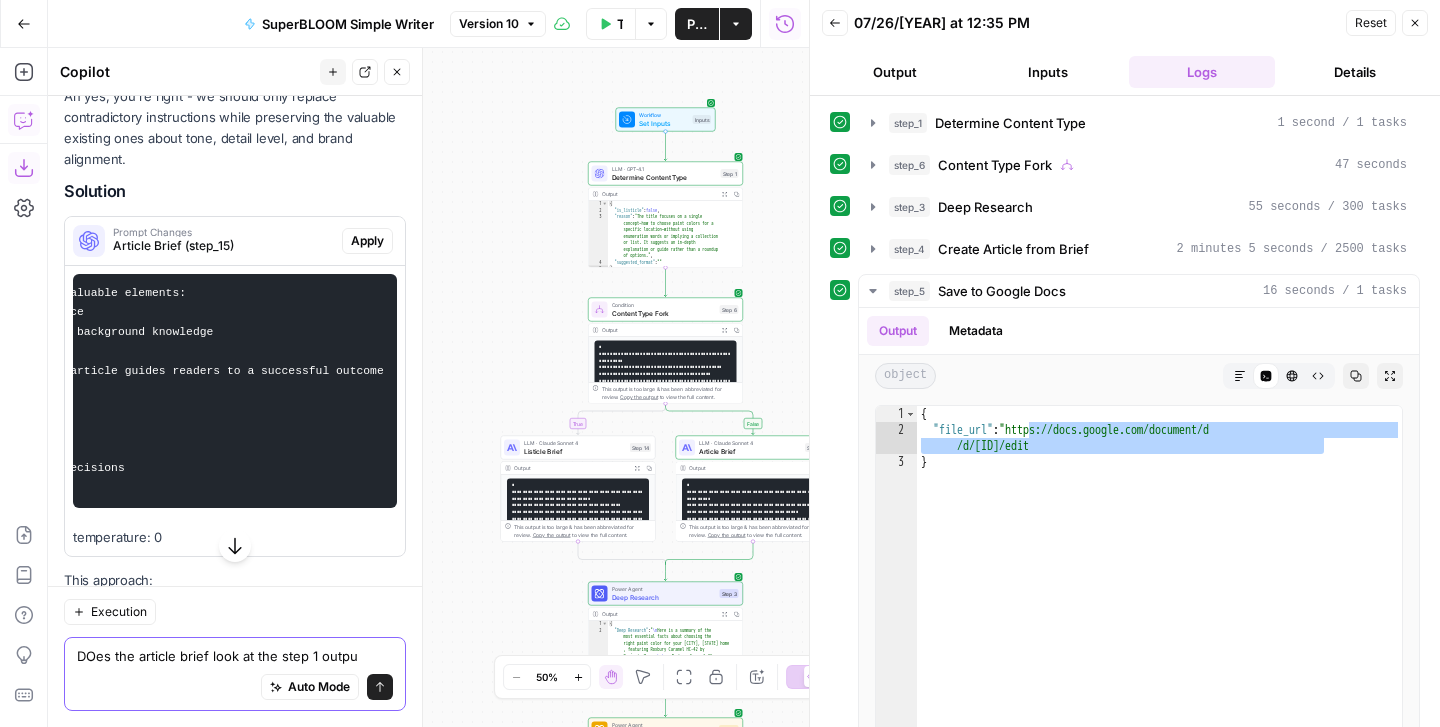 type on "DOes the article brief look at the step 1 output" 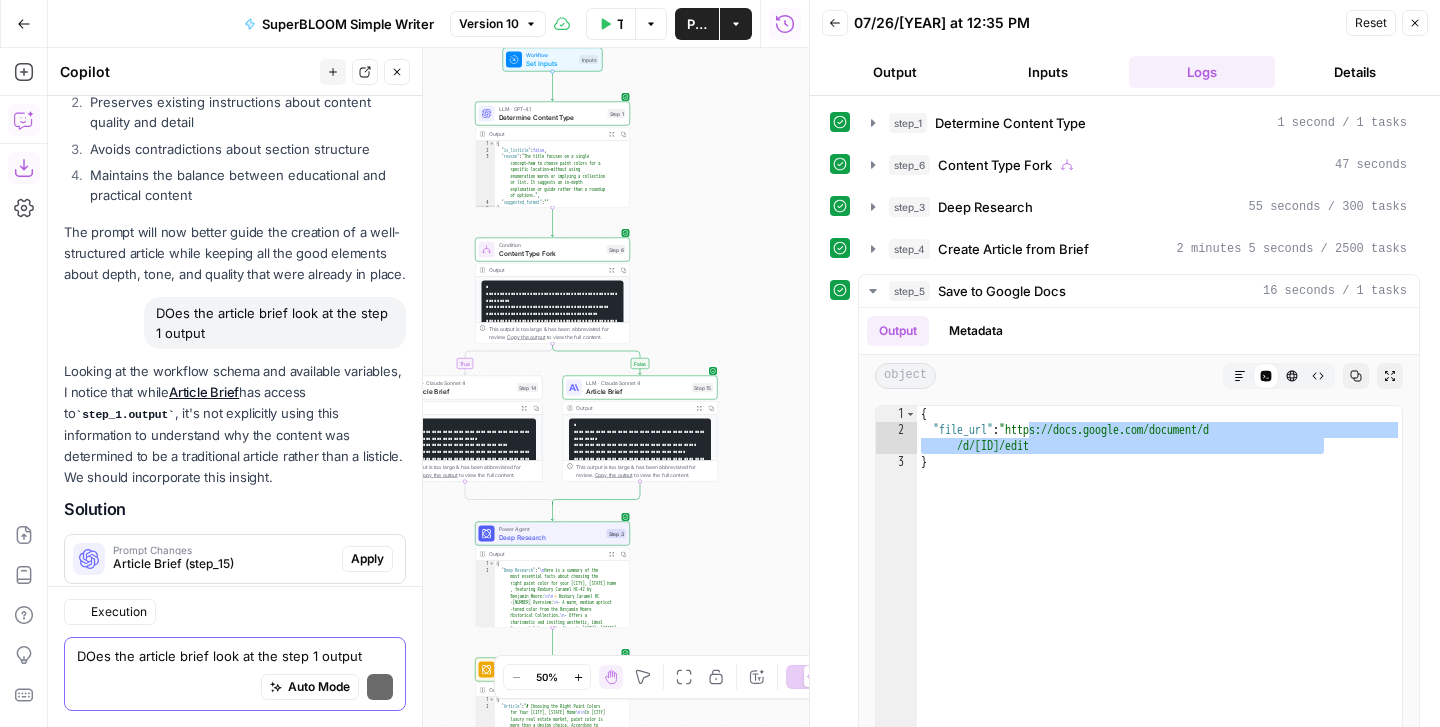 scroll, scrollTop: 11596, scrollLeft: 0, axis: vertical 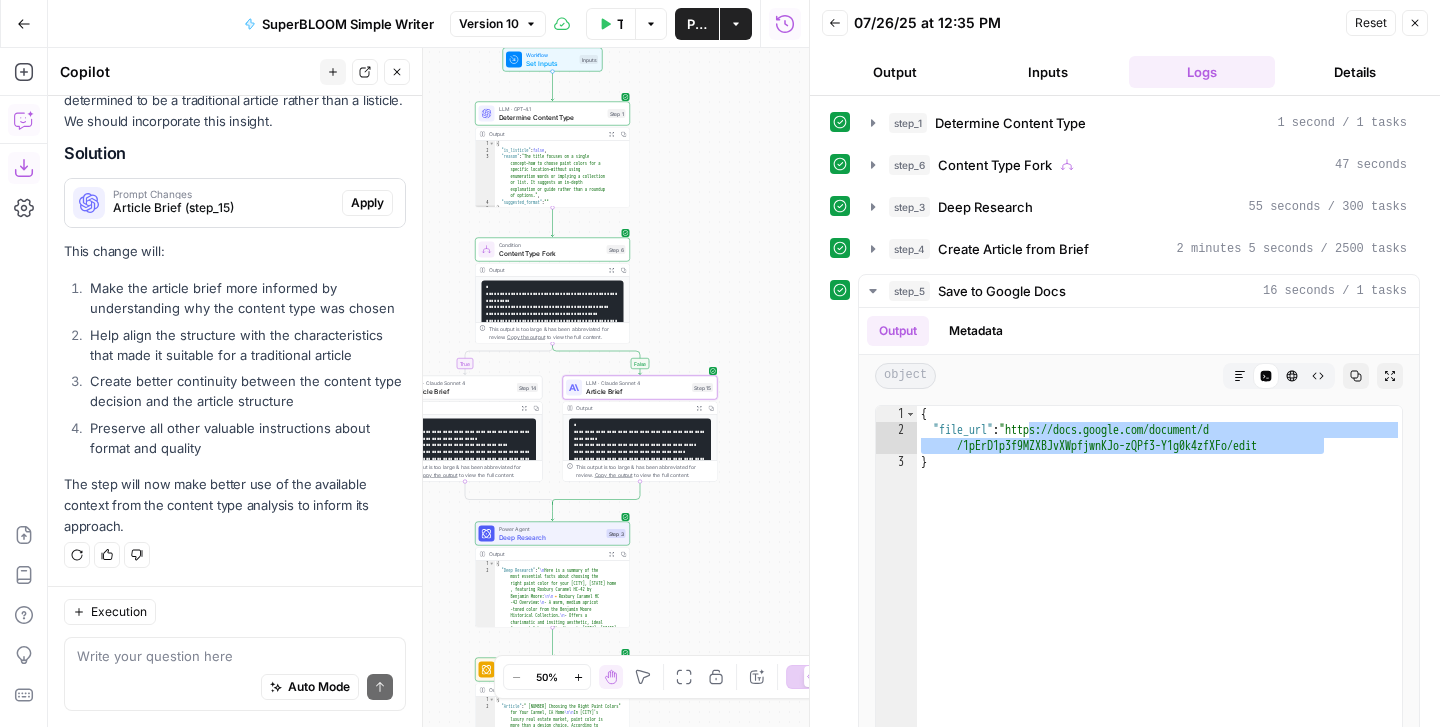 click on "Apply" at bounding box center [367, 203] 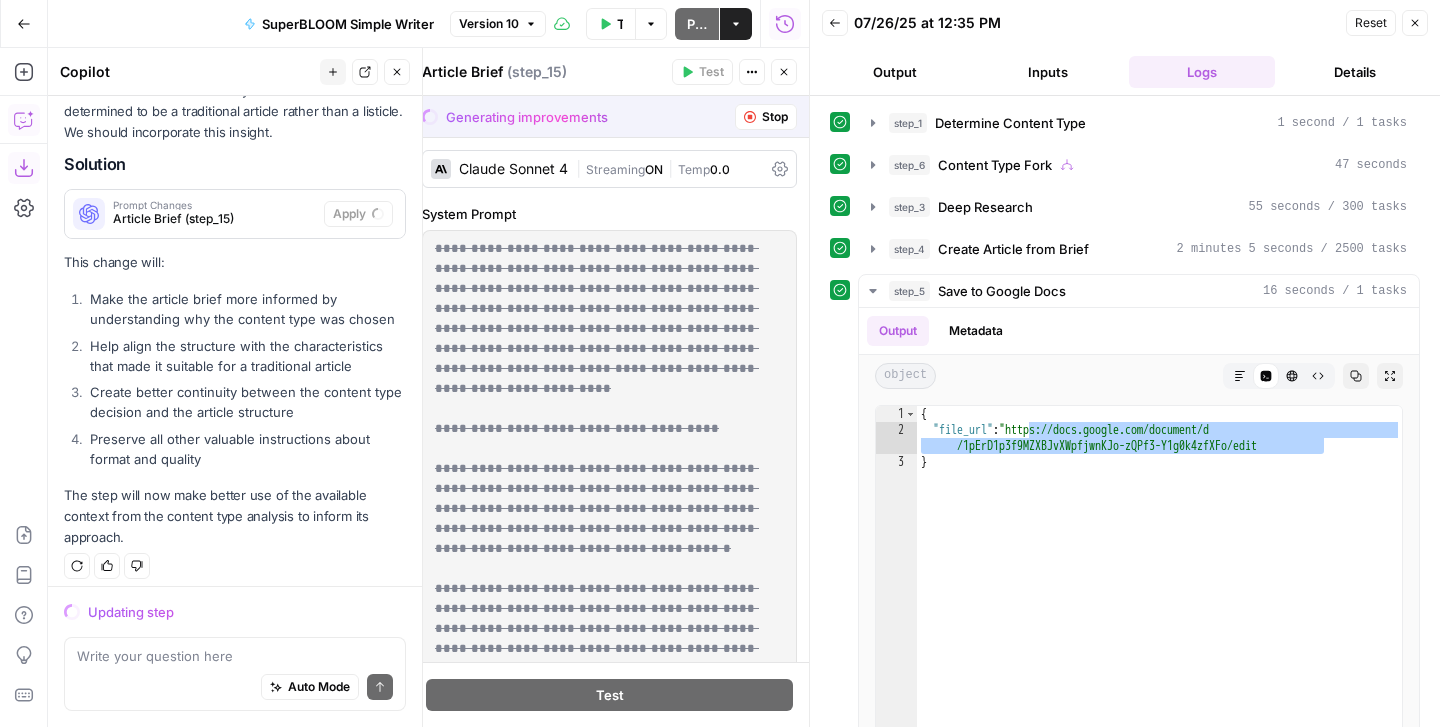 scroll, scrollTop: 11372, scrollLeft: 0, axis: vertical 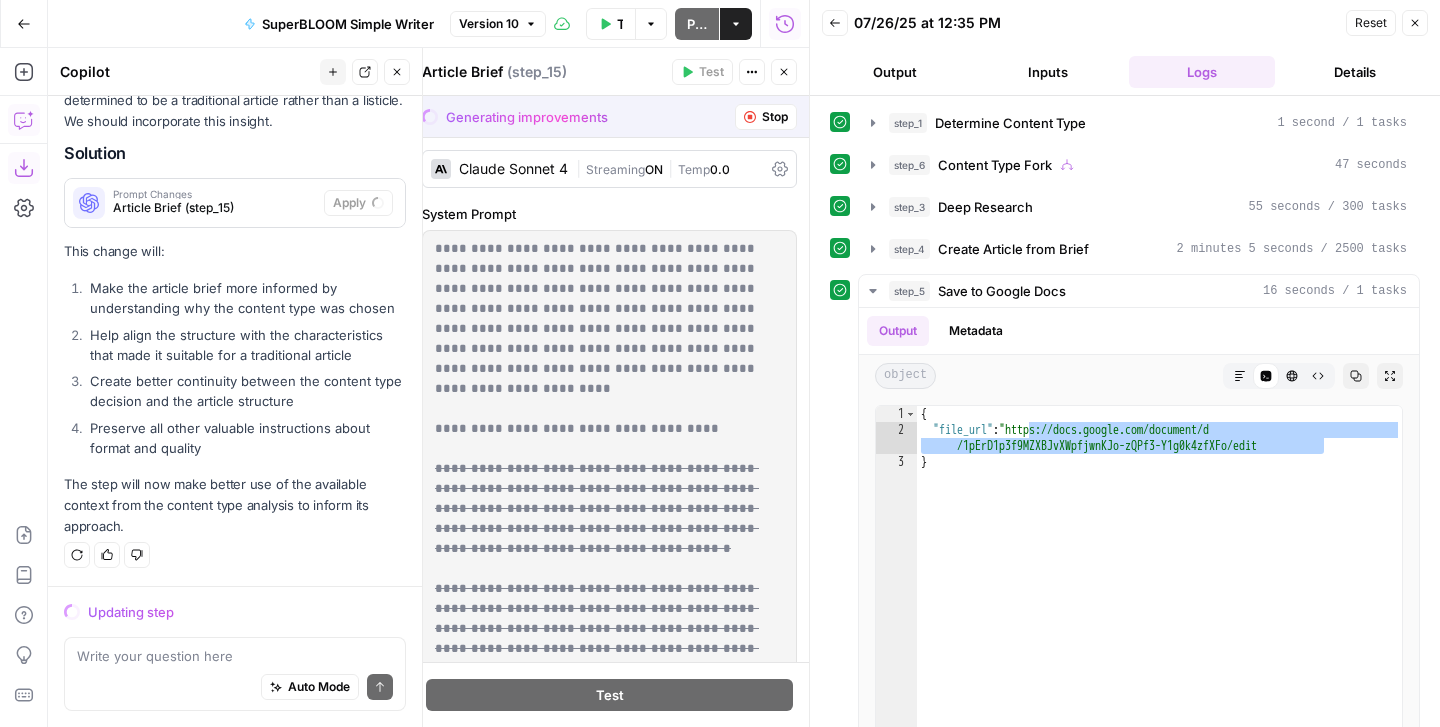 click on "Article Brief (step_15)" at bounding box center (214, 208) 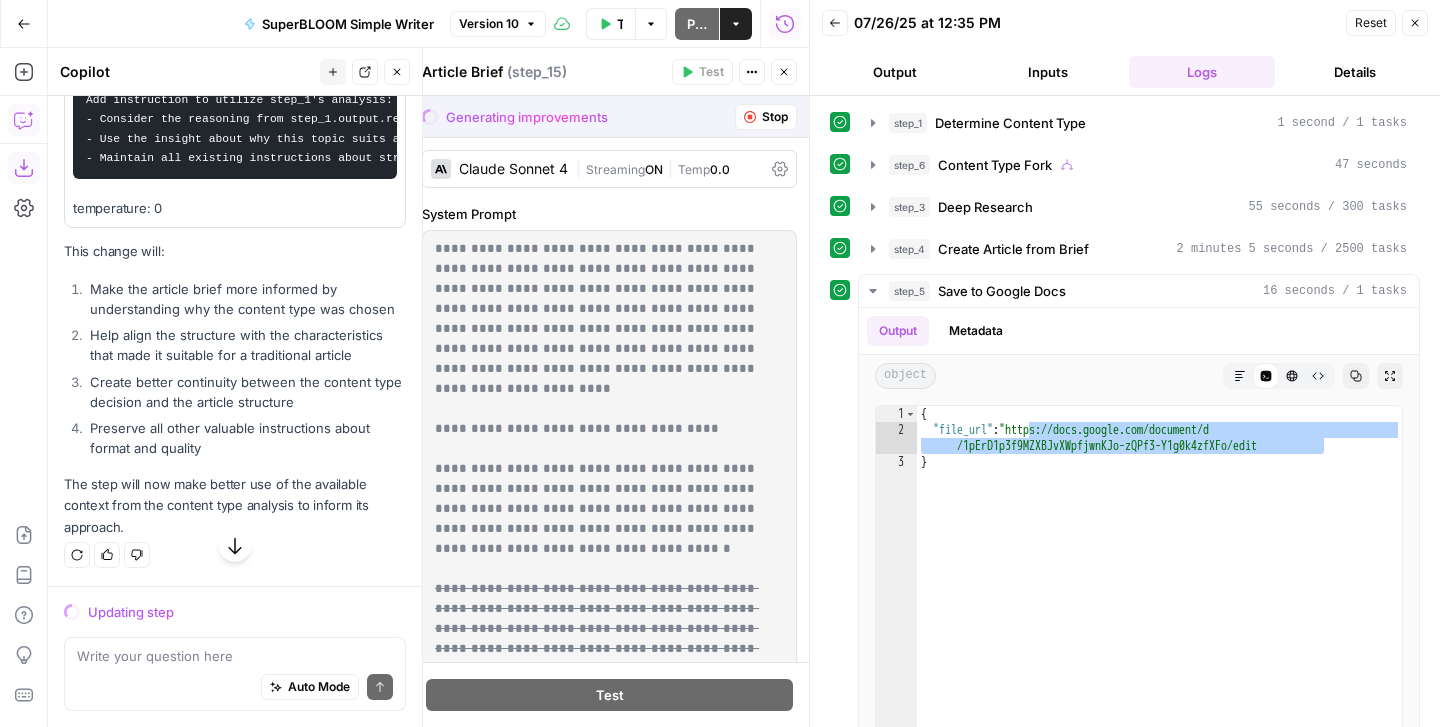 scroll, scrollTop: 11255, scrollLeft: 0, axis: vertical 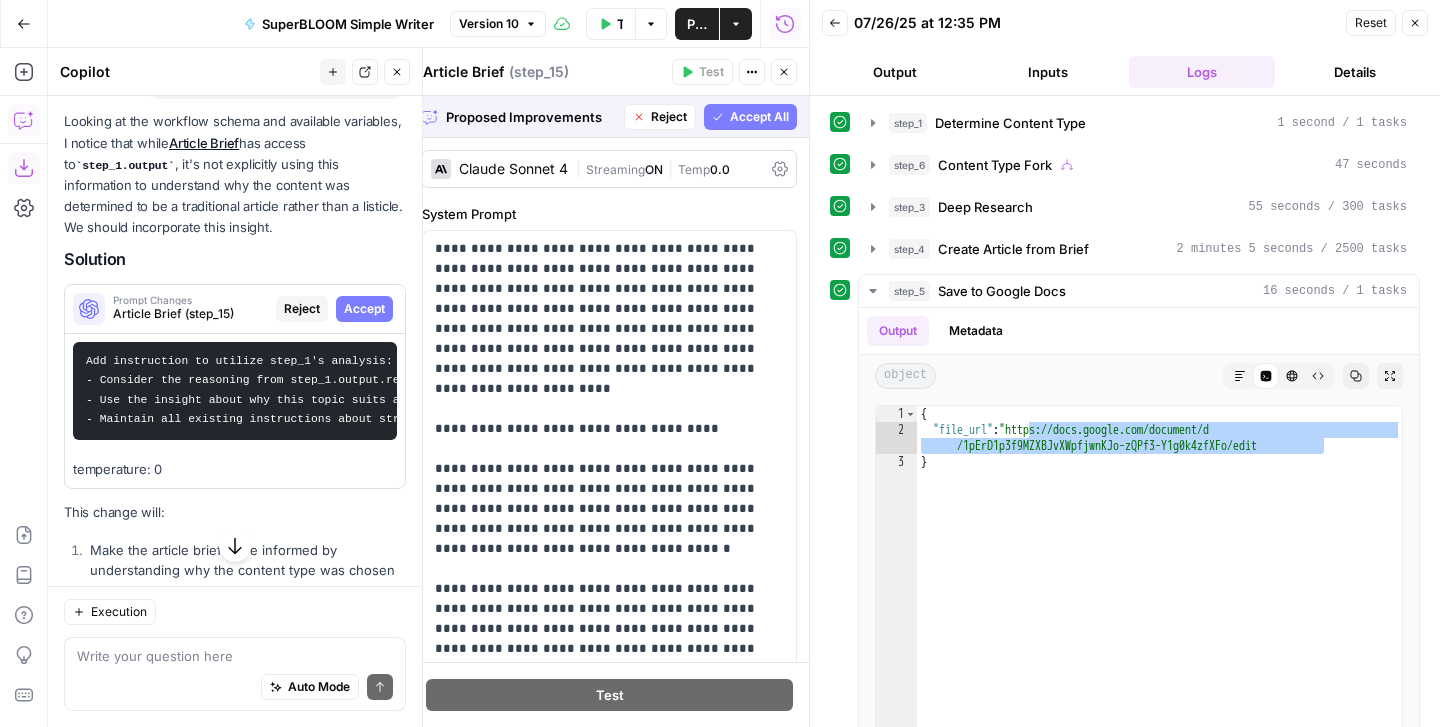 click on "Accept All" at bounding box center [750, 117] 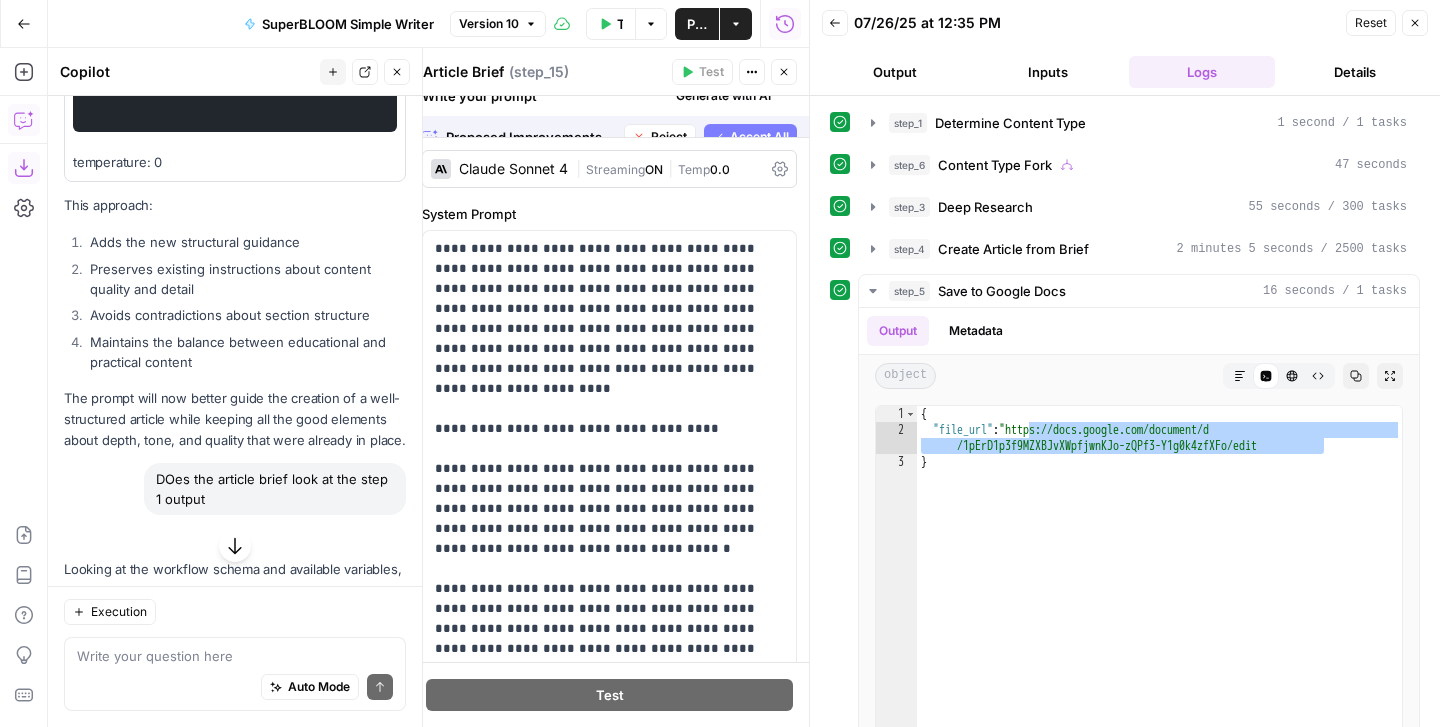 scroll, scrollTop: 11671, scrollLeft: 0, axis: vertical 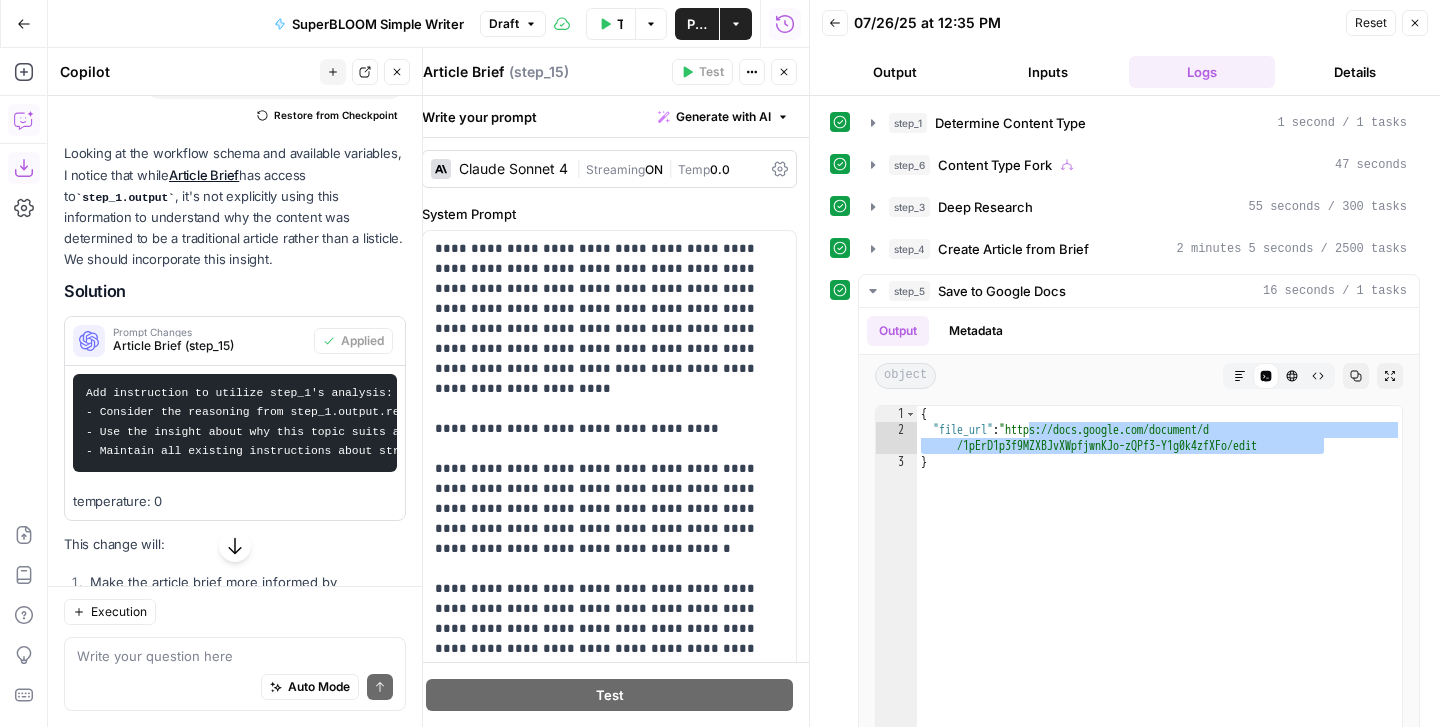 click on "Write your question here Auto Mode Send" at bounding box center (235, 674) 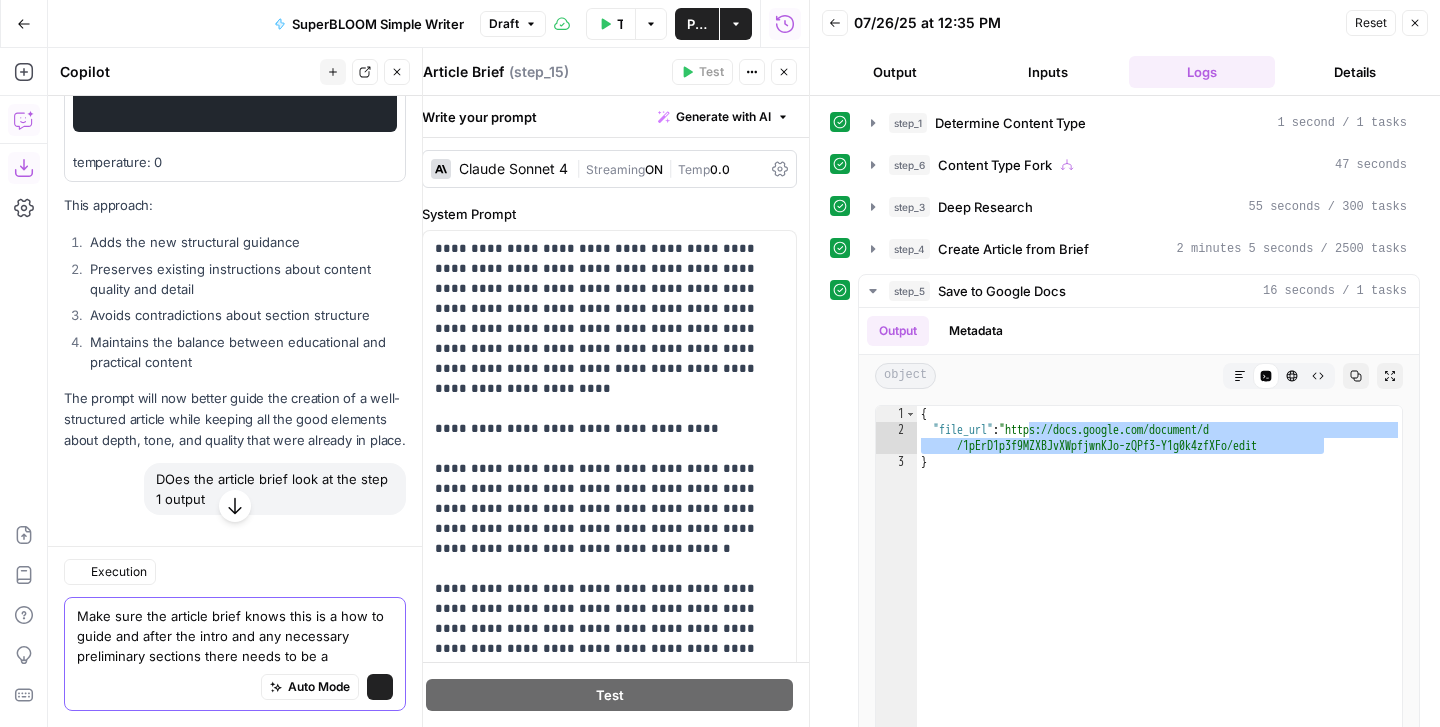 scroll, scrollTop: 11671, scrollLeft: 0, axis: vertical 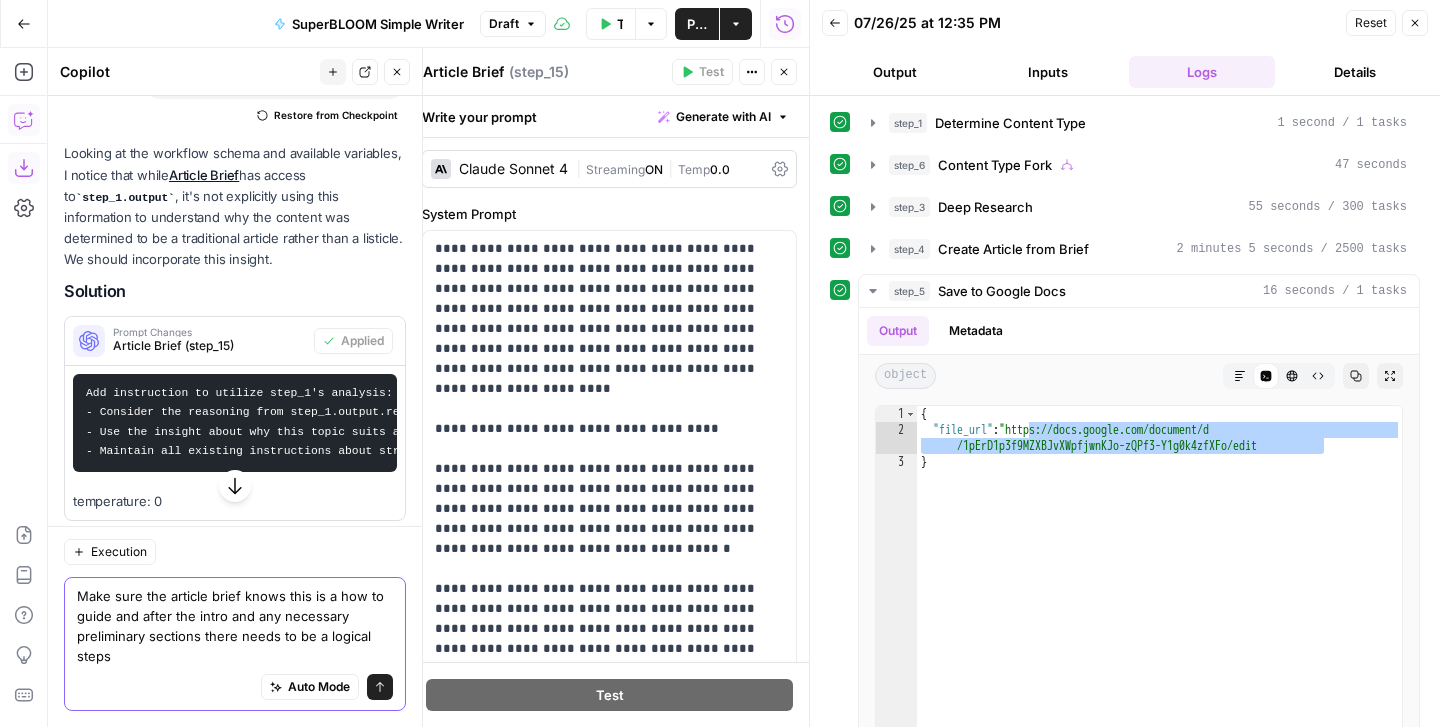 click on "Make sure the article brief knows this is a how to guide and after the intro and any necessary preliminary sections there needs to be a logical steps" at bounding box center (235, 626) 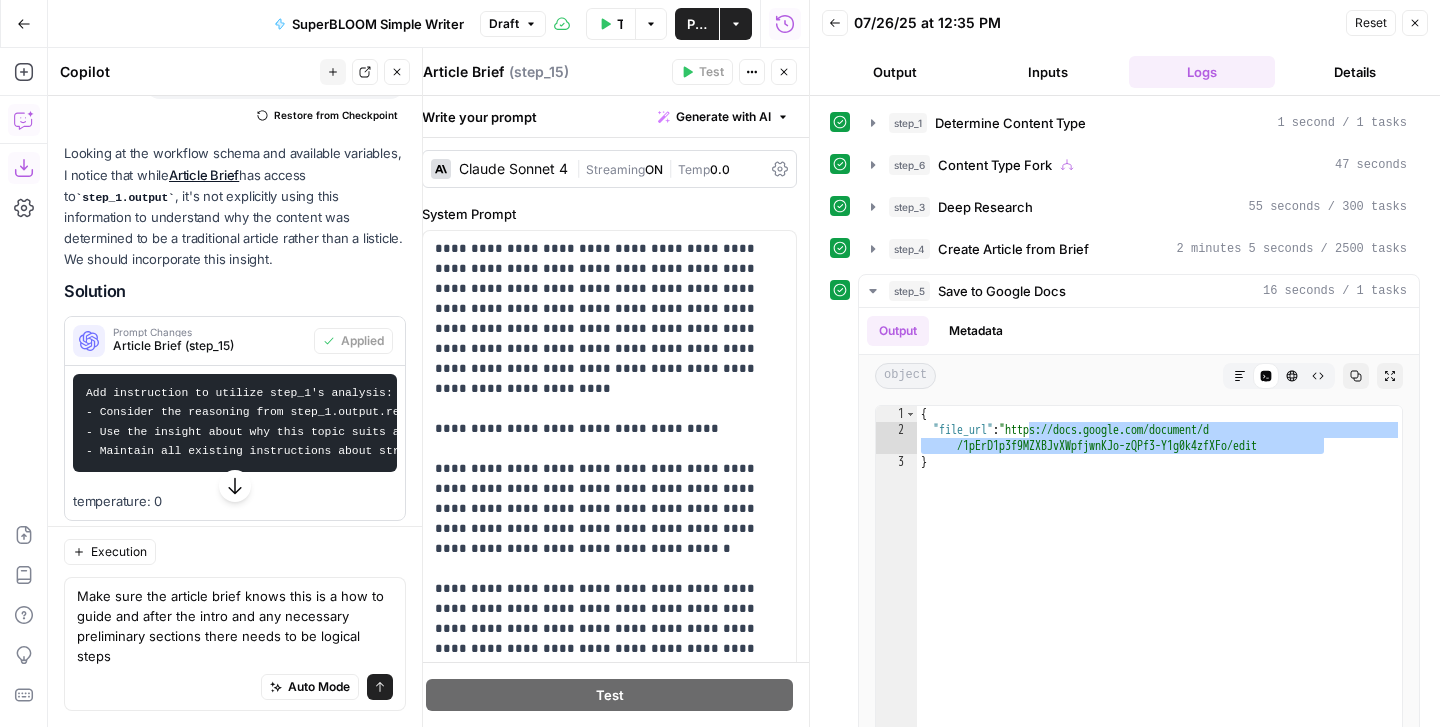 click on "Make sure the article brief knows this is a how to guide and after the intro and any necessary preliminary sections there needs to be logical steps Make sure the article brief knows this is a how to guide and after the intro and any necessary preliminary sections there needs to be logical steps Auto Mode Send" at bounding box center [235, 644] 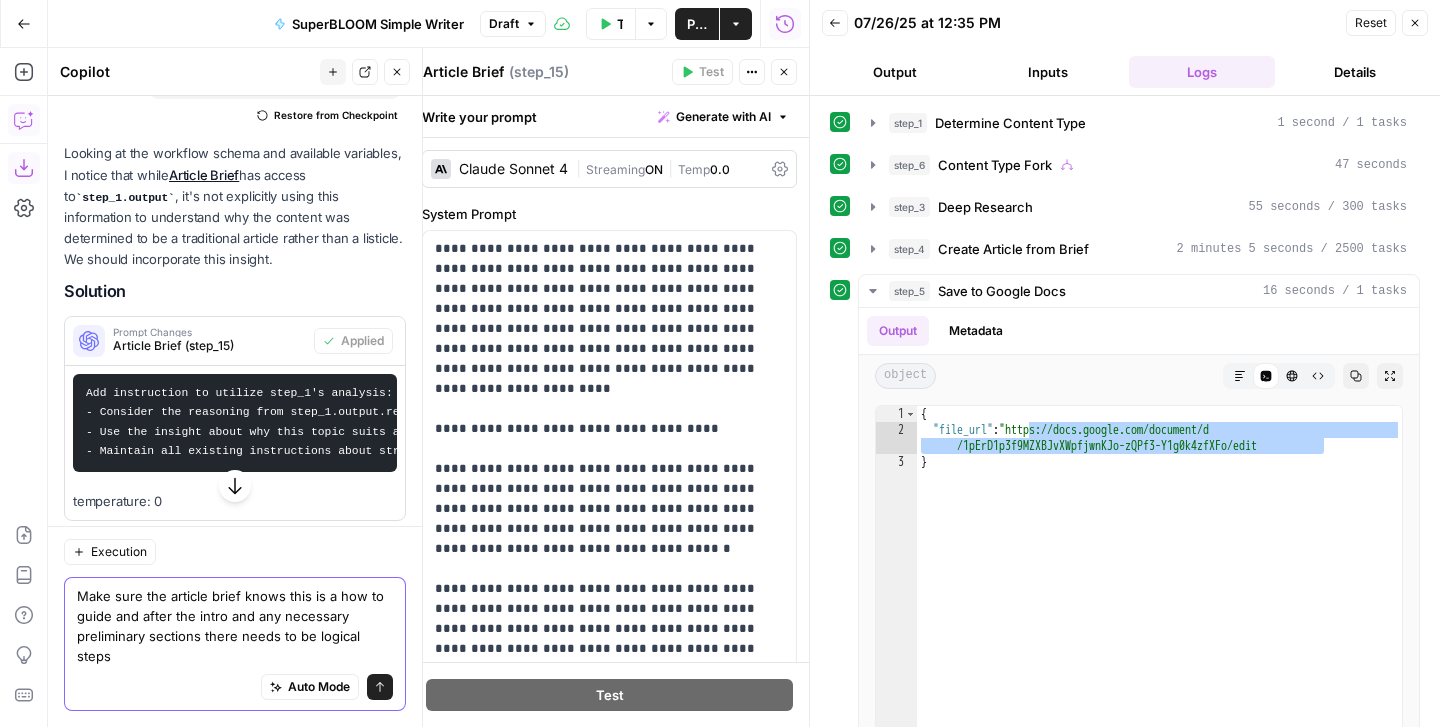 click on "Make sure the article brief knows this is a how to guide and after the intro and any necessary preliminary sections there needs to be logical steps" at bounding box center [235, 626] 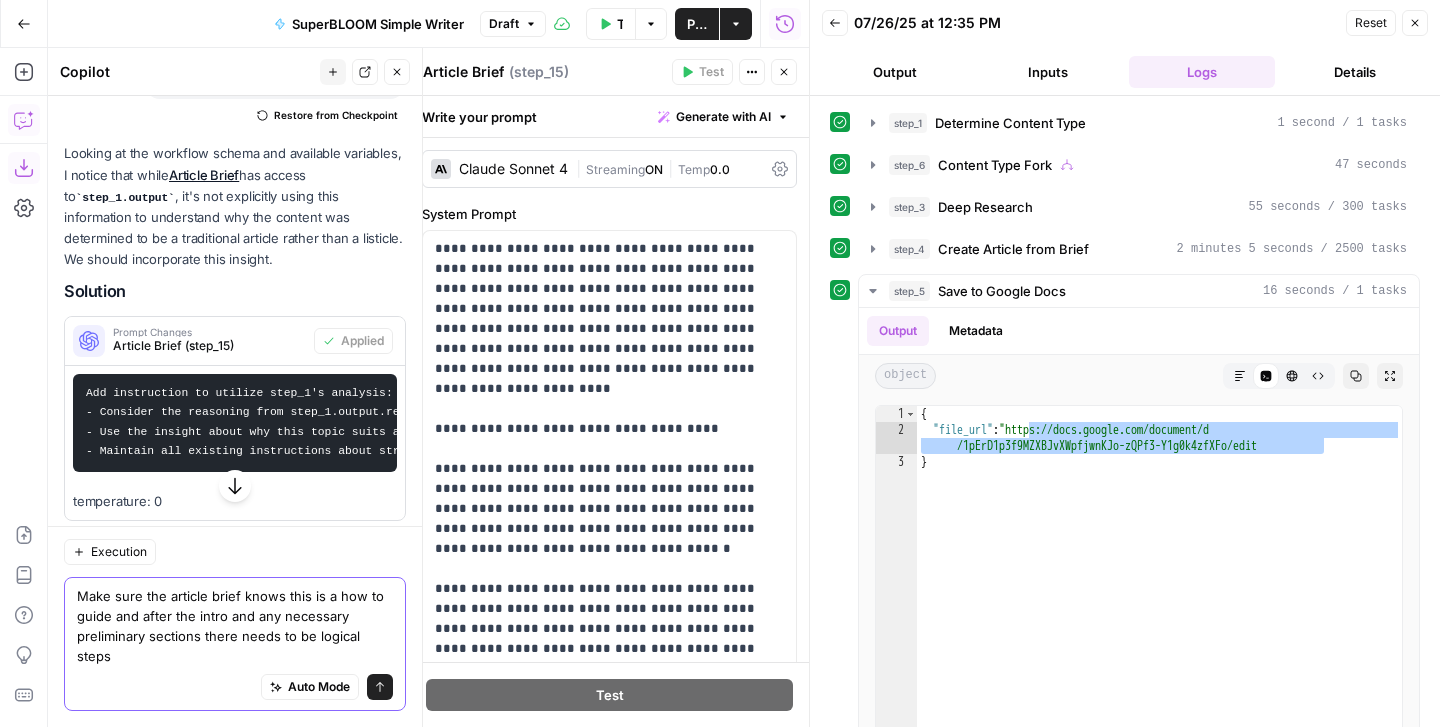 click on "Make sure the article brief knows this is a how to guide and after the intro and any necessary preliminary sections there needs to be logical steps" at bounding box center (235, 626) 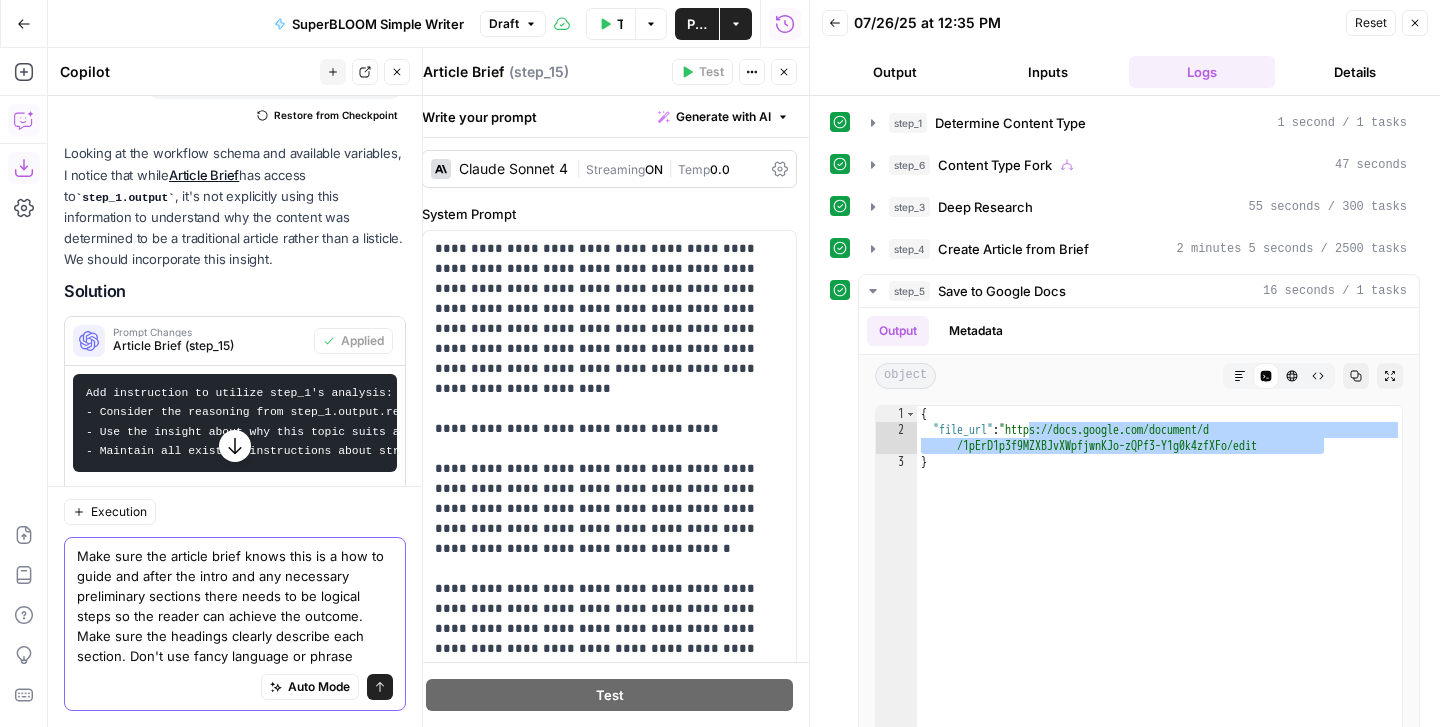 type on "Make sure the article brief knows this is a how to guide and after the intro and any necessary preliminary sections there needs to be logical steps so the reader can achieve the outcome. Make sure the headings clearly describe each section. Don't use fancy language or phrases" 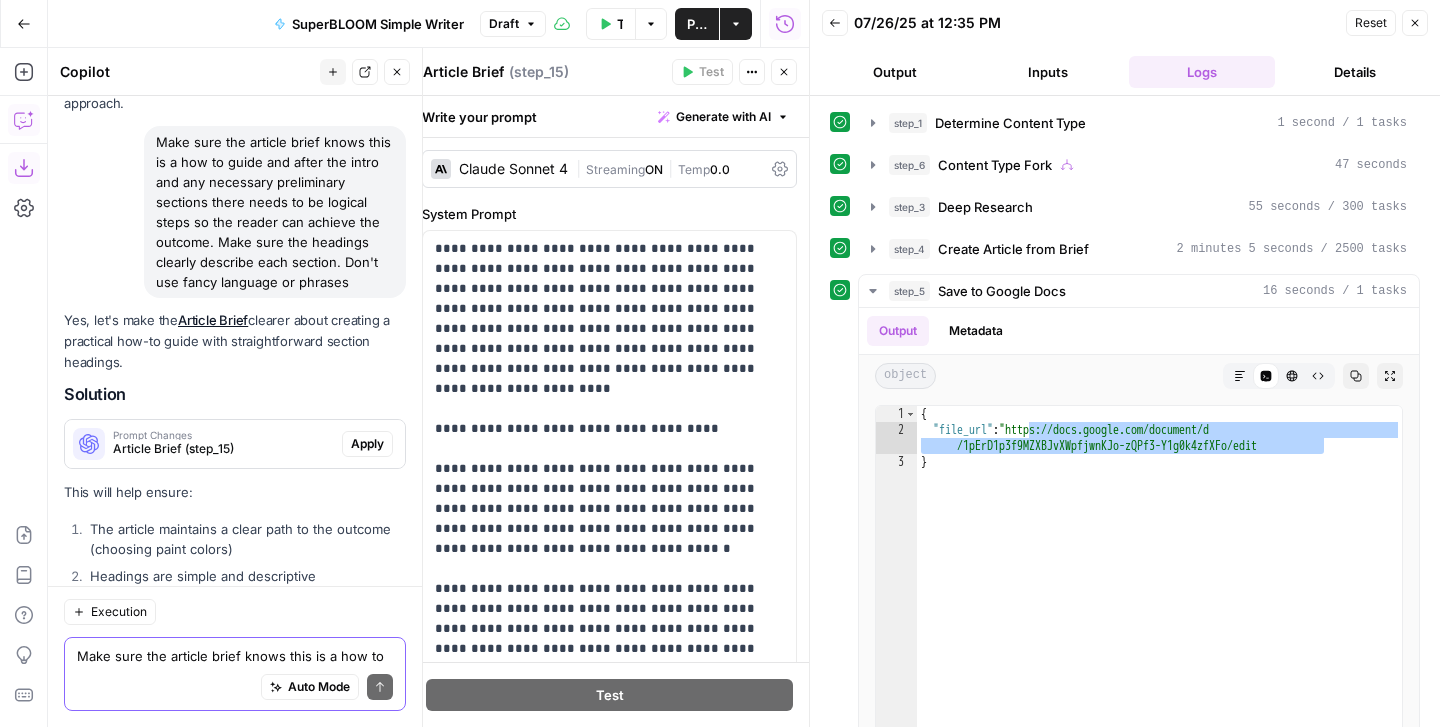 scroll, scrollTop: 12547, scrollLeft: 0, axis: vertical 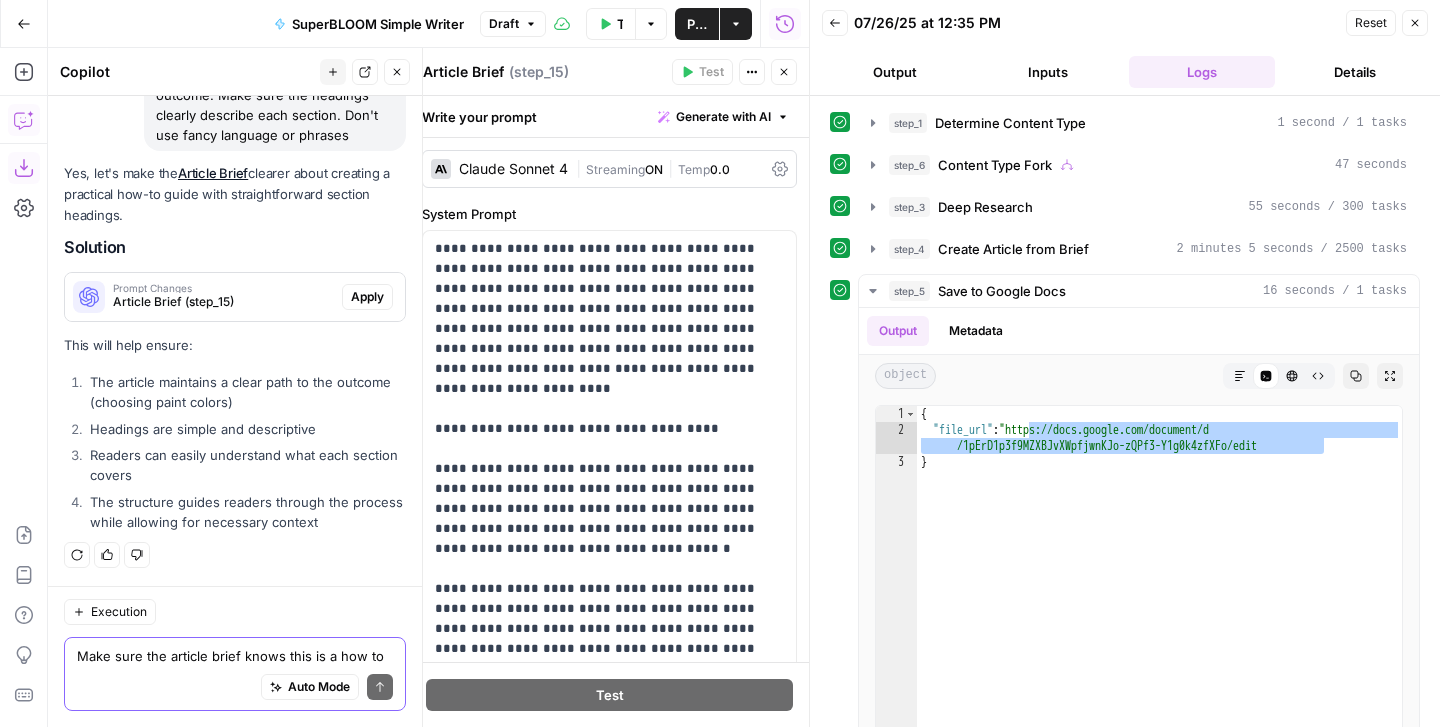 type 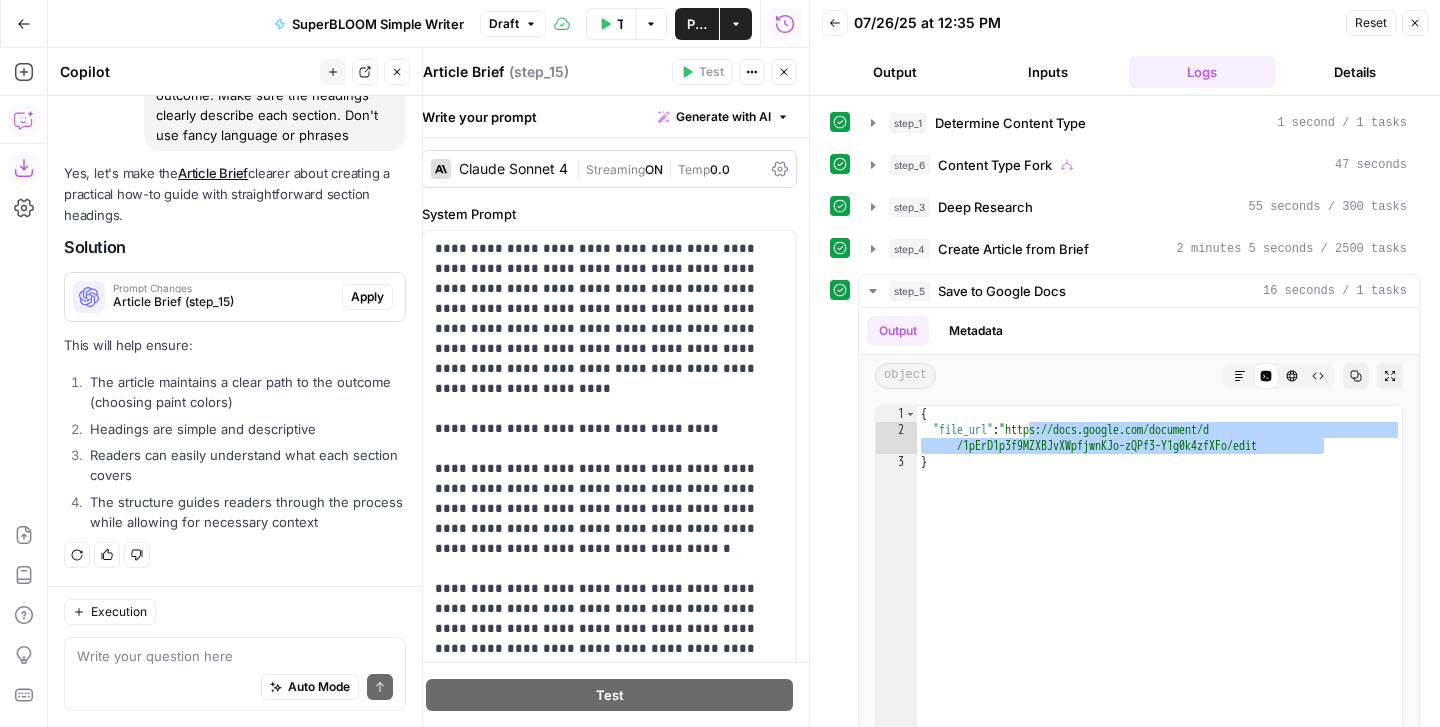click on "Prompt Changes" at bounding box center [223, 288] 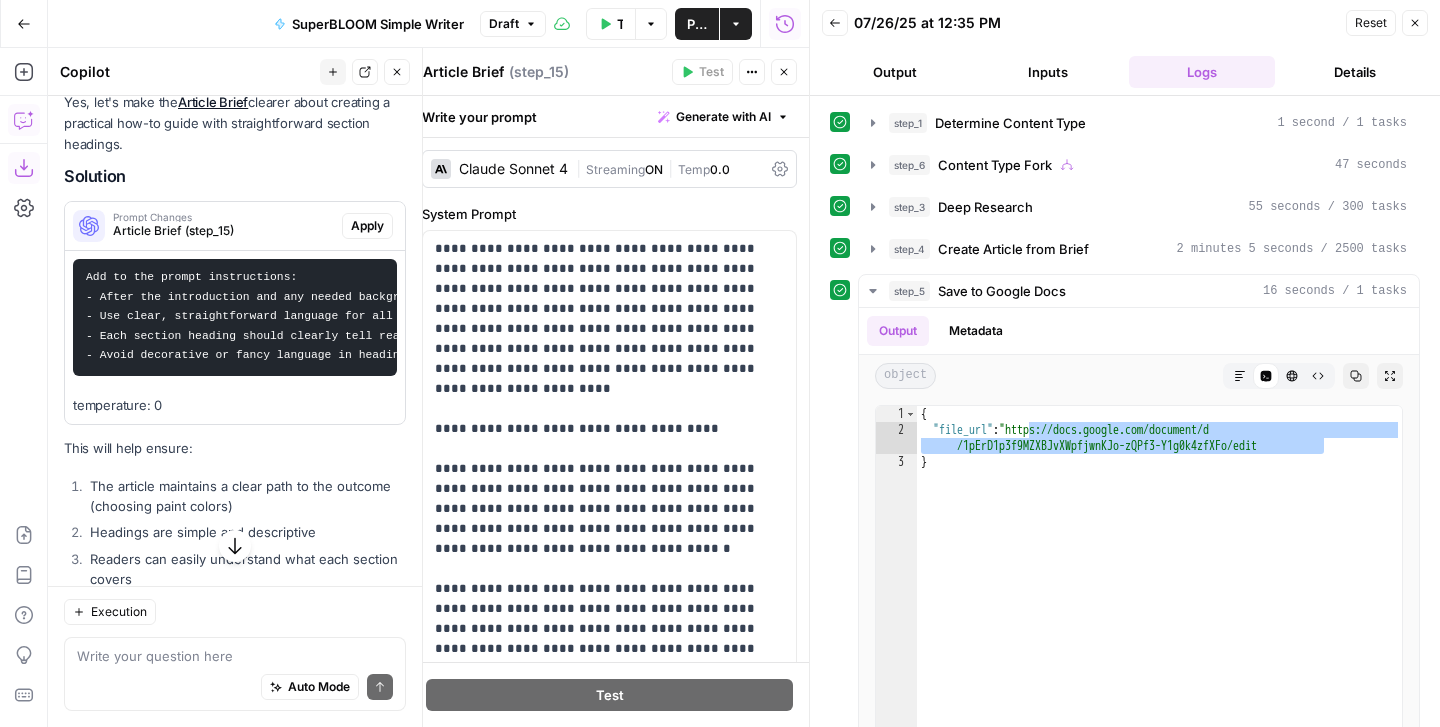 scroll, scrollTop: 12608, scrollLeft: 0, axis: vertical 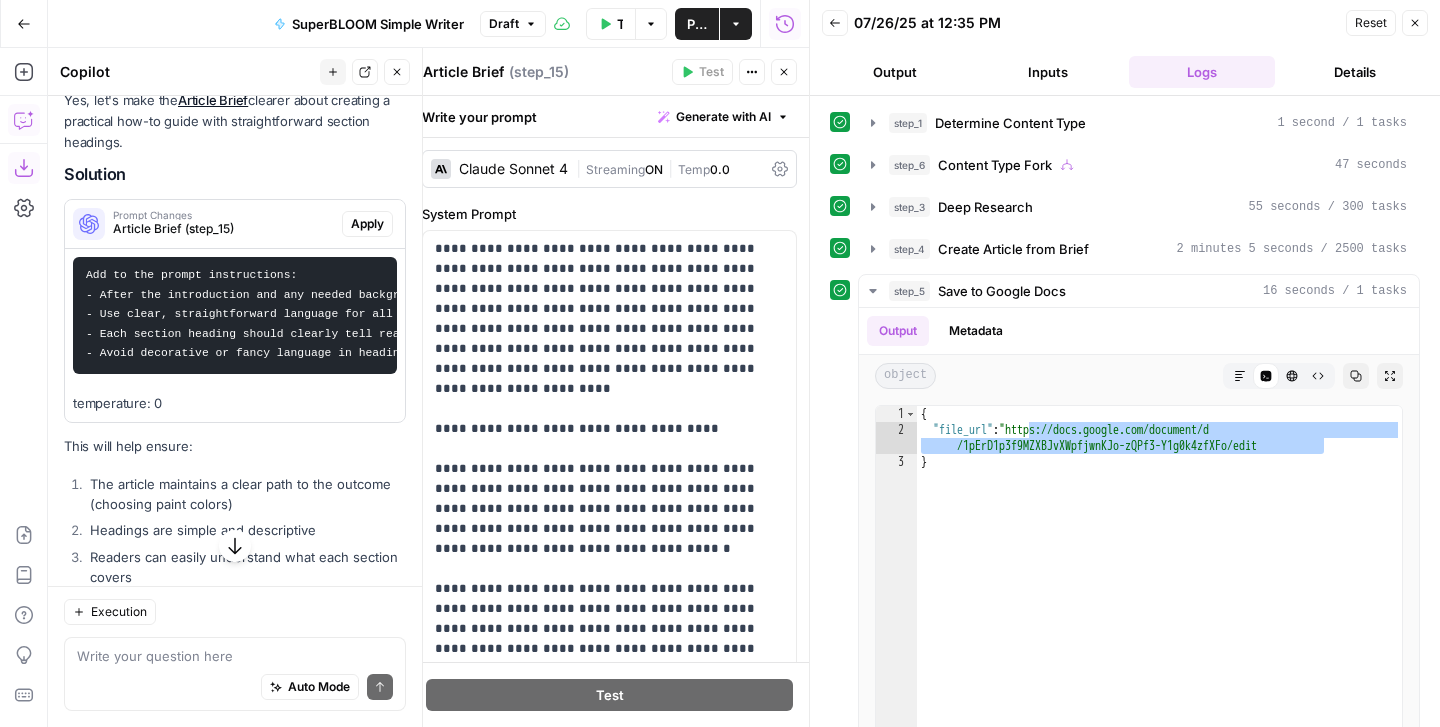 click on "Apply" at bounding box center [367, 224] 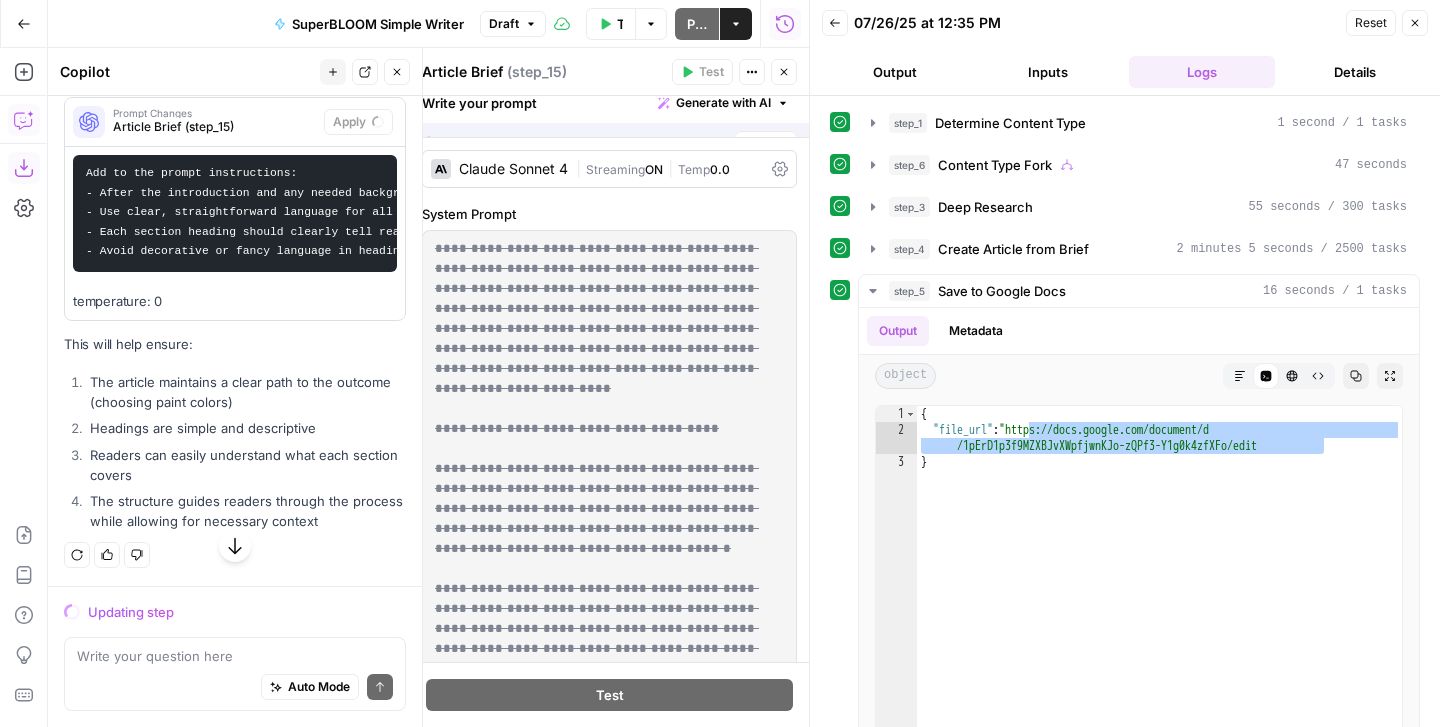 scroll, scrollTop: 12160, scrollLeft: 0, axis: vertical 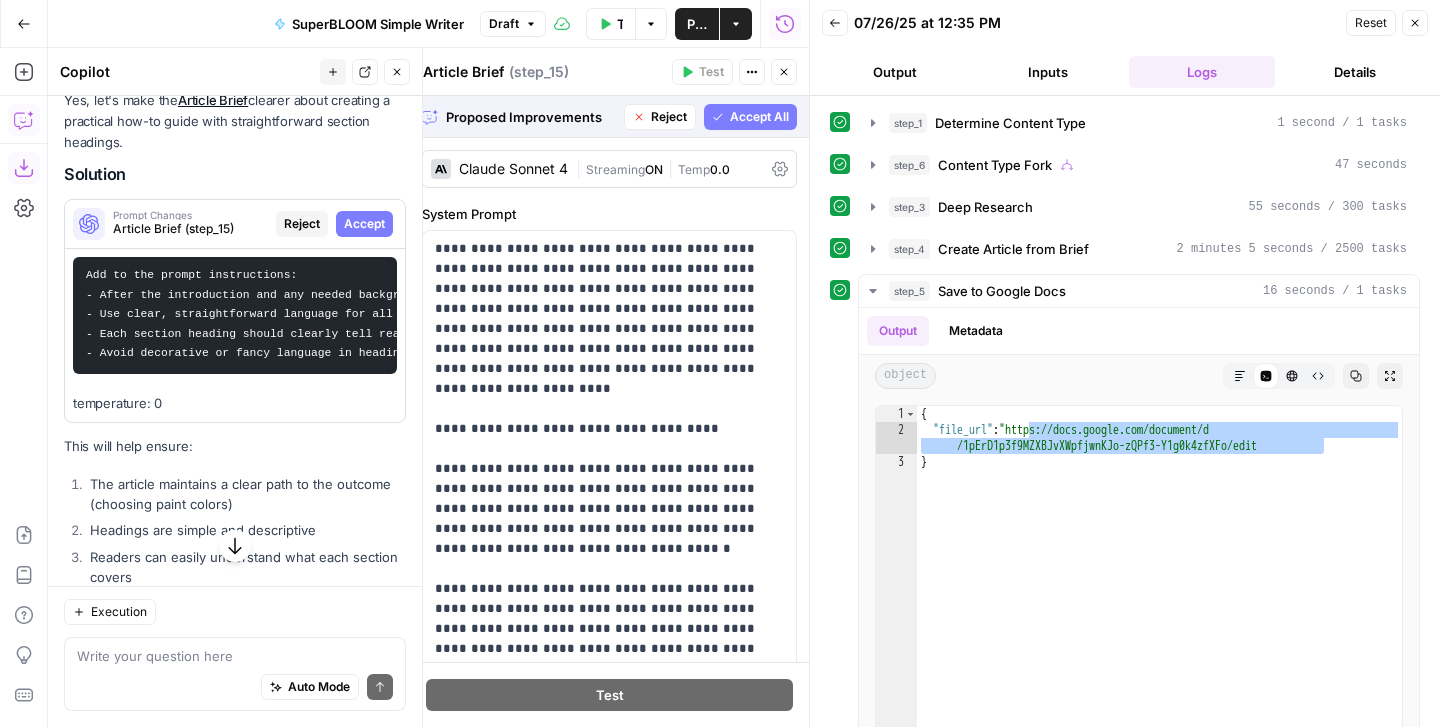 click on "Accept All" at bounding box center (759, 117) 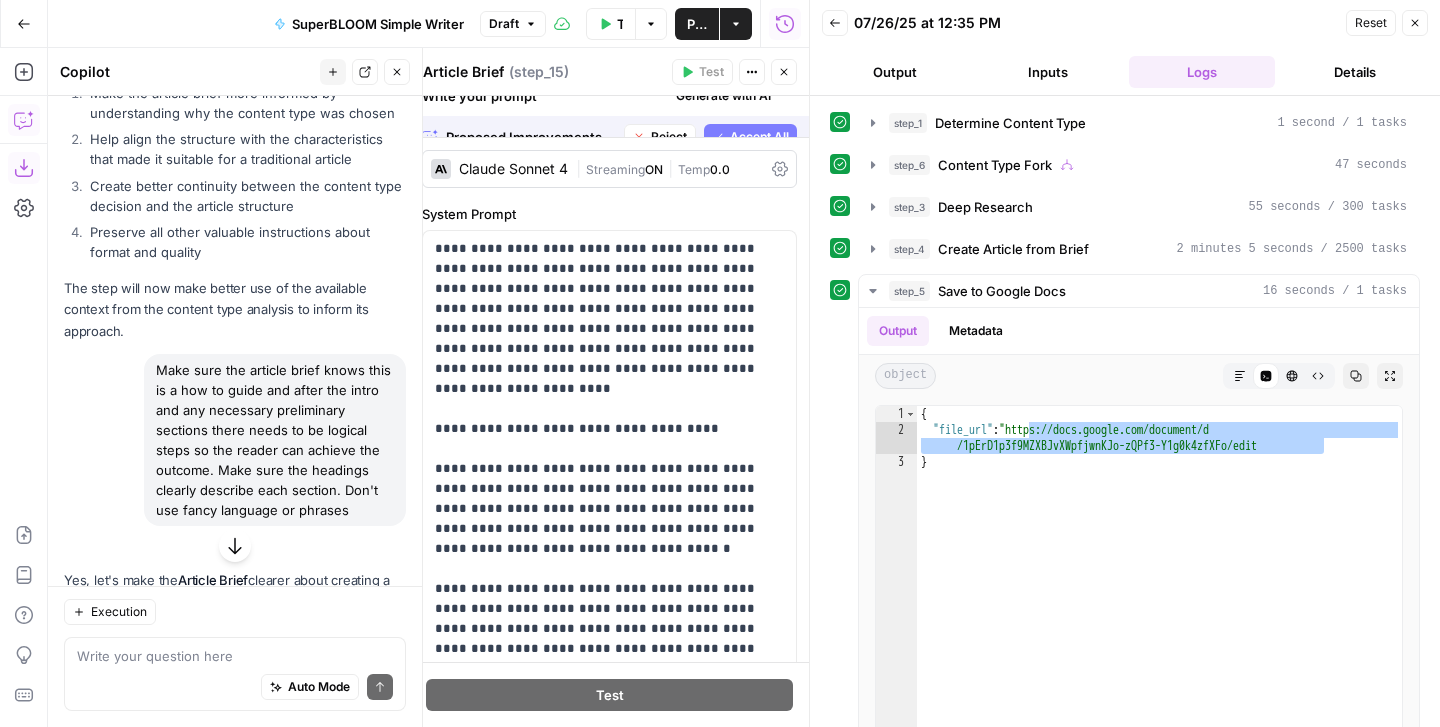 scroll, scrollTop: 12640, scrollLeft: 0, axis: vertical 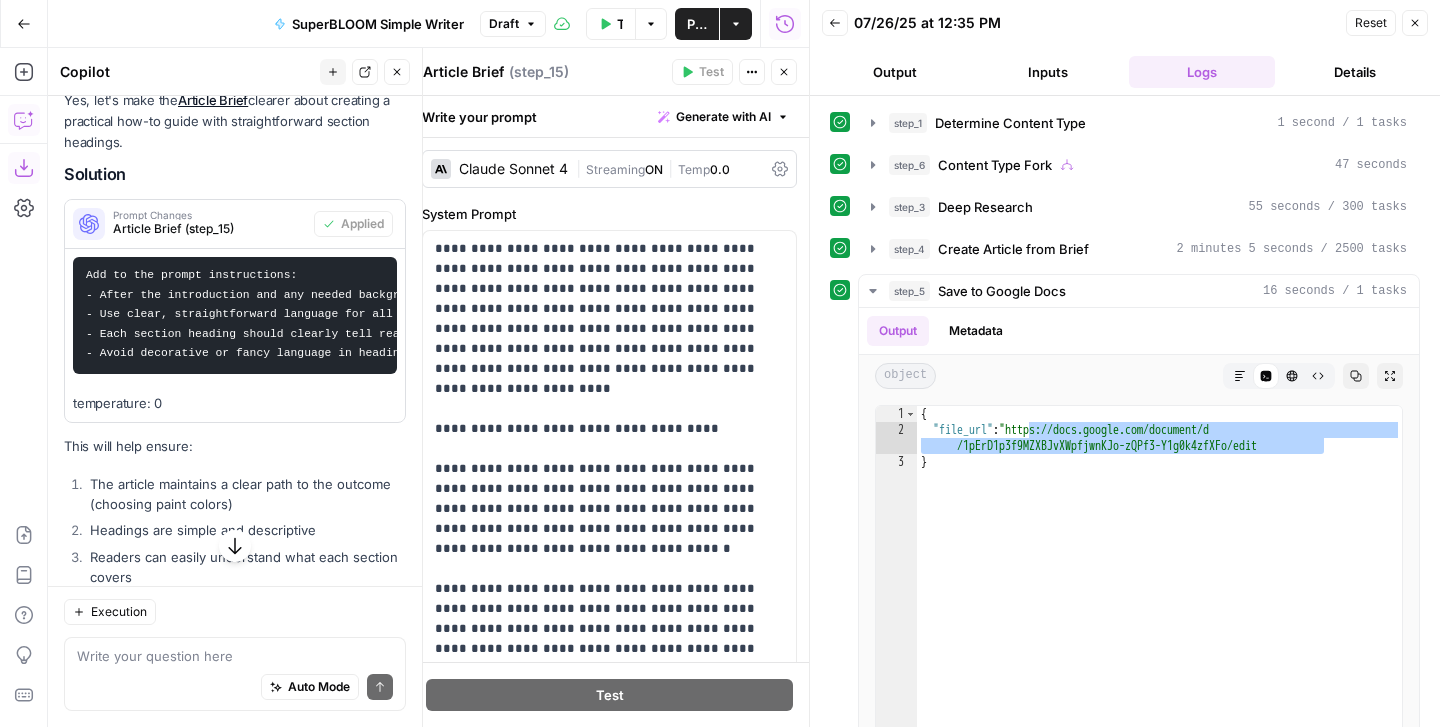 click on "Test Workflow" at bounding box center [611, 24] 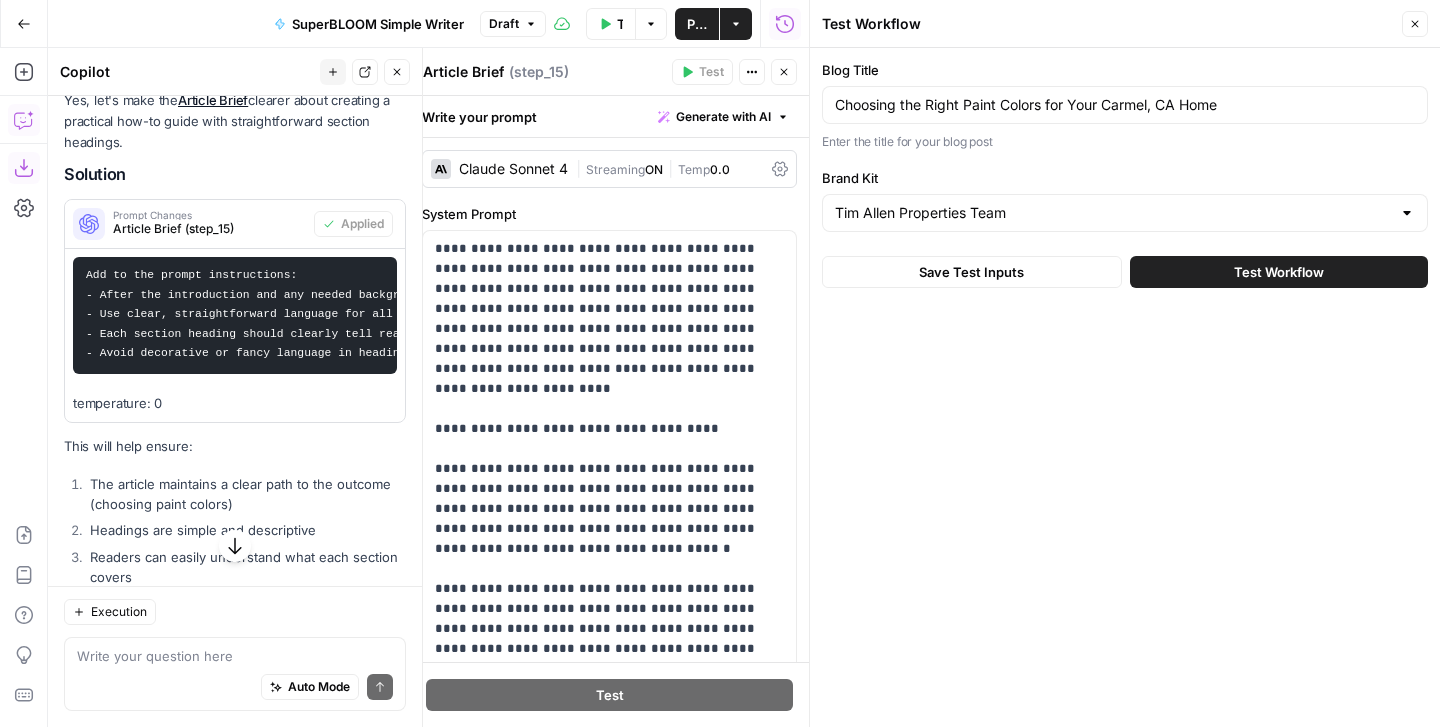 click on "Test Workflow" at bounding box center [1279, 272] 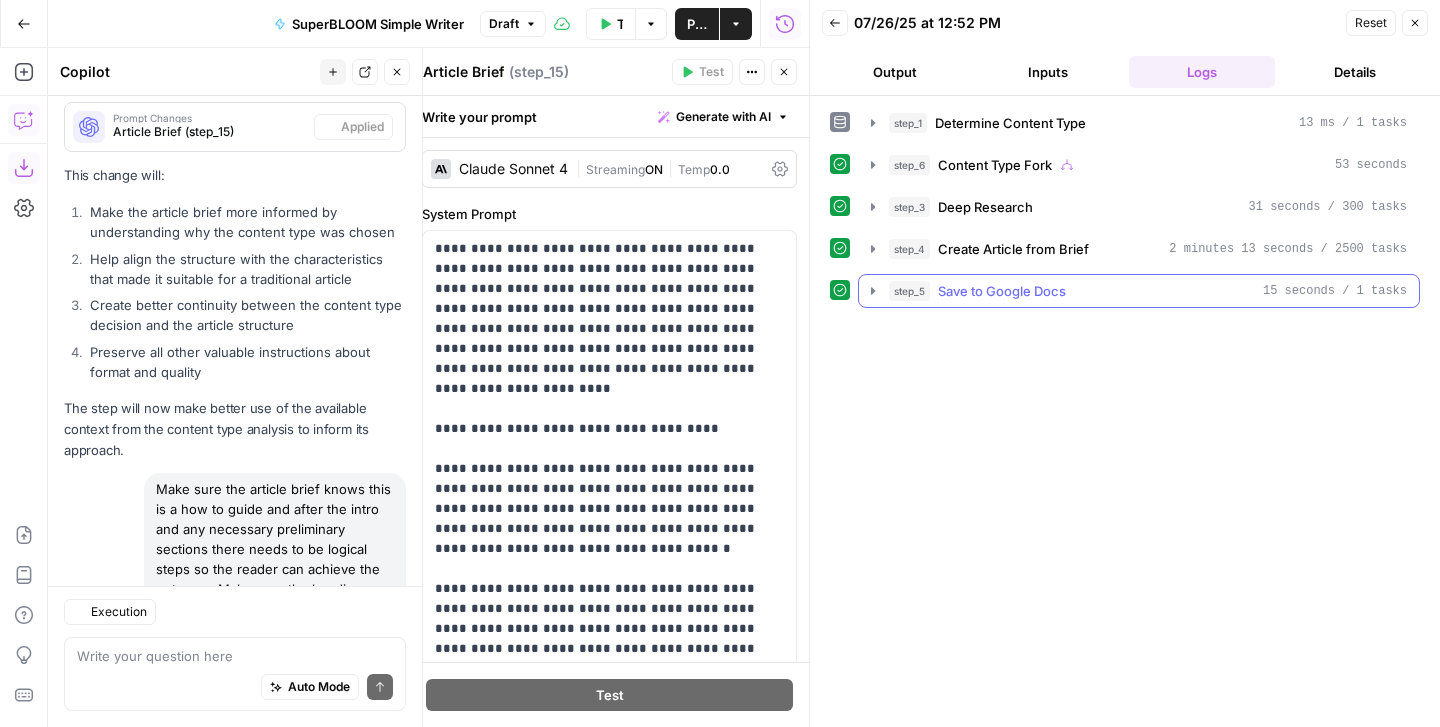 scroll, scrollTop: 11277, scrollLeft: 0, axis: vertical 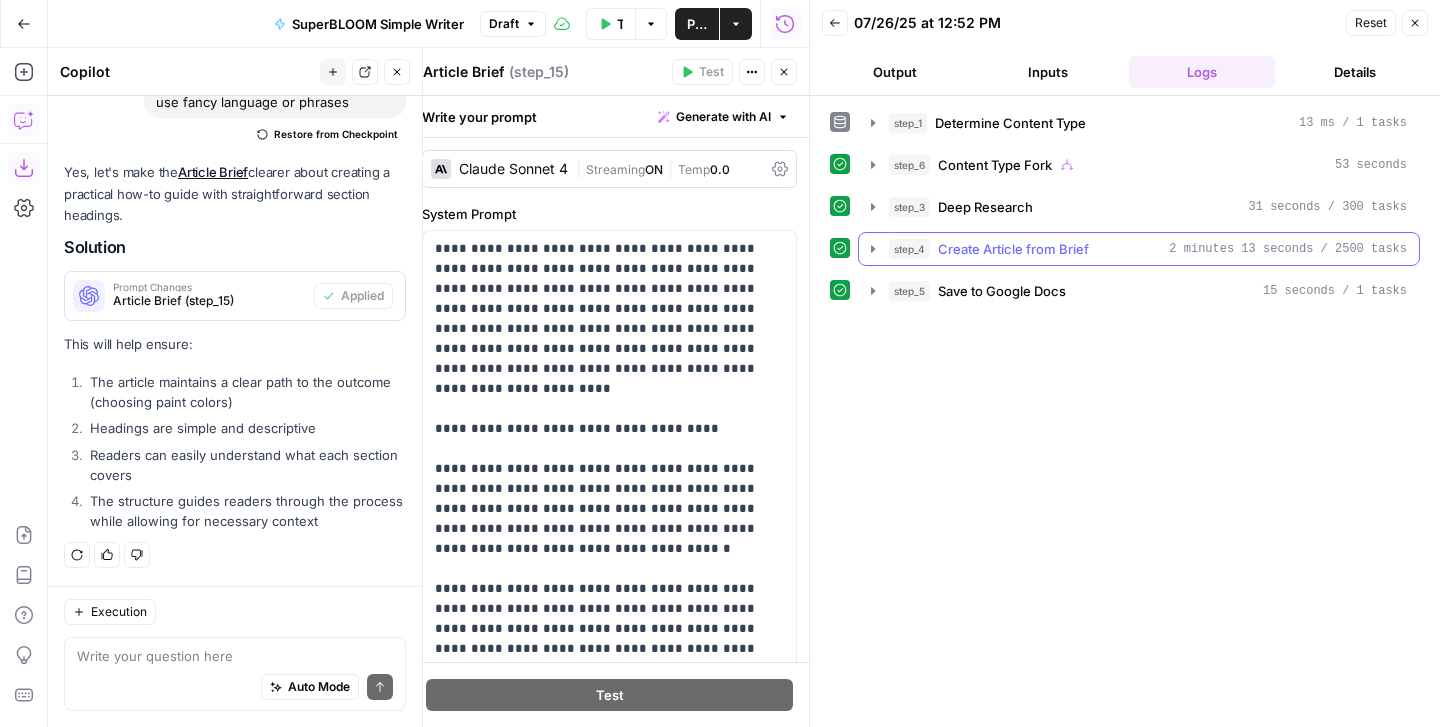click 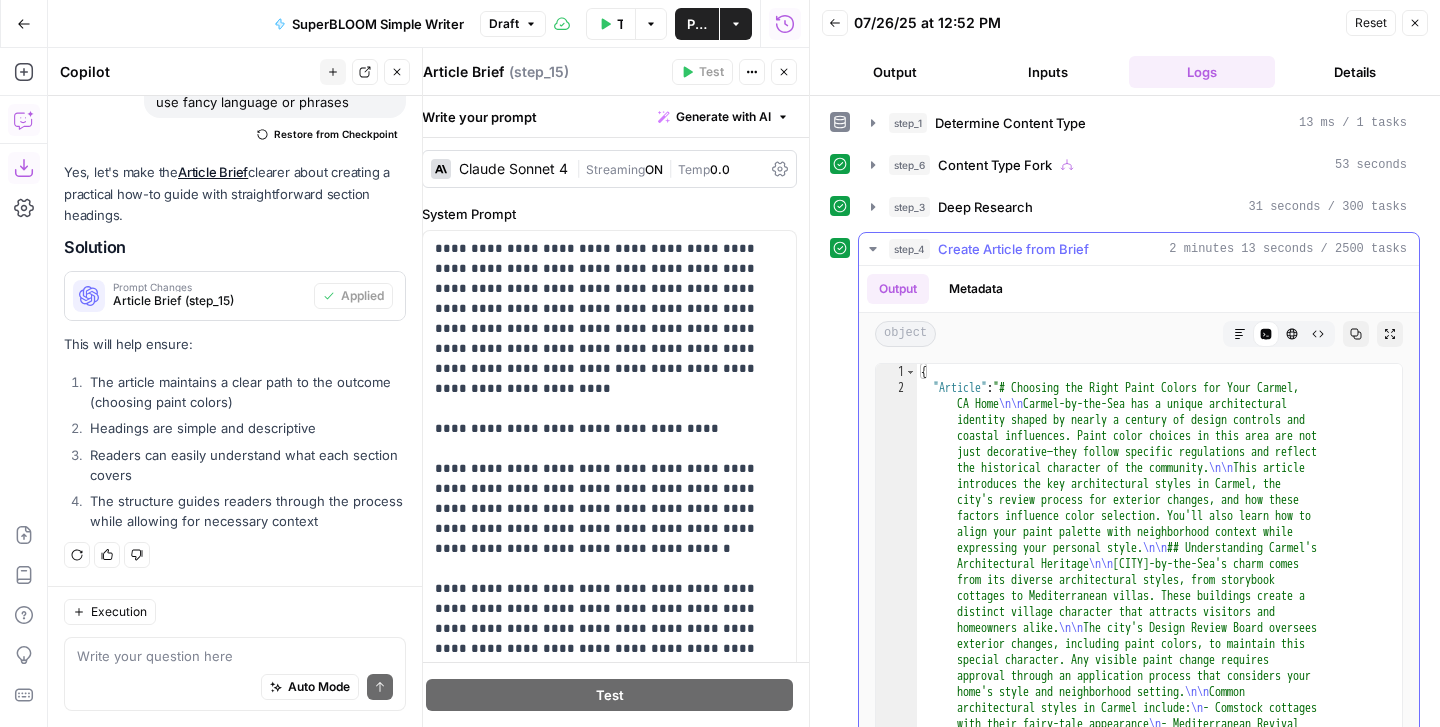 click on "step_4 Create Article from Brief 2 minutes 13 seconds / 2500 tasks" at bounding box center [1139, 249] 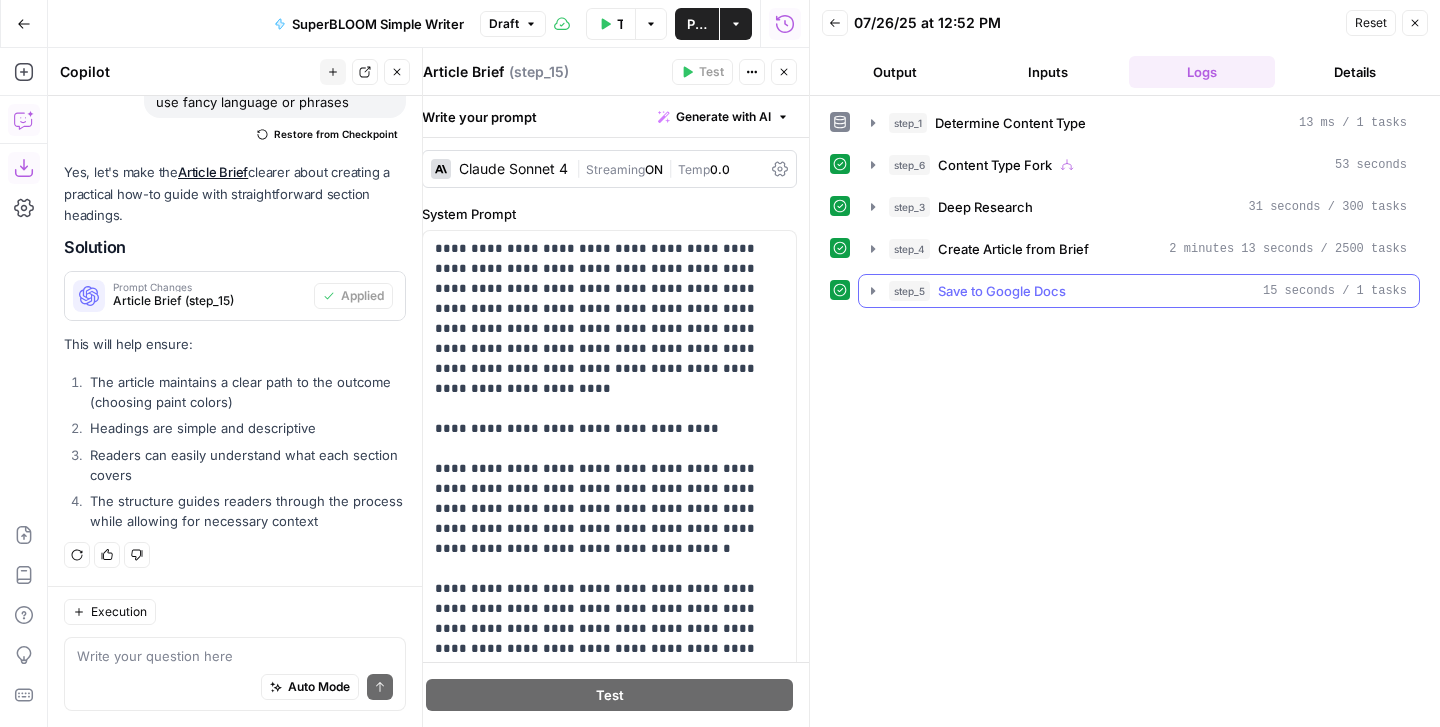 click 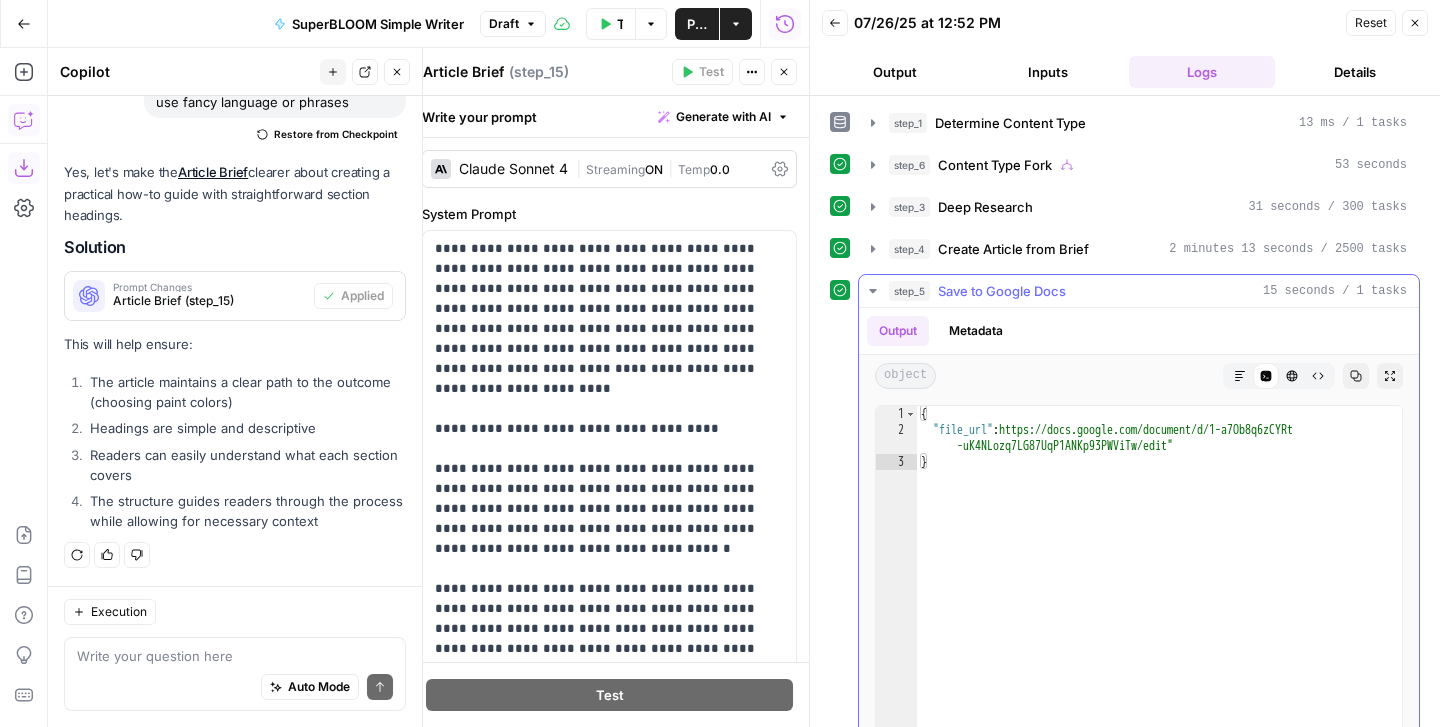 type on "**********" 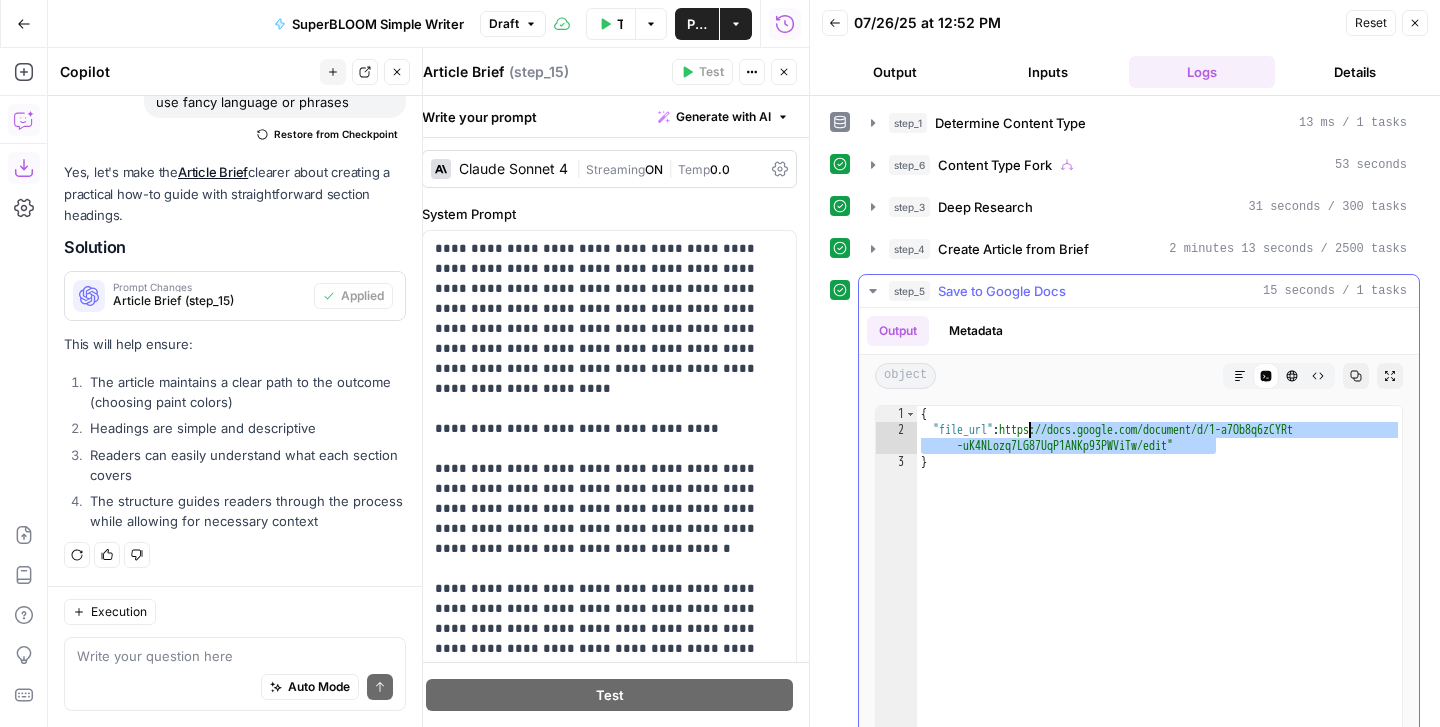 drag, startPoint x: 1217, startPoint y: 445, endPoint x: 1031, endPoint y: 429, distance: 186.6869 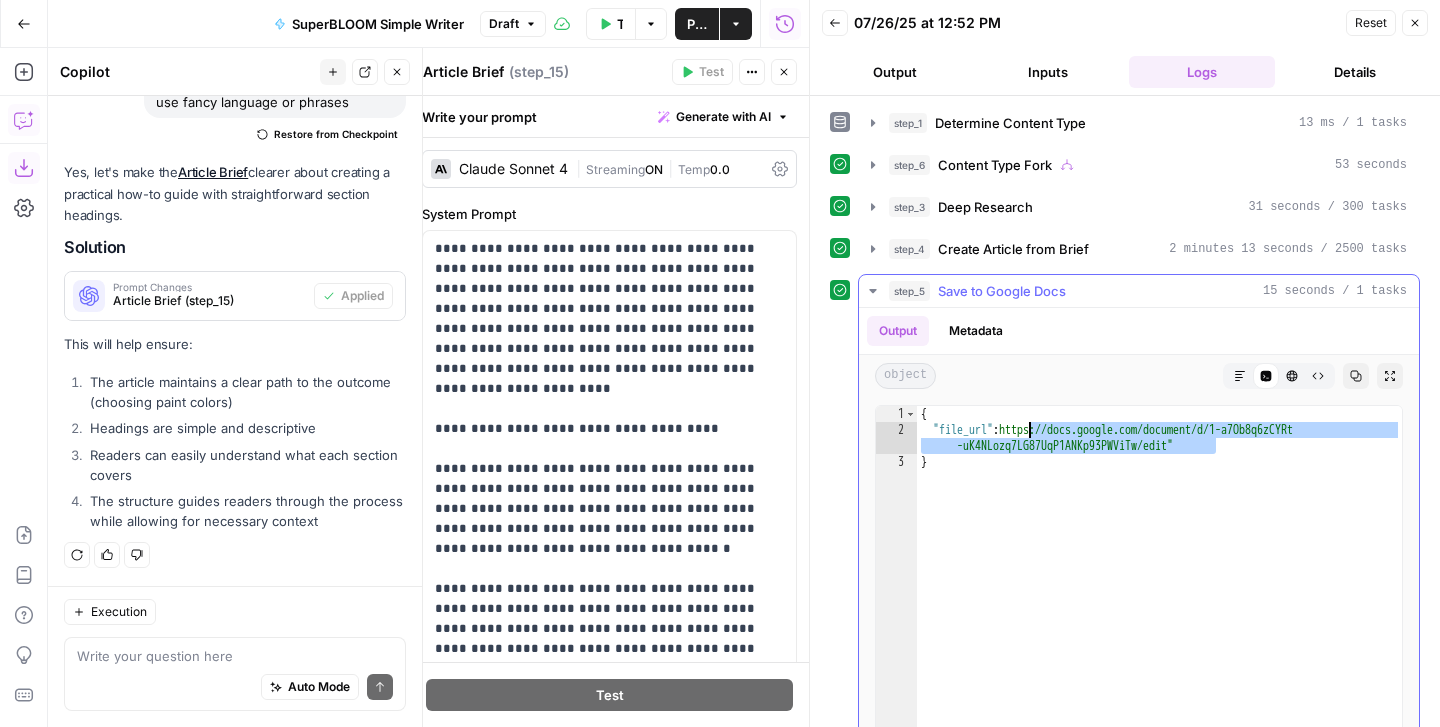 click on "{    "file_url" :  "https://docs.google.com/document/d/1-a7Ob8q6zCYRt        -uK4NLozq7LG87UqP1ANKp93PWViTw/edit" }" at bounding box center [1159, 618] 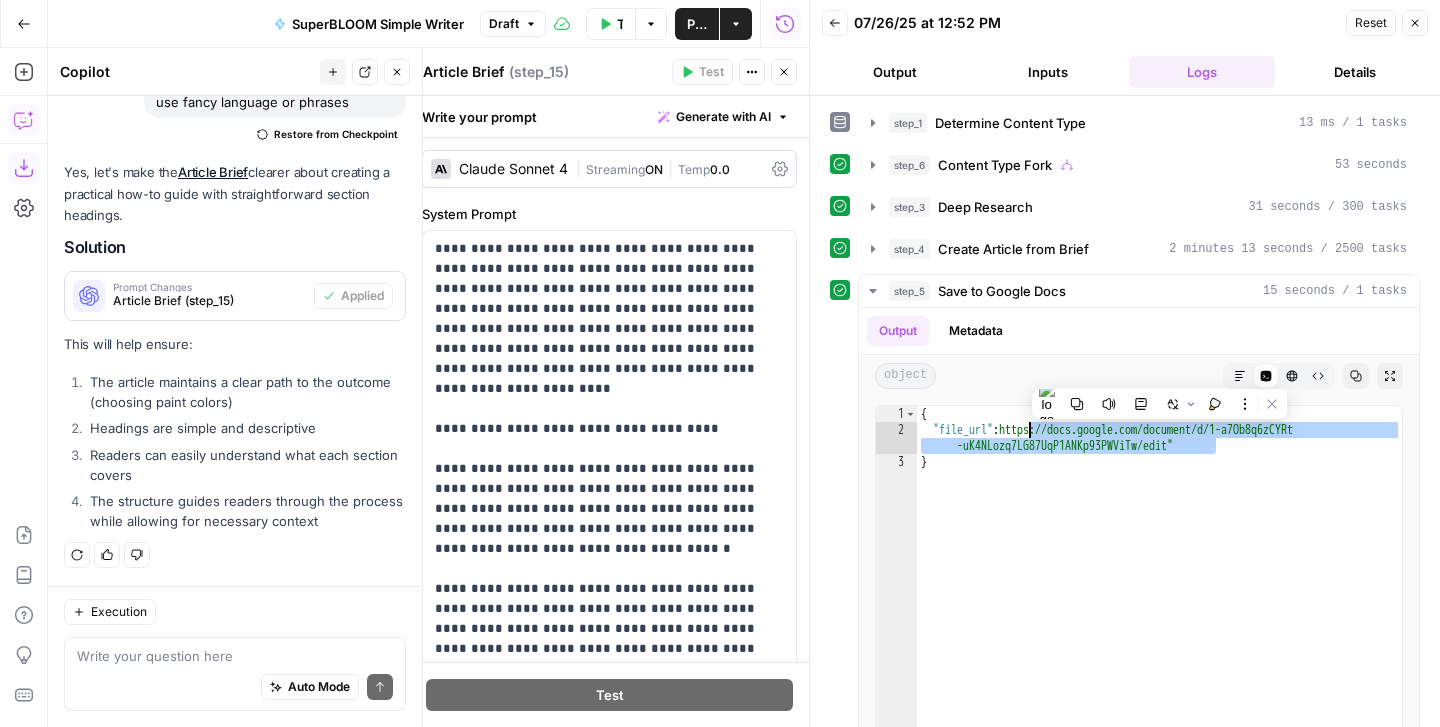 click on "Auto Mode Send" at bounding box center [235, 688] 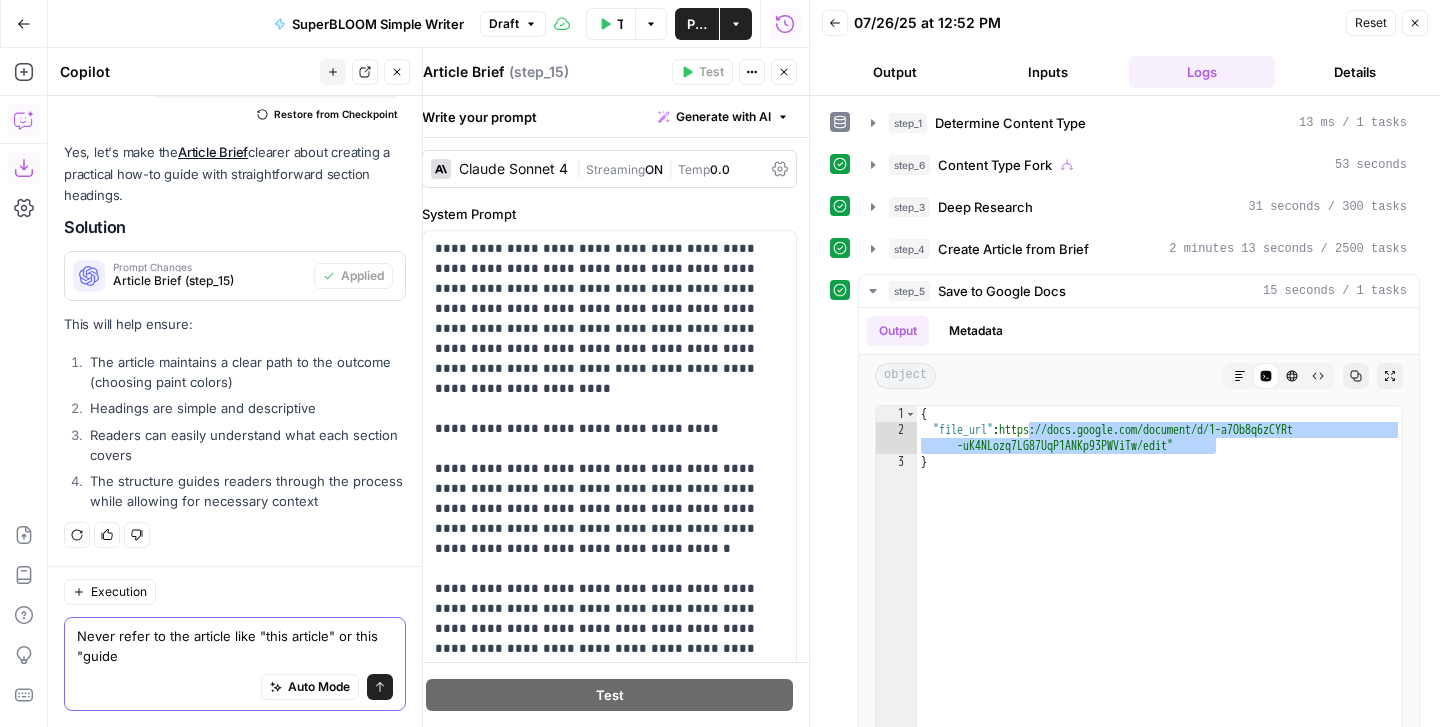 type on "Never refer to the article like "this article" or this "guide"" 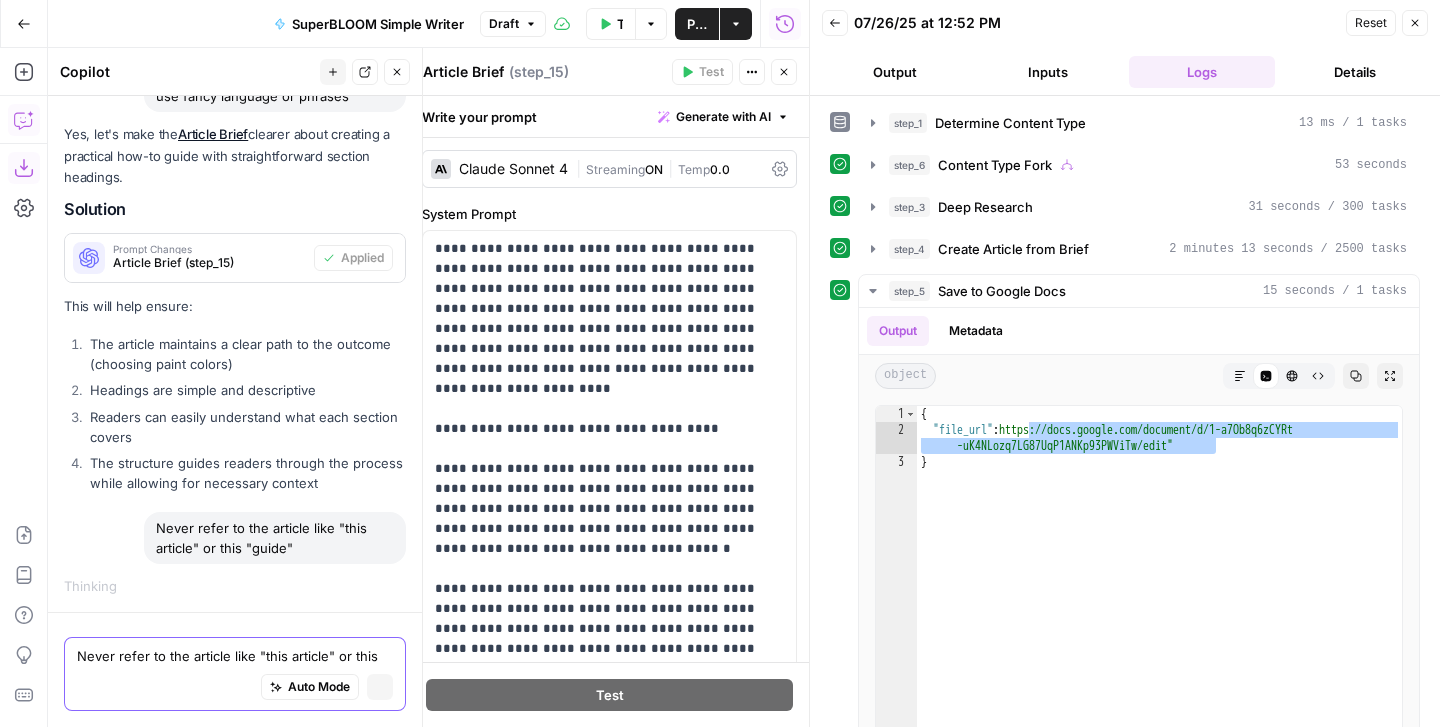 scroll, scrollTop: 10835, scrollLeft: 0, axis: vertical 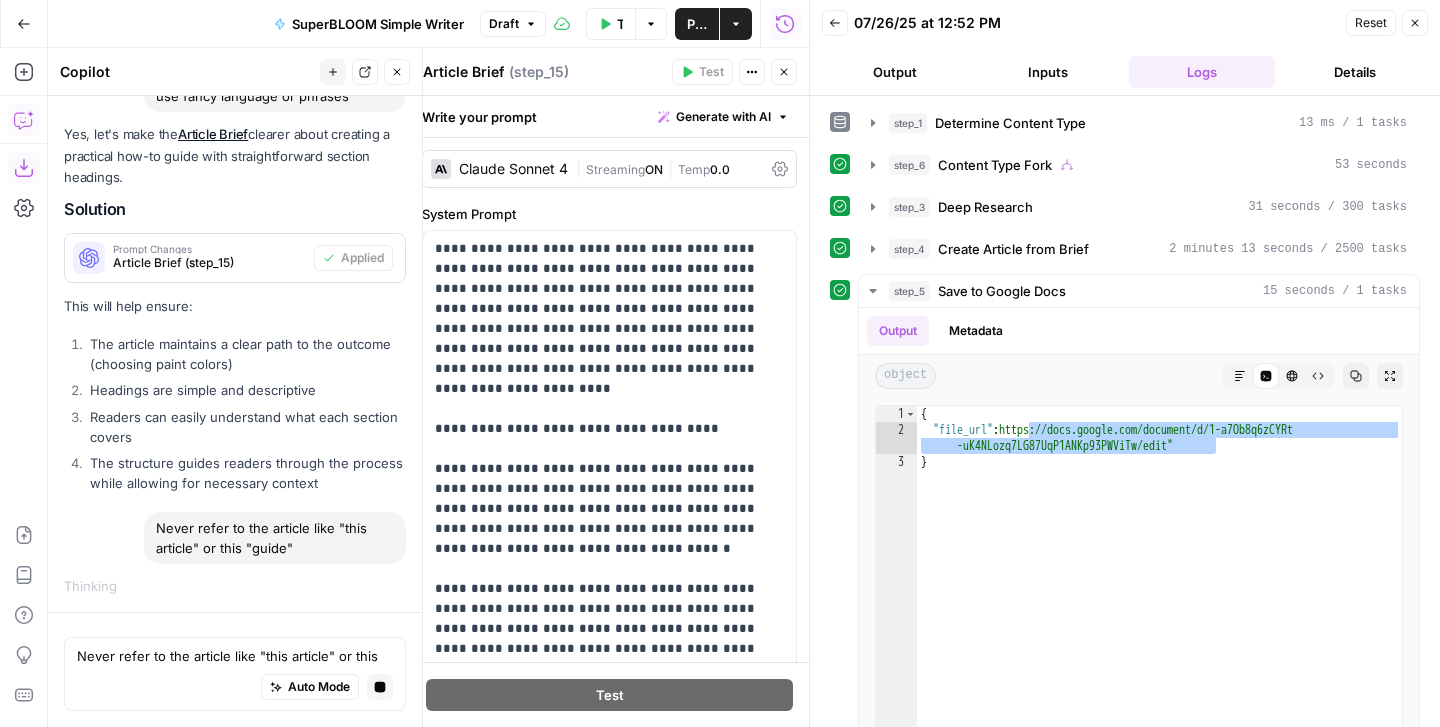 click on "Publish" at bounding box center (697, 24) 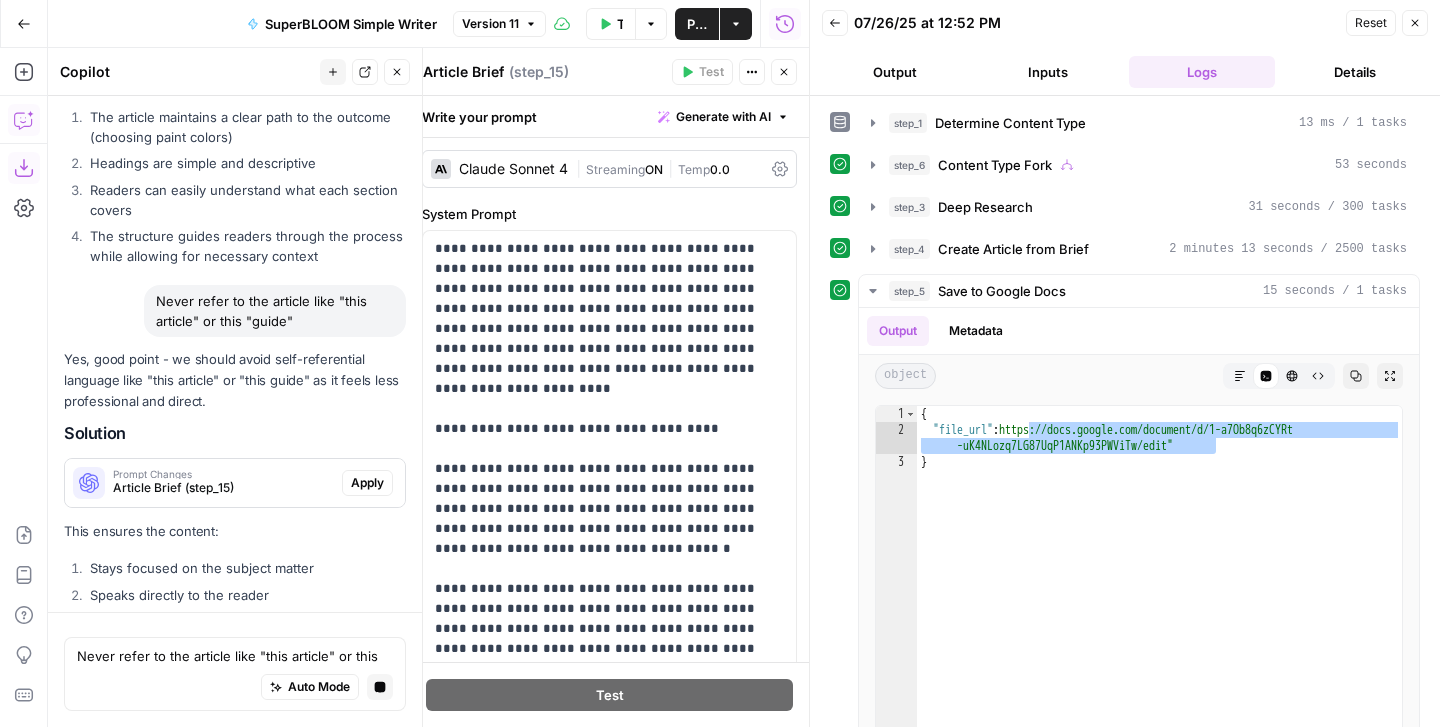 scroll, scrollTop: 11131, scrollLeft: 0, axis: vertical 